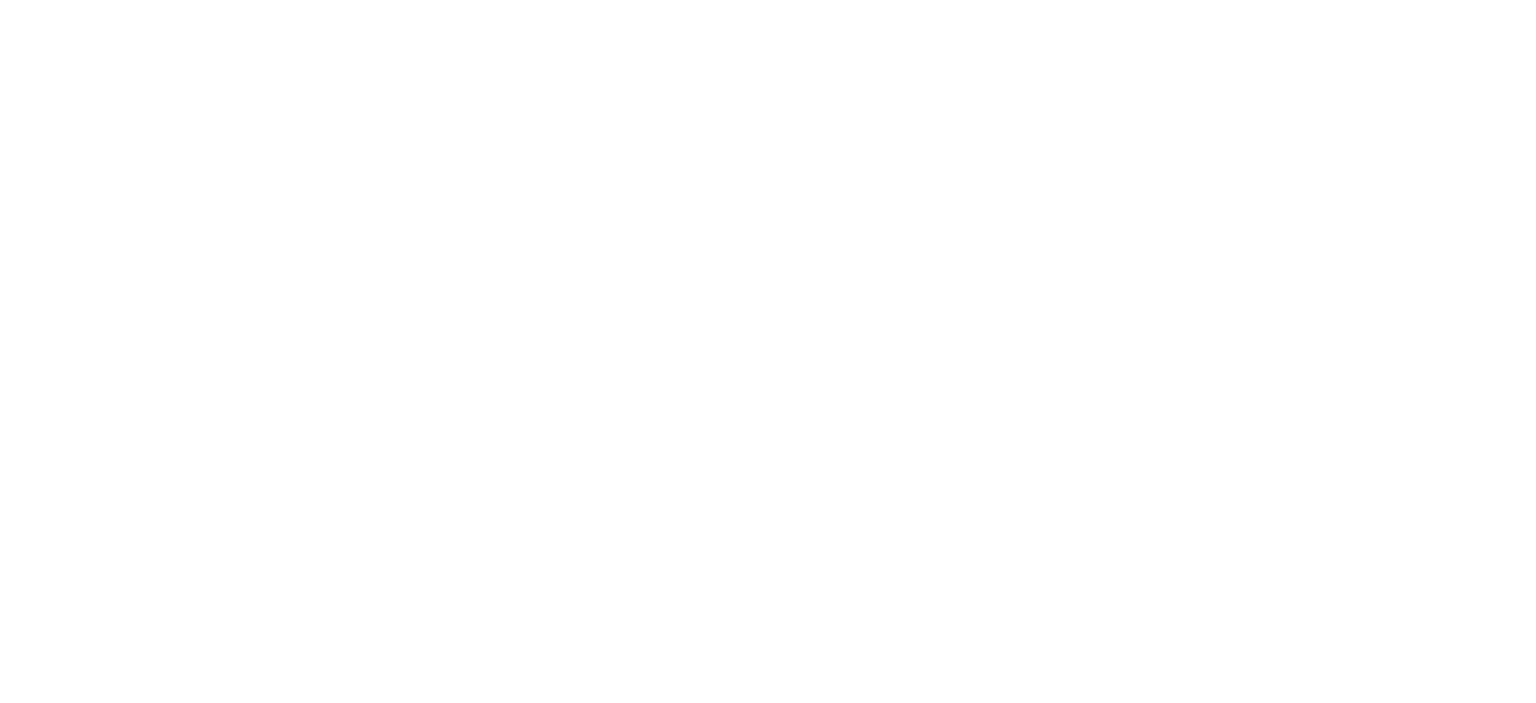 scroll, scrollTop: 0, scrollLeft: 0, axis: both 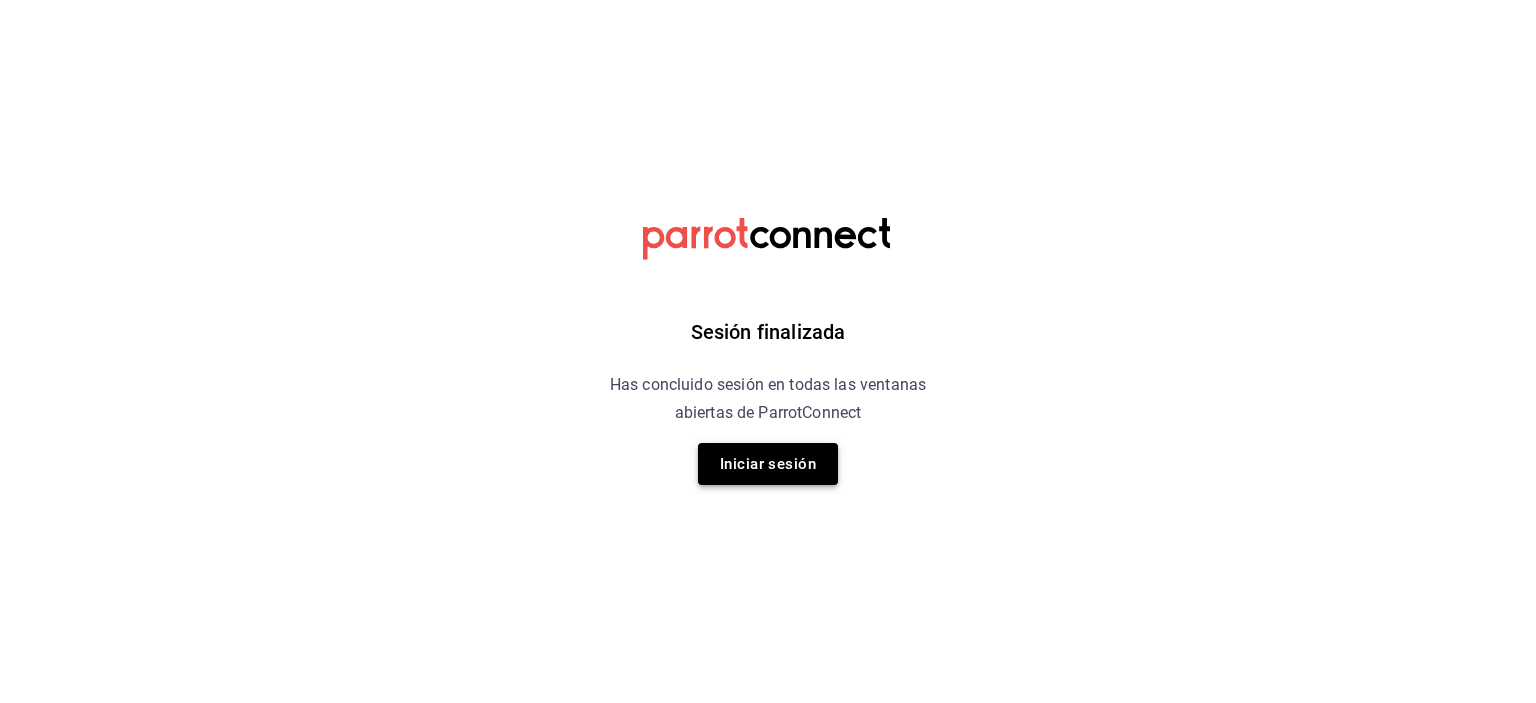click on "Iniciar sesión" at bounding box center [768, 464] 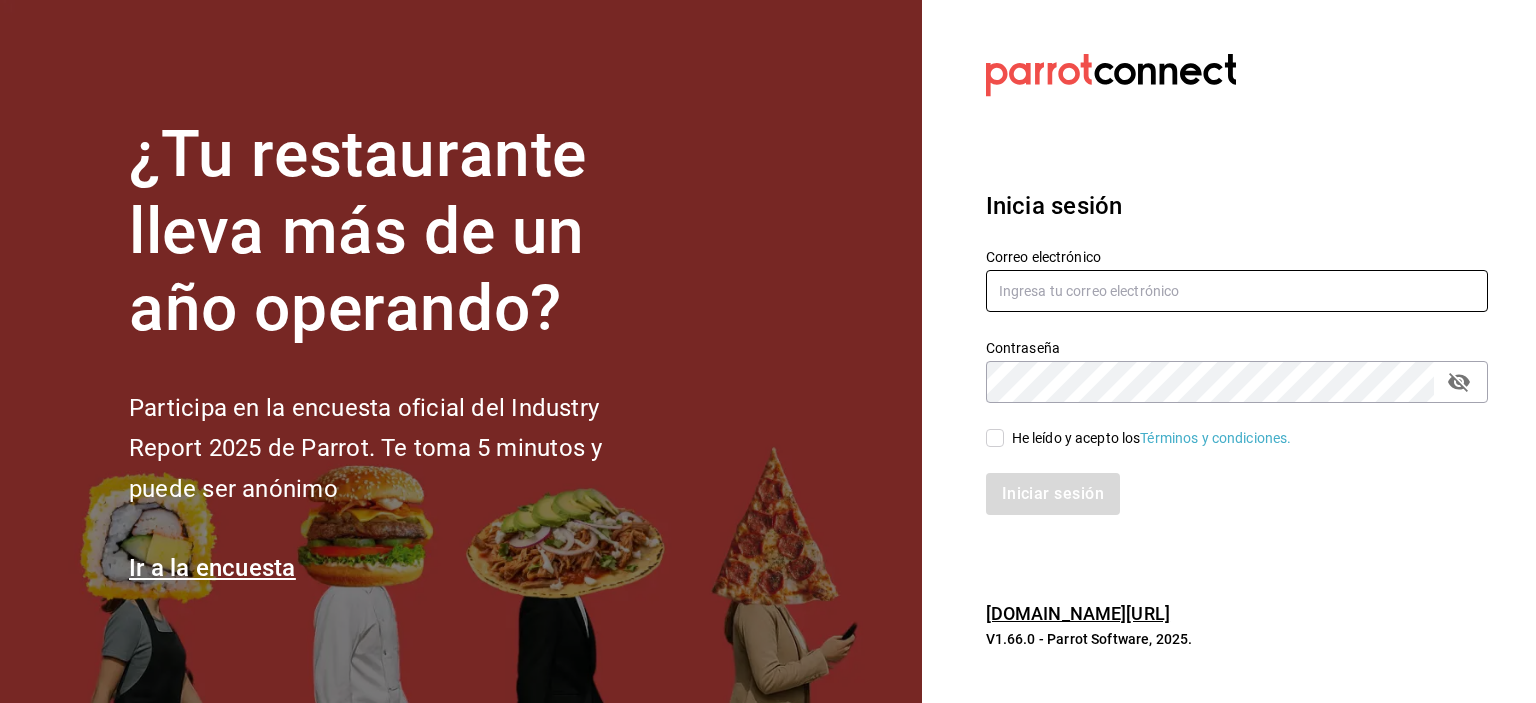 type on "jesus_durzo2@hotmail.com" 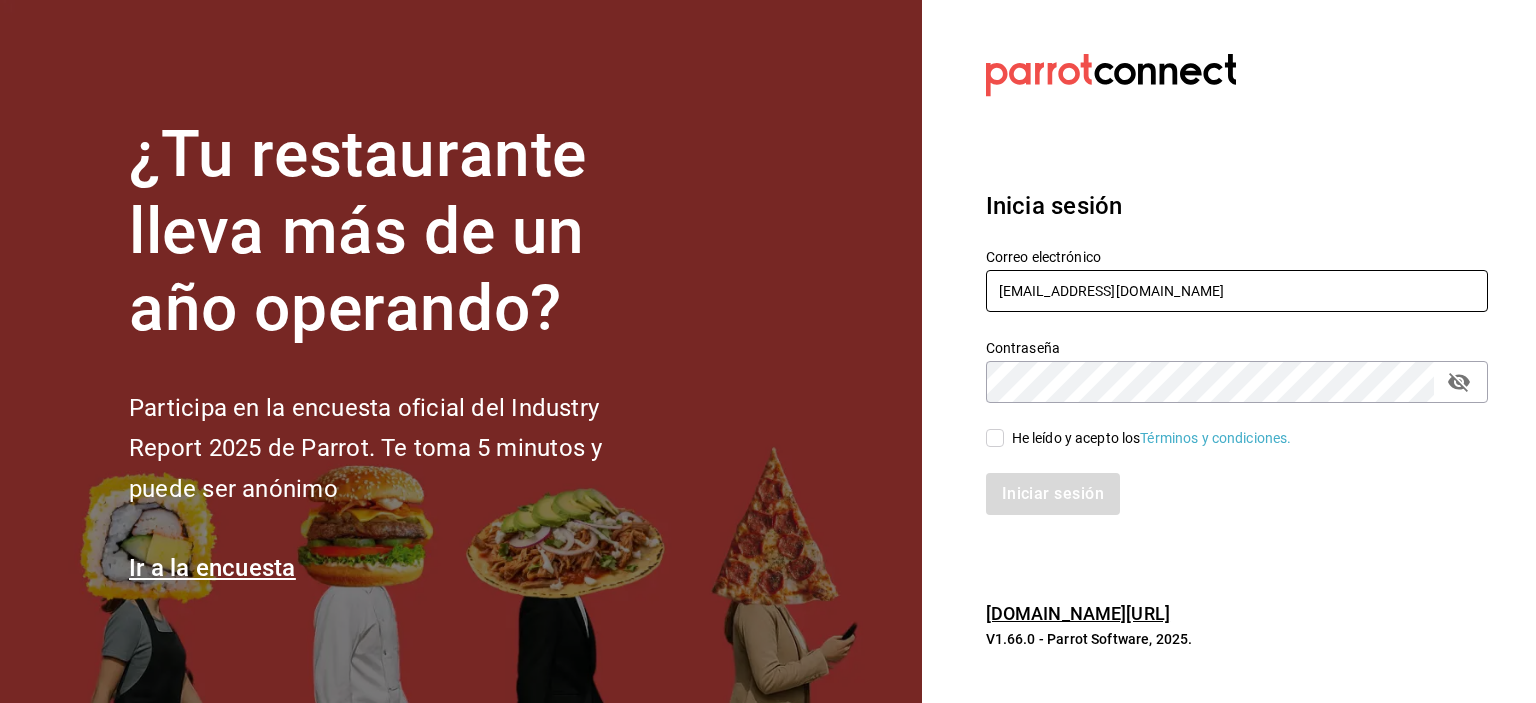 click on "jesus_durzo2@hotmail.com" at bounding box center (1237, 291) 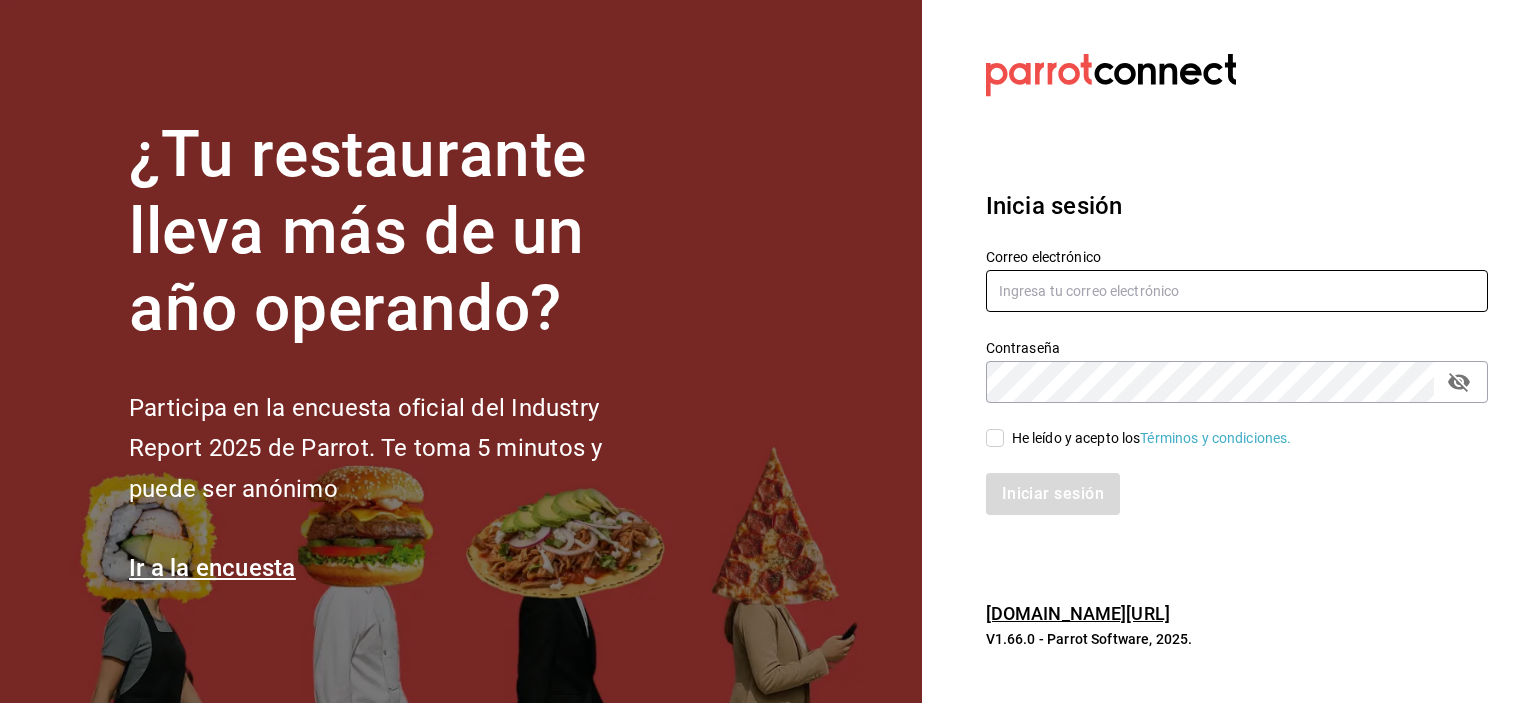paste on "[EMAIL_ADDRESS][DOMAIN_NAME]" 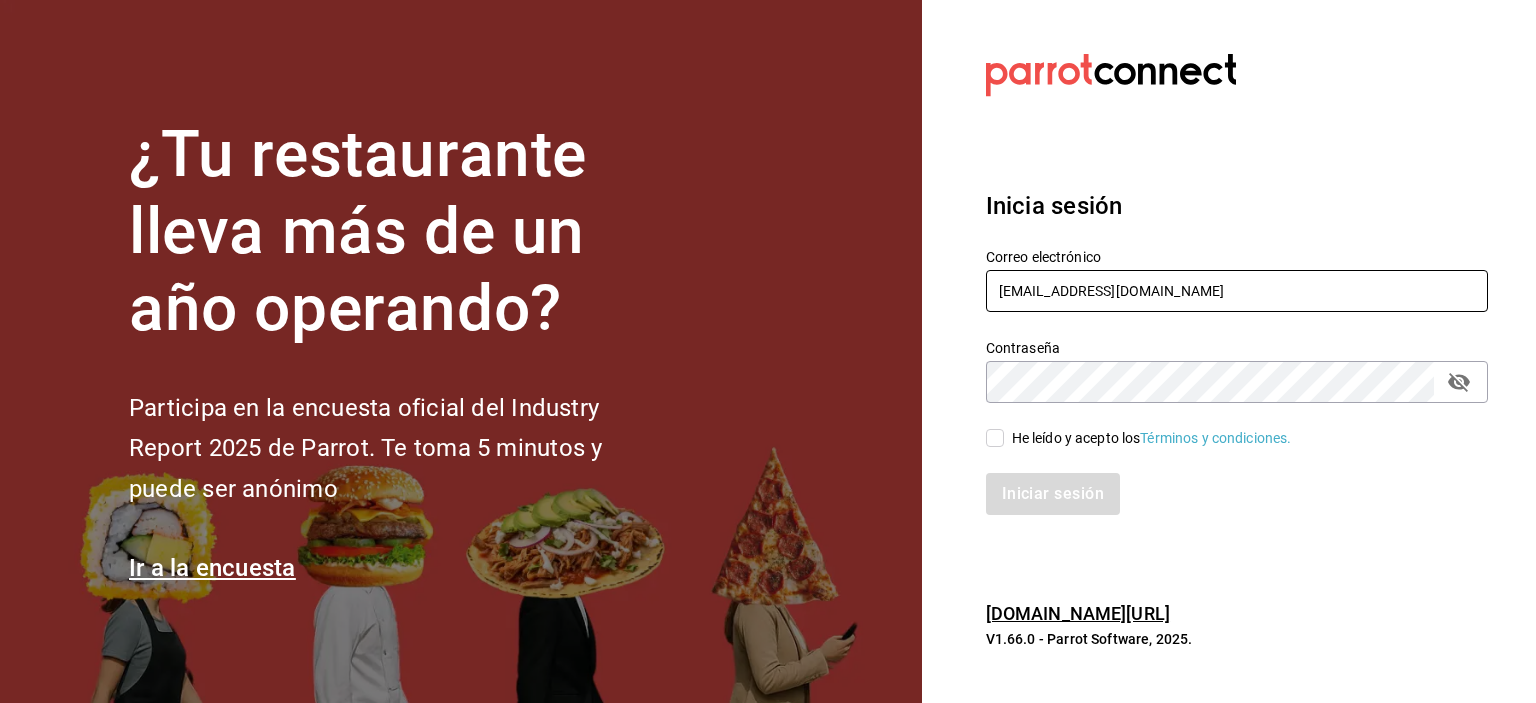 type on "[EMAIL_ADDRESS][DOMAIN_NAME]" 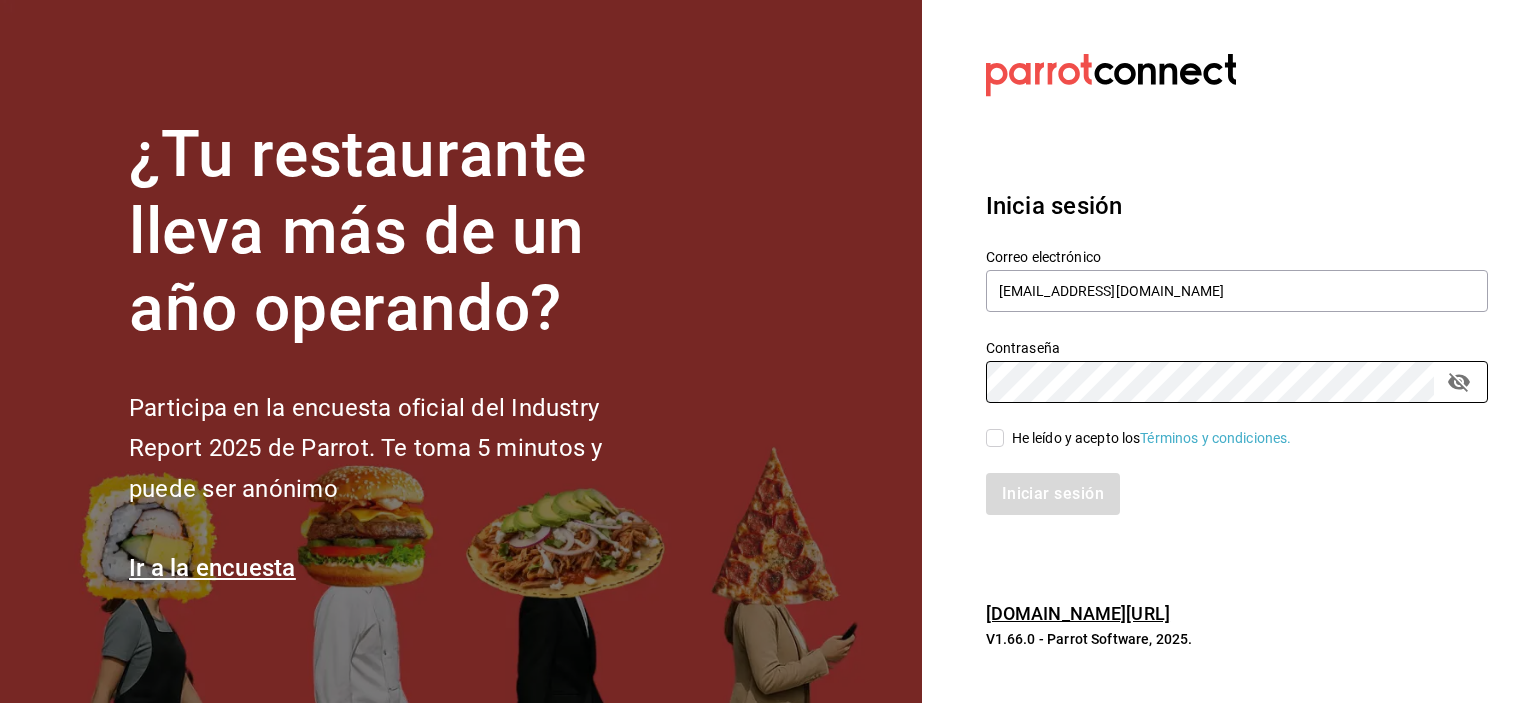 click on "¿Tu restaurante lleva más de un año operando? Participa en la encuesta oficial del Industry Report 2025 de Parrot. Te toma 5 minutos y puede ser anónimo Ir a la encuesta Datos incorrectos. Verifica que tu Correo o Contraseña estén bien escritos. Inicia sesión Correo electrónico jesus_durzo_infonavit@lapitzota.com Contraseña Contraseña He leído y acepto los  Términos y condiciones. Iniciar sesión pos.parrotsoftware.io/ V1.66.0 - Parrot Software, 2025." at bounding box center (768, 351) 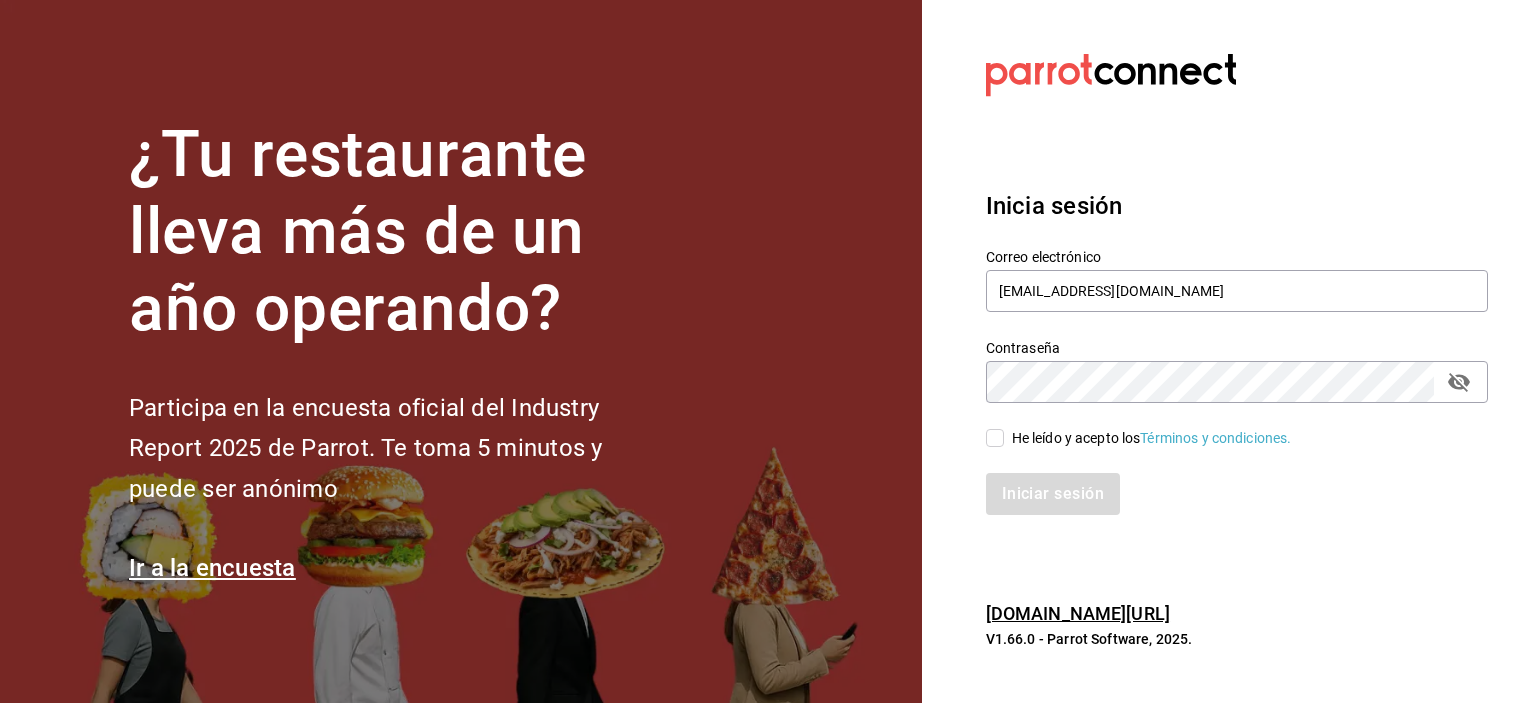 click on "He leído y acepto los  Términos y condiciones." at bounding box center (995, 438) 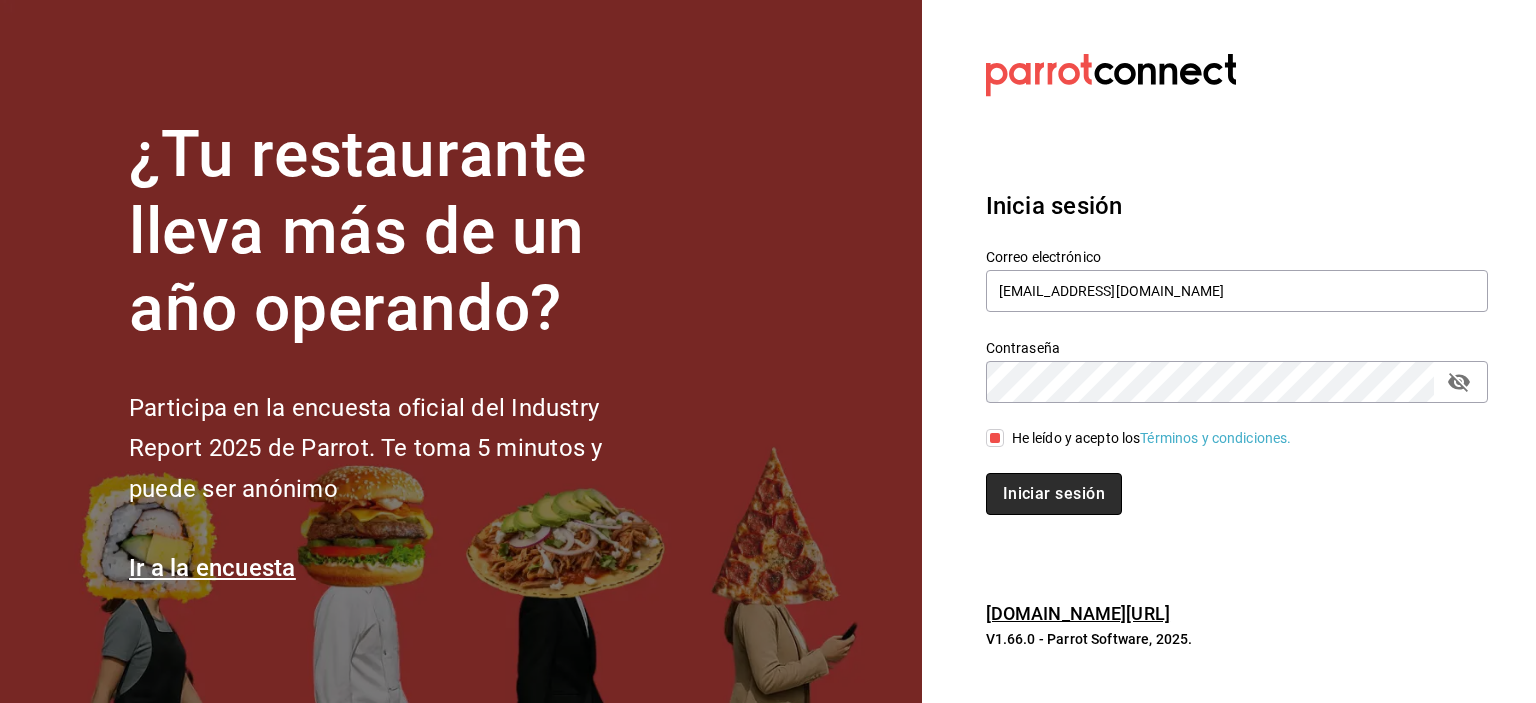 click on "Iniciar sesión" at bounding box center [1054, 494] 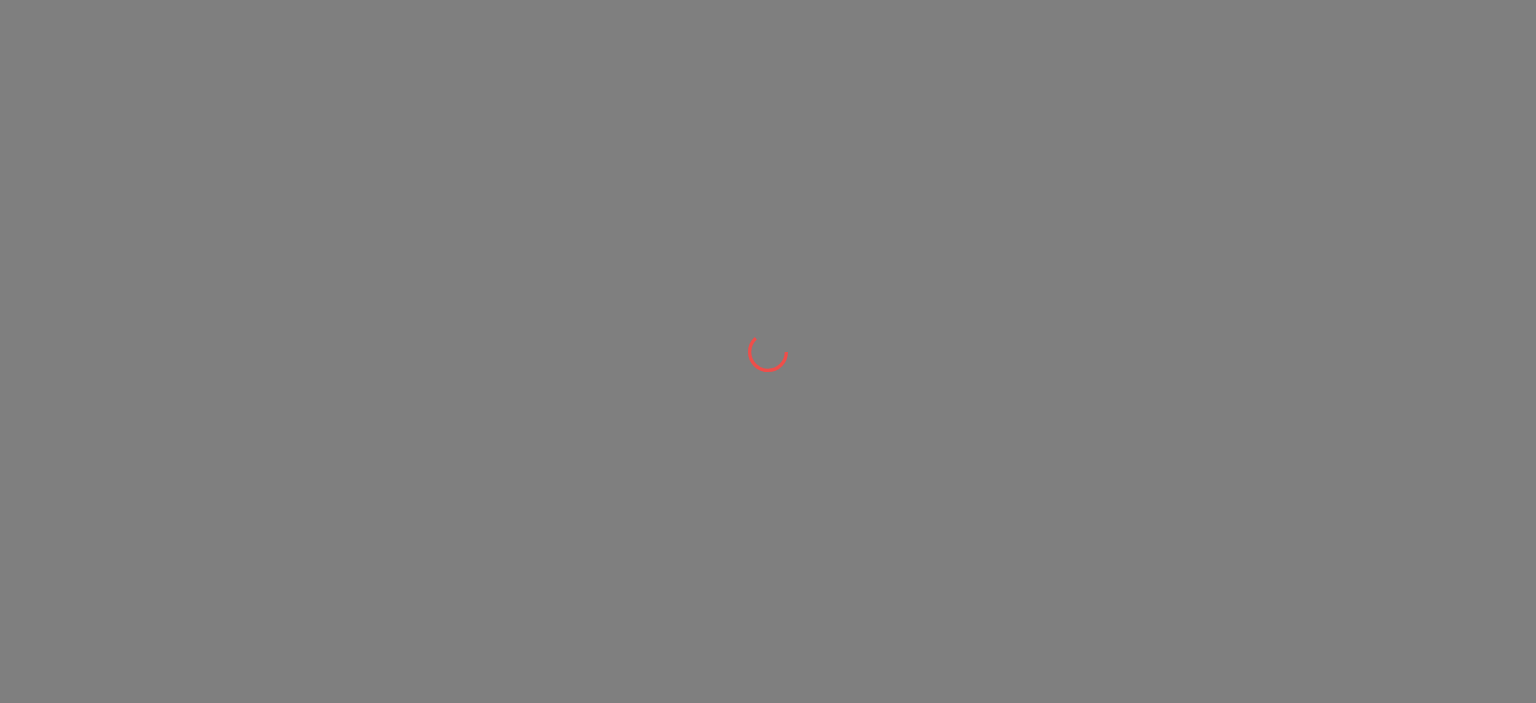 scroll, scrollTop: 0, scrollLeft: 0, axis: both 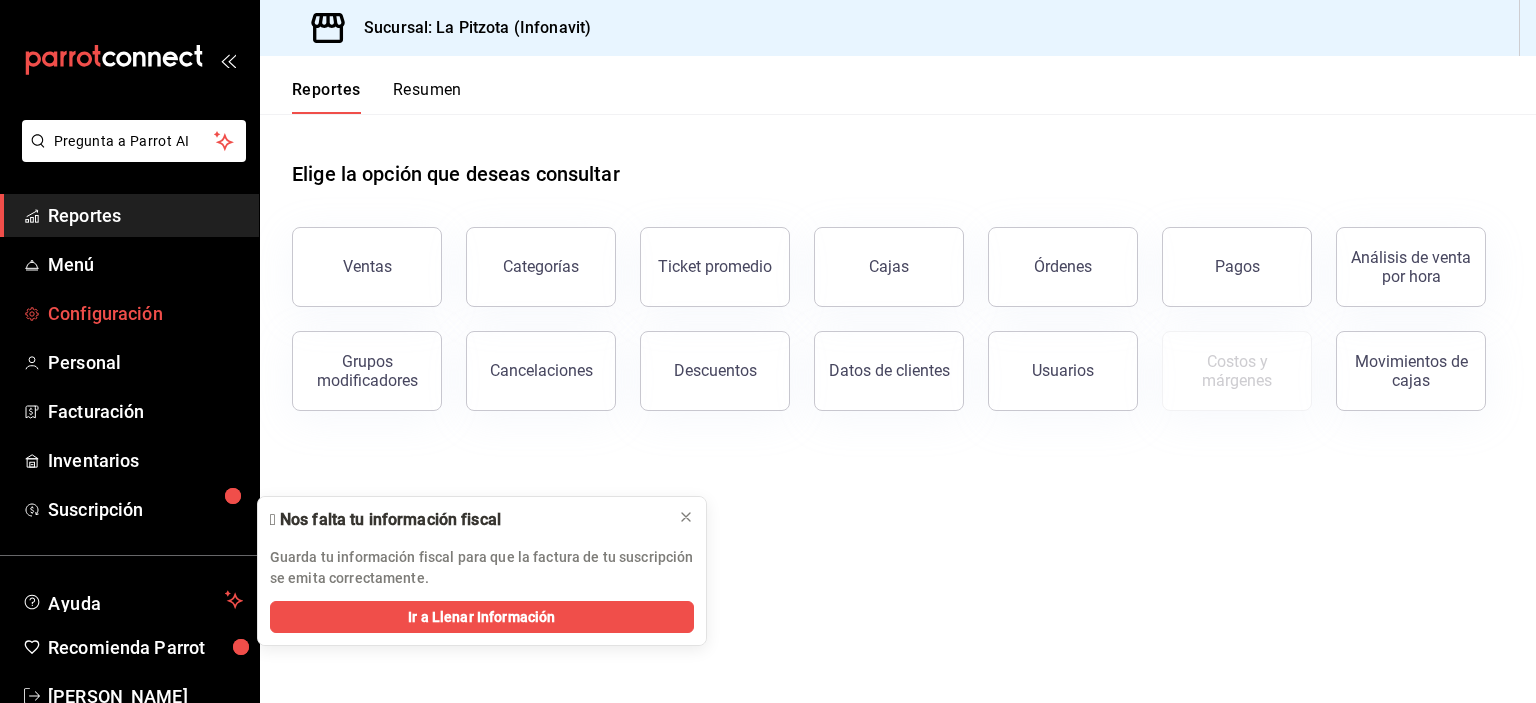 click on "Configuración" at bounding box center (145, 313) 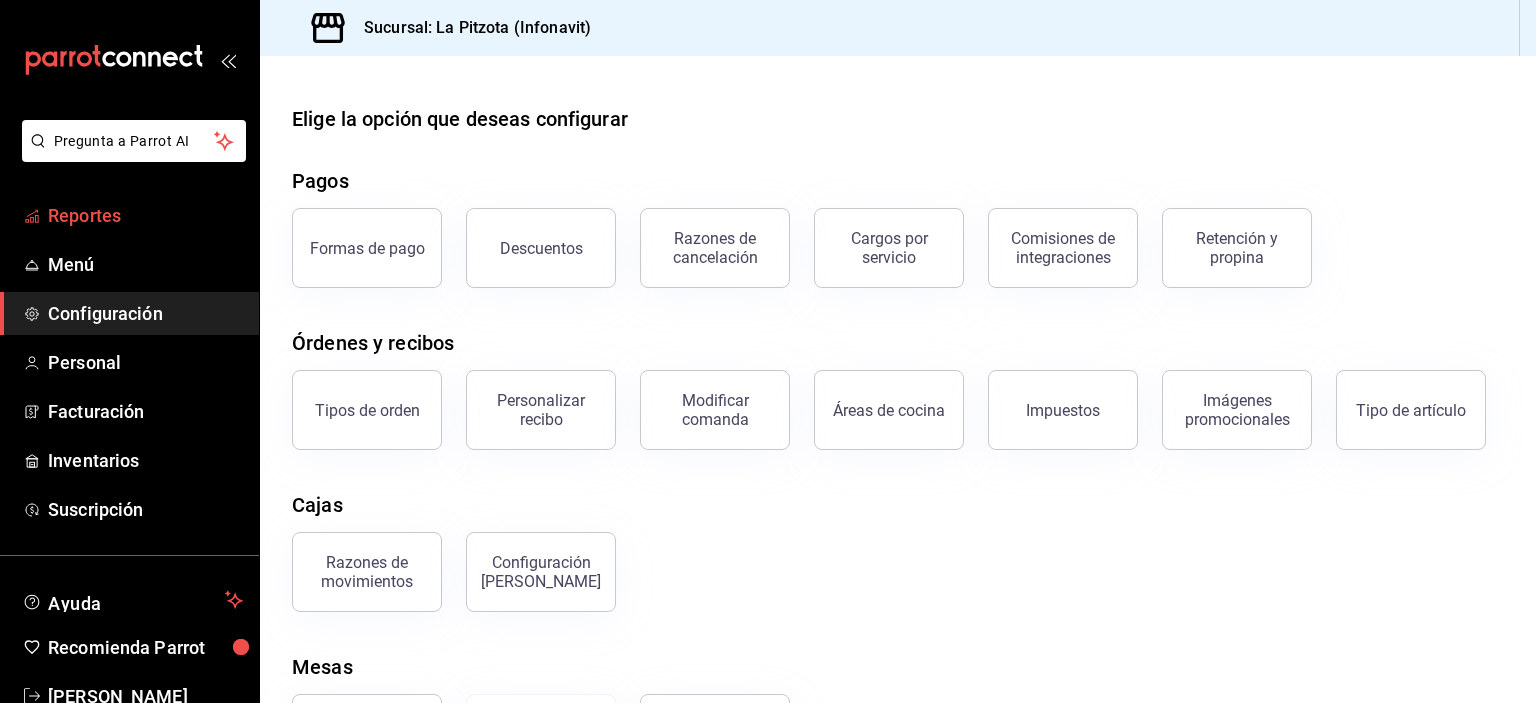 click on "Reportes" at bounding box center [145, 215] 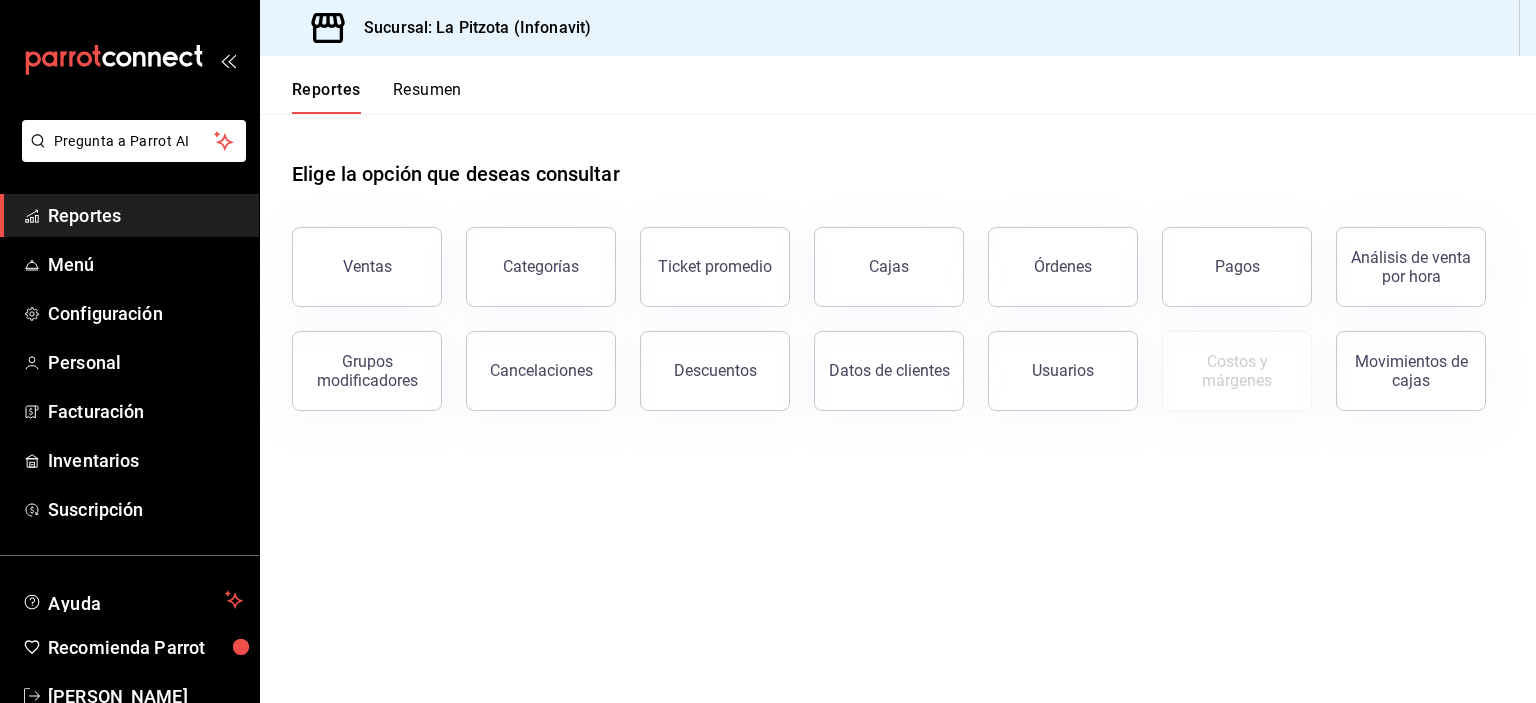 click on "Reportes   Menú   Configuración   Personal   Facturación   Inventarios   Suscripción" at bounding box center (129, 362) 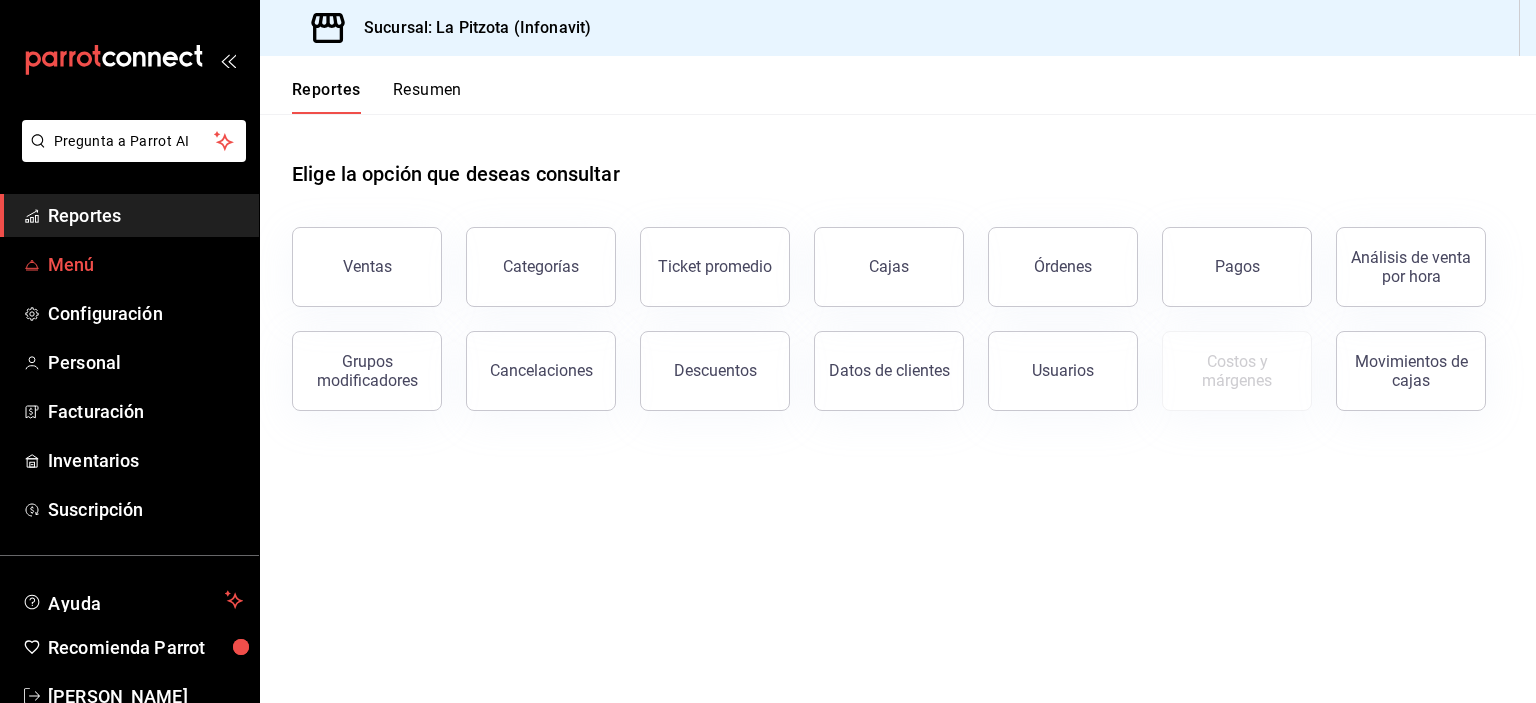 click on "Menú" at bounding box center (145, 264) 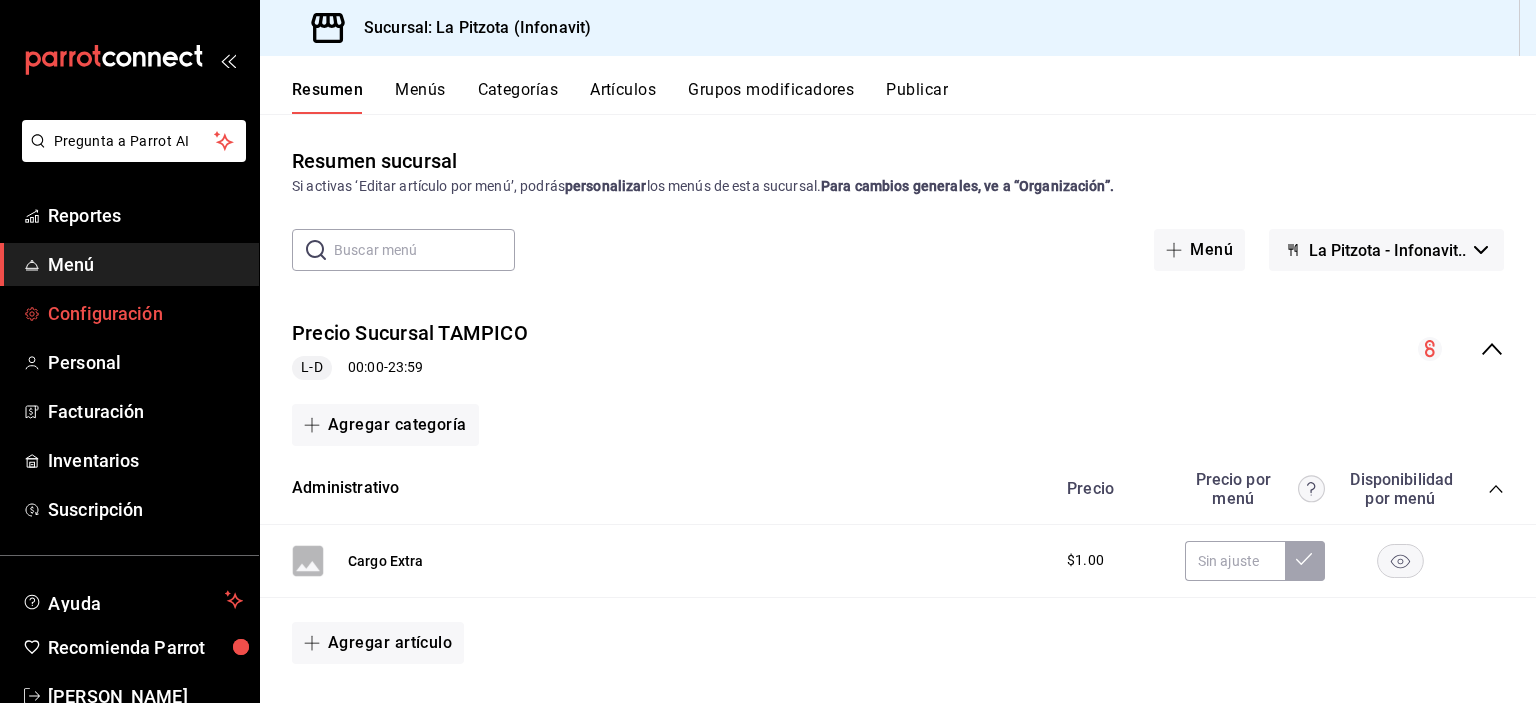 click on "Configuración" at bounding box center [145, 313] 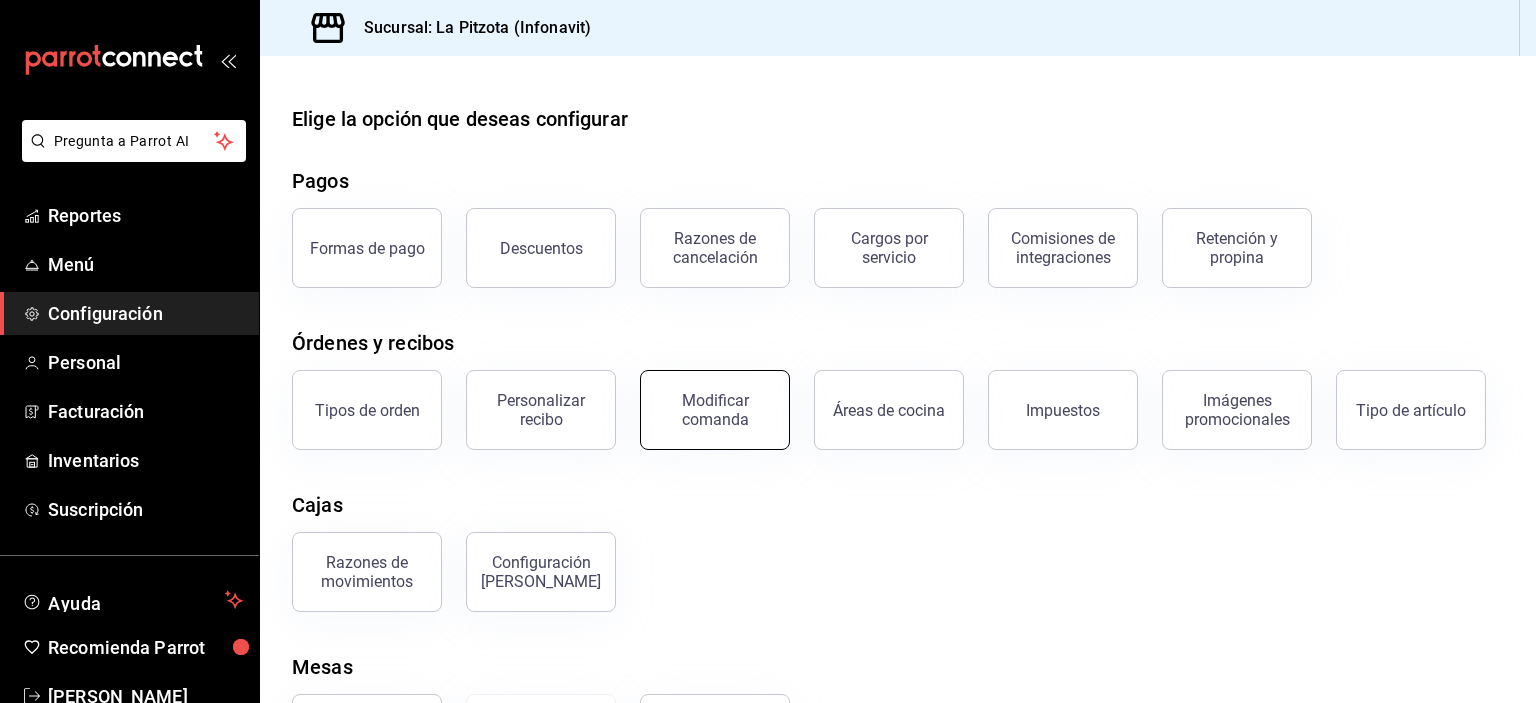 click on "Modificar comanda" at bounding box center (715, 410) 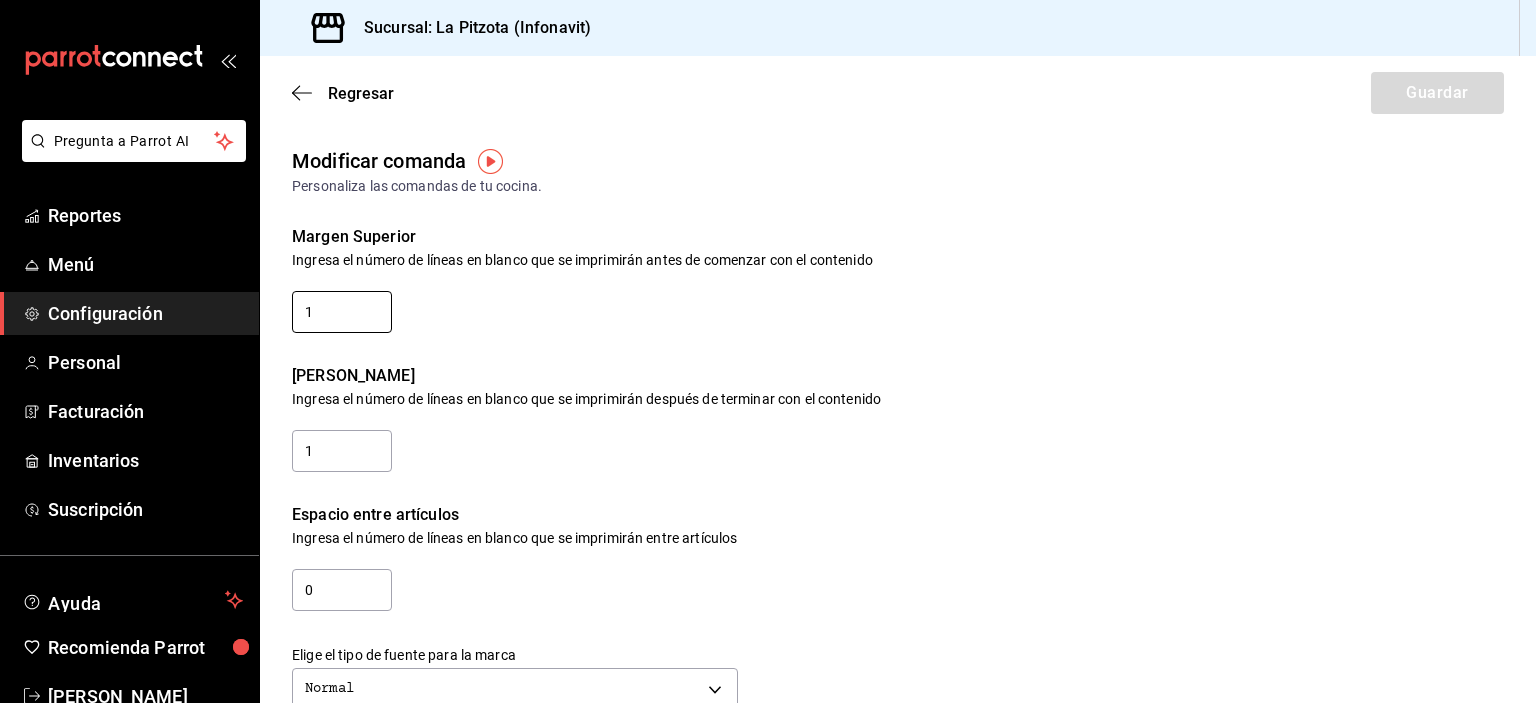 drag, startPoint x: 332, startPoint y: 313, endPoint x: 279, endPoint y: 306, distance: 53.460266 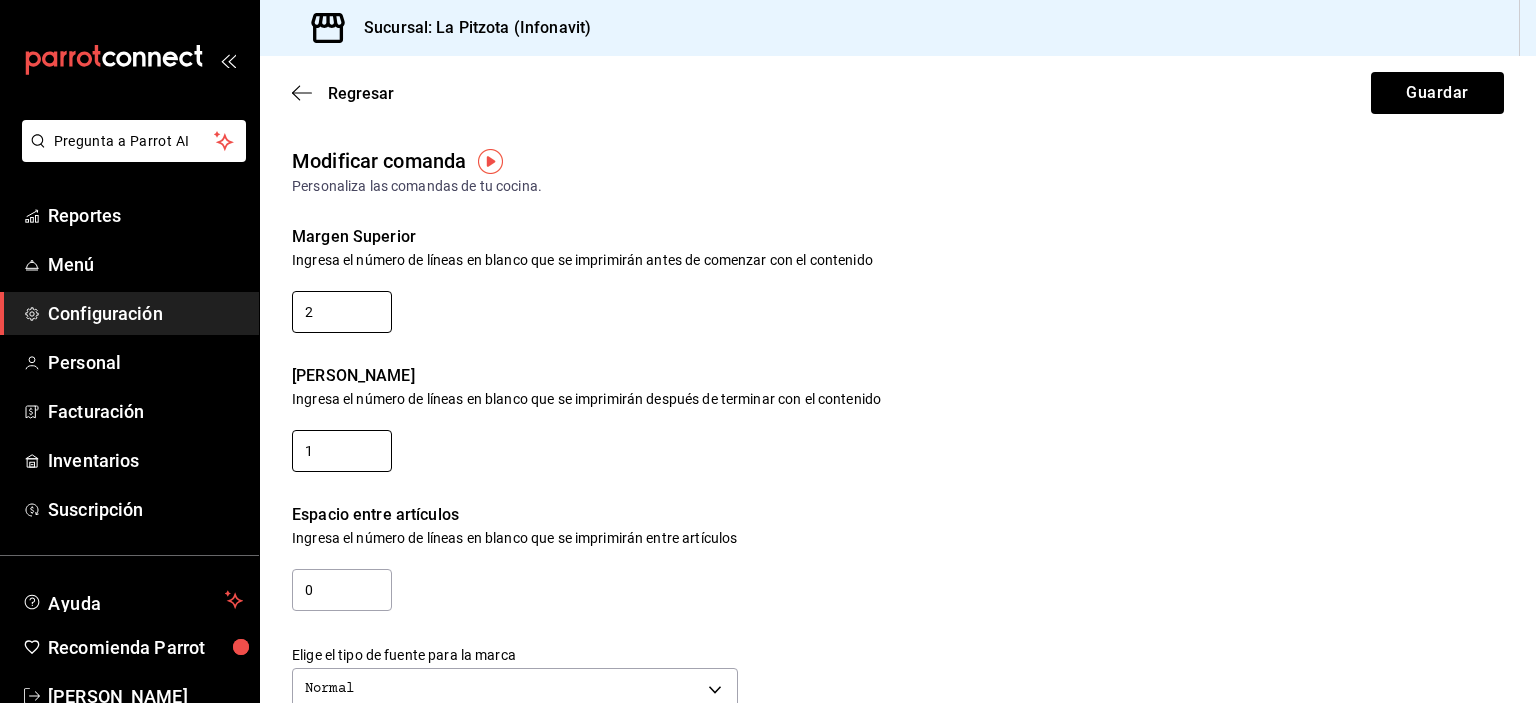 type on "2" 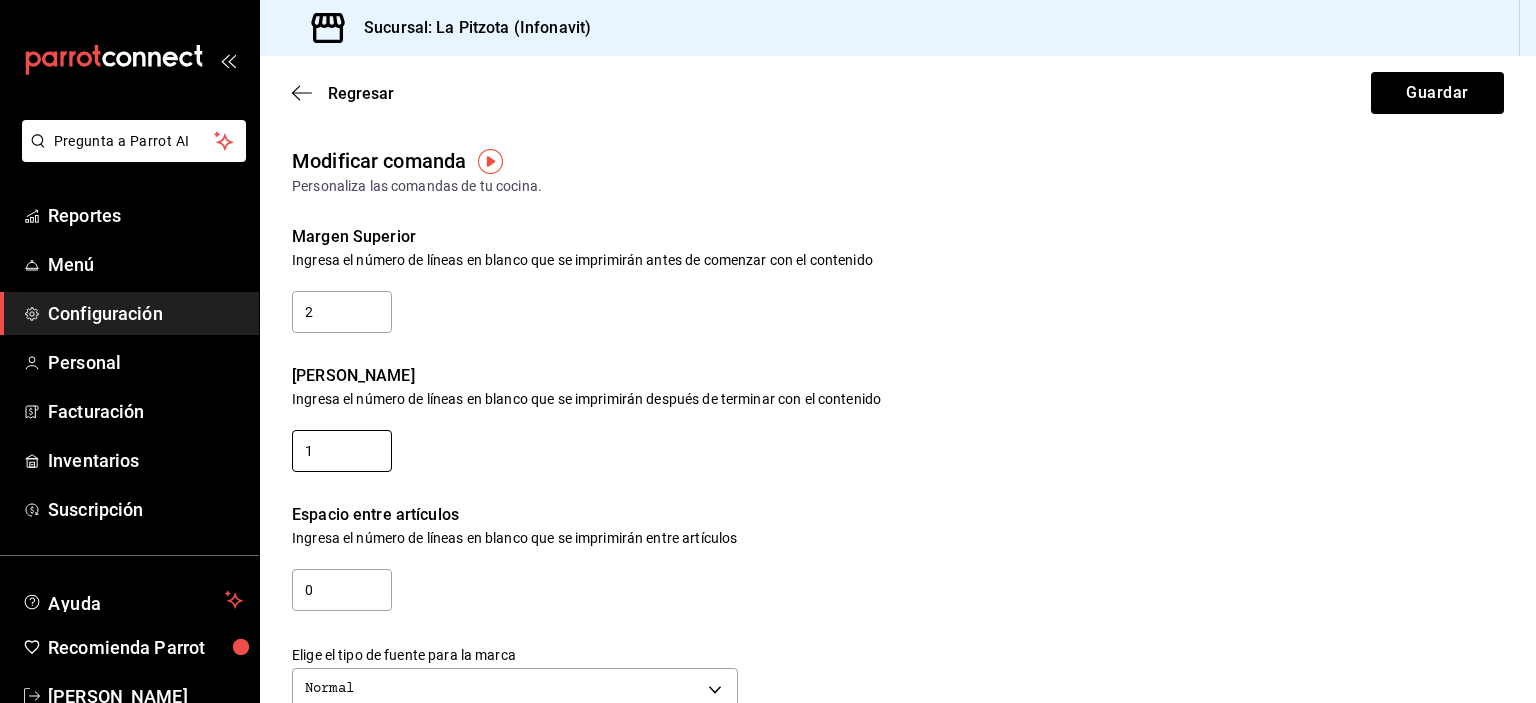 drag, startPoint x: 320, startPoint y: 453, endPoint x: 262, endPoint y: 446, distance: 58.420887 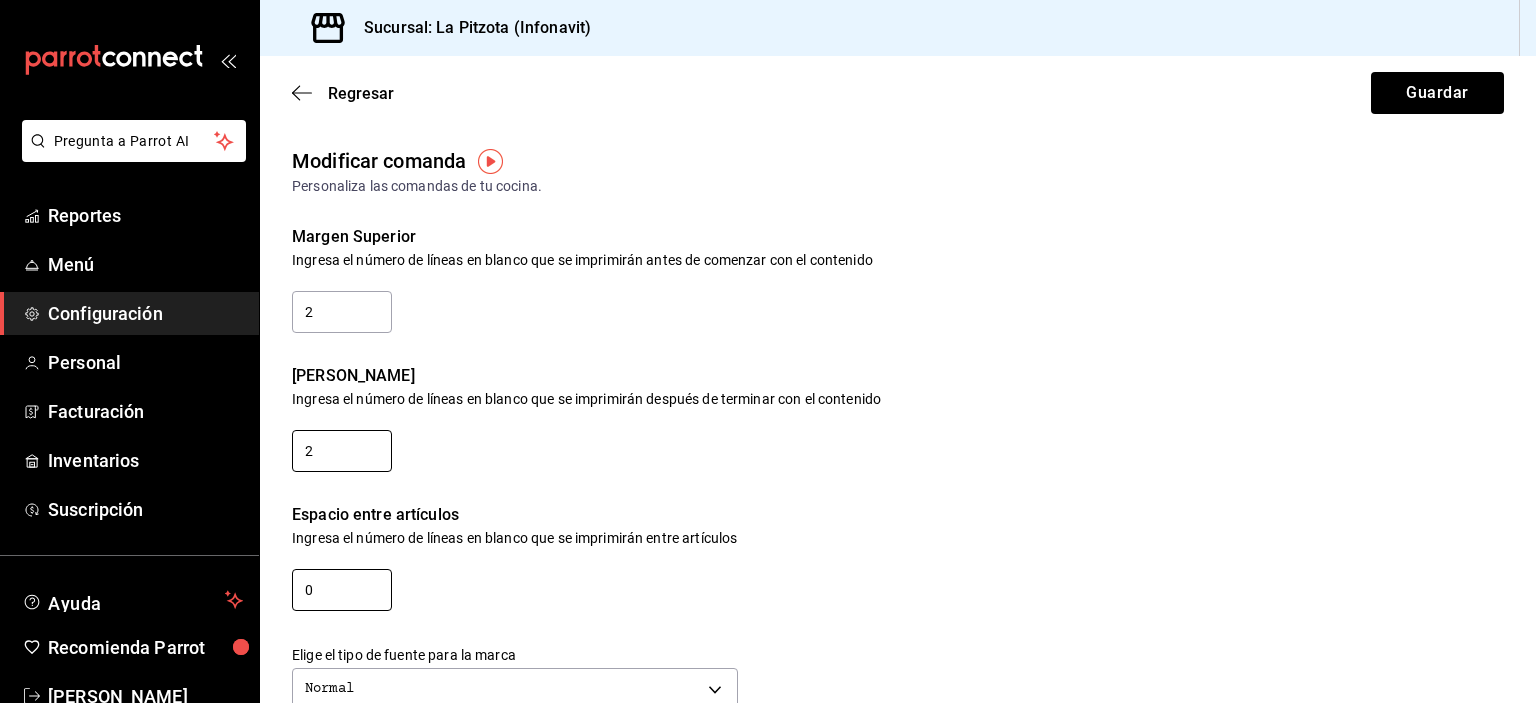 type on "2" 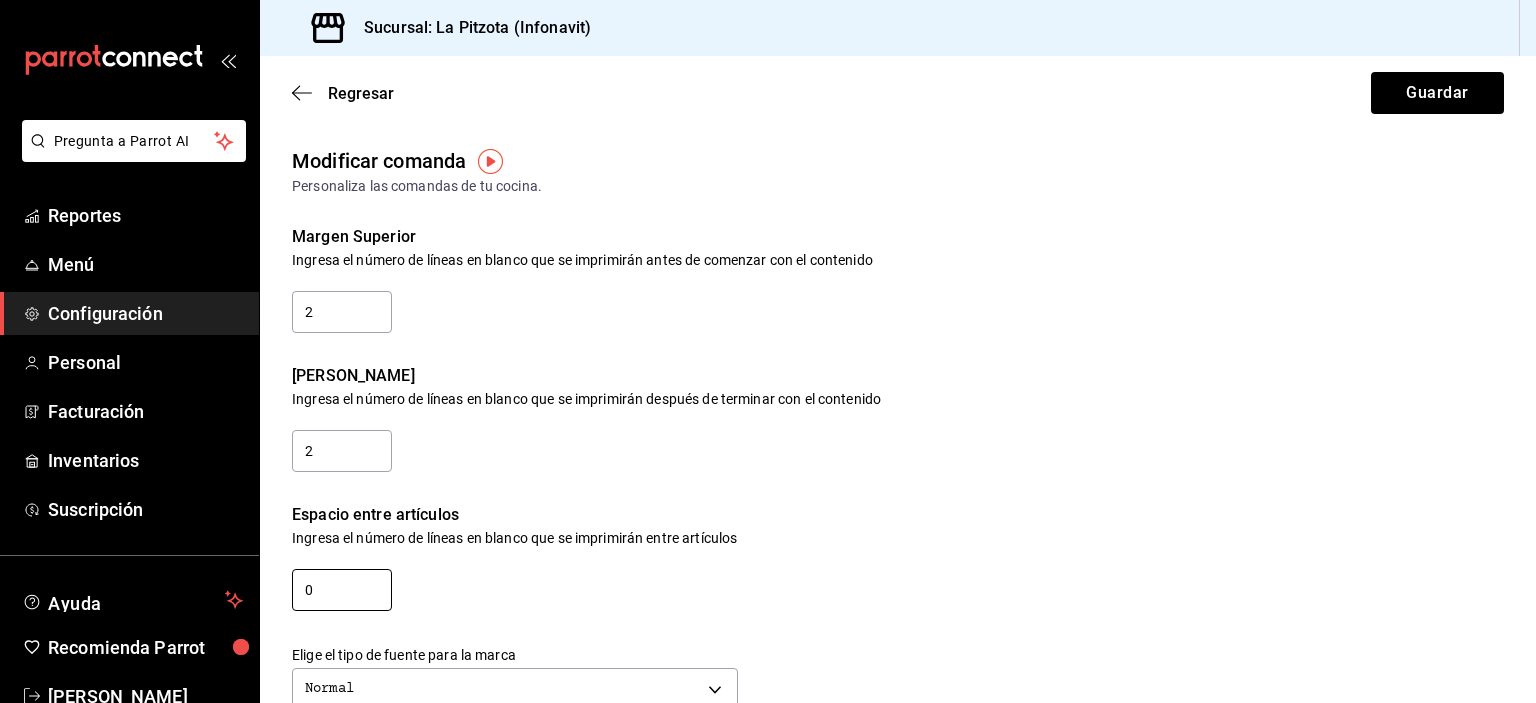 drag, startPoint x: 301, startPoint y: 589, endPoint x: 271, endPoint y: 589, distance: 30 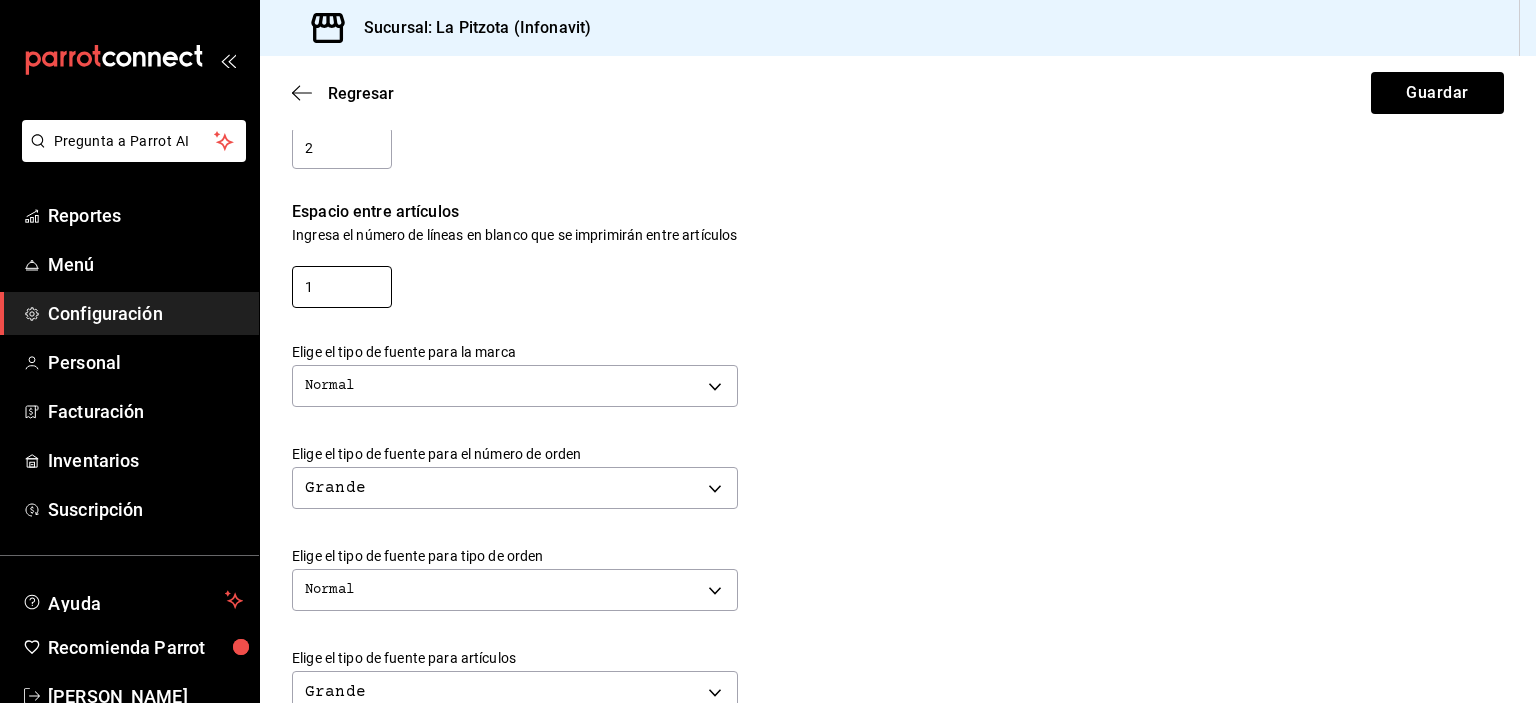 scroll, scrollTop: 327, scrollLeft: 0, axis: vertical 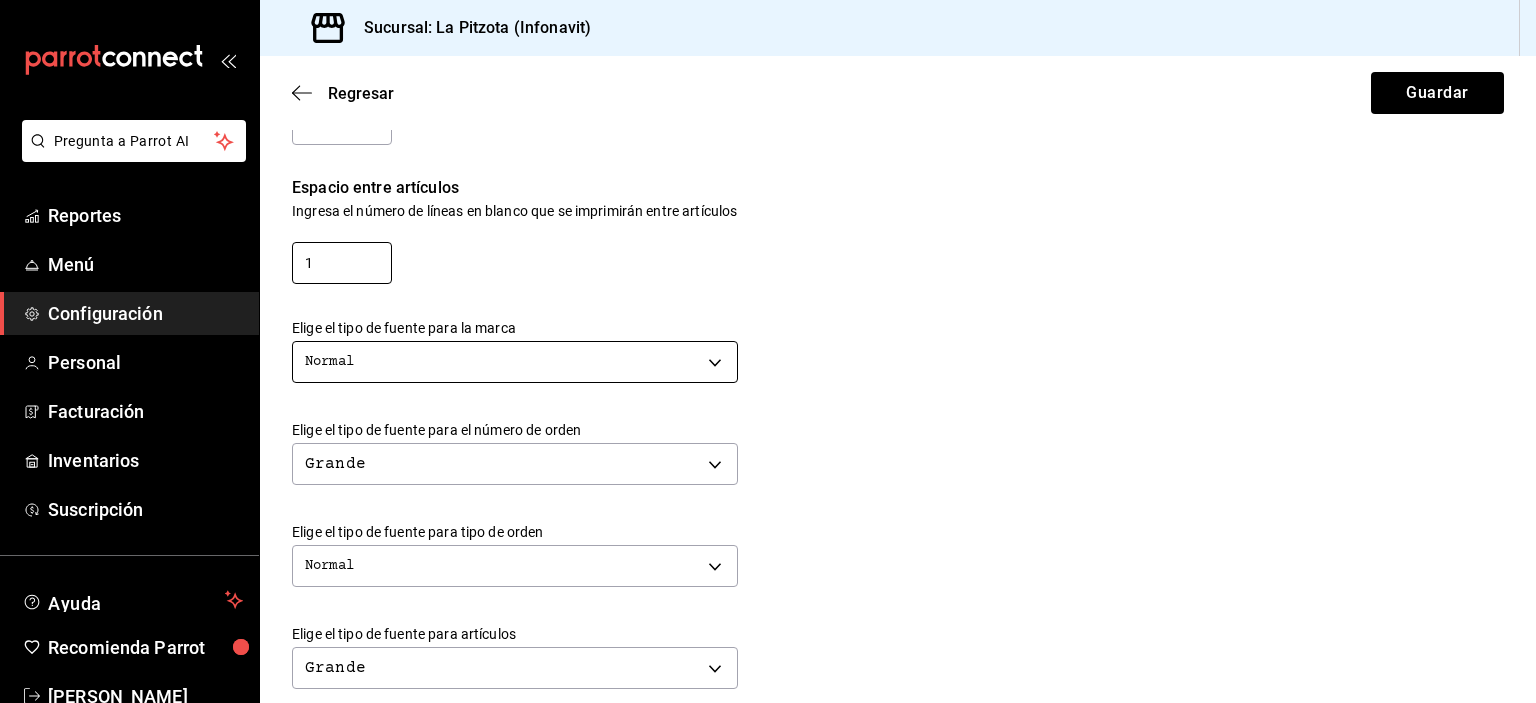 type on "1" 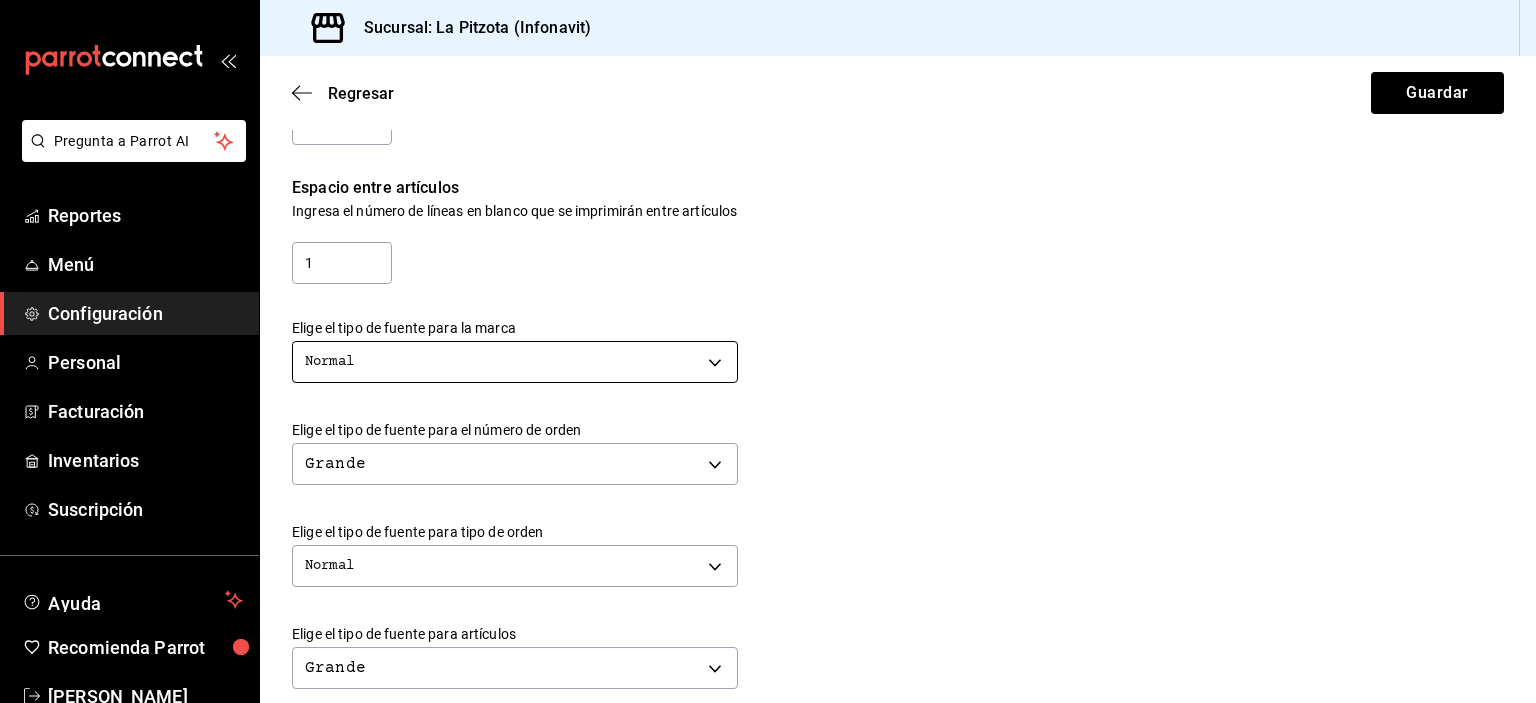 click on "Pregunta a Parrot AI Reportes   Menú   Configuración   Personal   Facturación   Inventarios   Suscripción   Ayuda Recomienda Parrot   Jesus Alvarez   Sugerir nueva función   Sucursal: La Pitzota (Infonavit) Regresar Guardar Modificar comanda Personaliza las comandas de tu cocina. Margen Superior Ingresa el número de líneas en blanco que se imprimirán antes de comenzar con el contenido 2 Margen Inferior Ingresa el número de líneas en blanco que se imprimirán después de terminar con el contenido 2 Espacio entre artículos Ingresa el número de líneas en blanco que se imprimirán entre artículos 1 Elige el tipo de fuente para la marca Normal NORMAL Elige el tipo de fuente para el número de orden Grande   BIG Elige el tipo de fuente para tipo de orden Normal   NORMAL Elige el tipo de fuente para artículos Grande BIG Elige el tipo de fuente para modificadores Grande BIG Elige el tipo de fuente para notas Grande BIG ¿Mostrar títulos de grupos modificadores? Si No Si No Ver video tutorial Reportes" at bounding box center [768, 351] 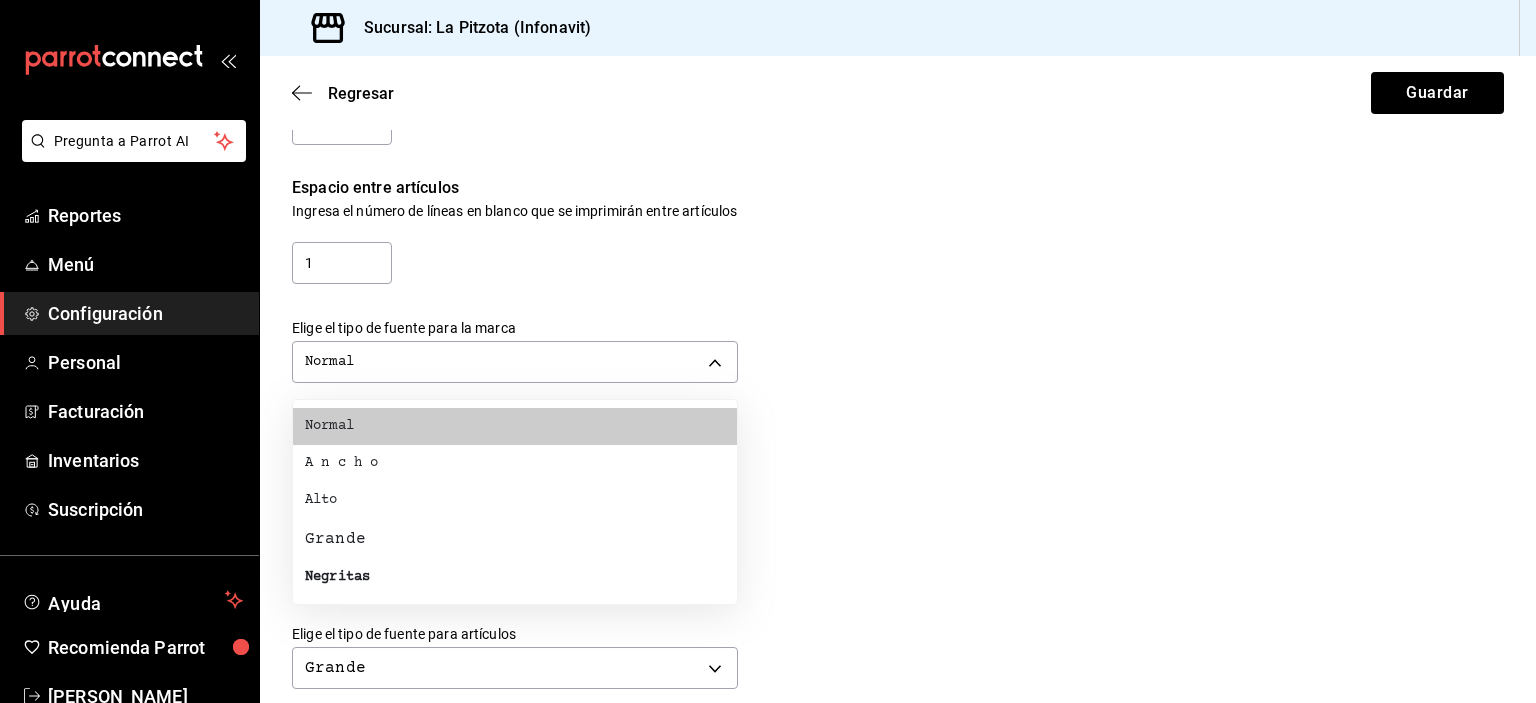 click on "Grande" at bounding box center [515, 539] 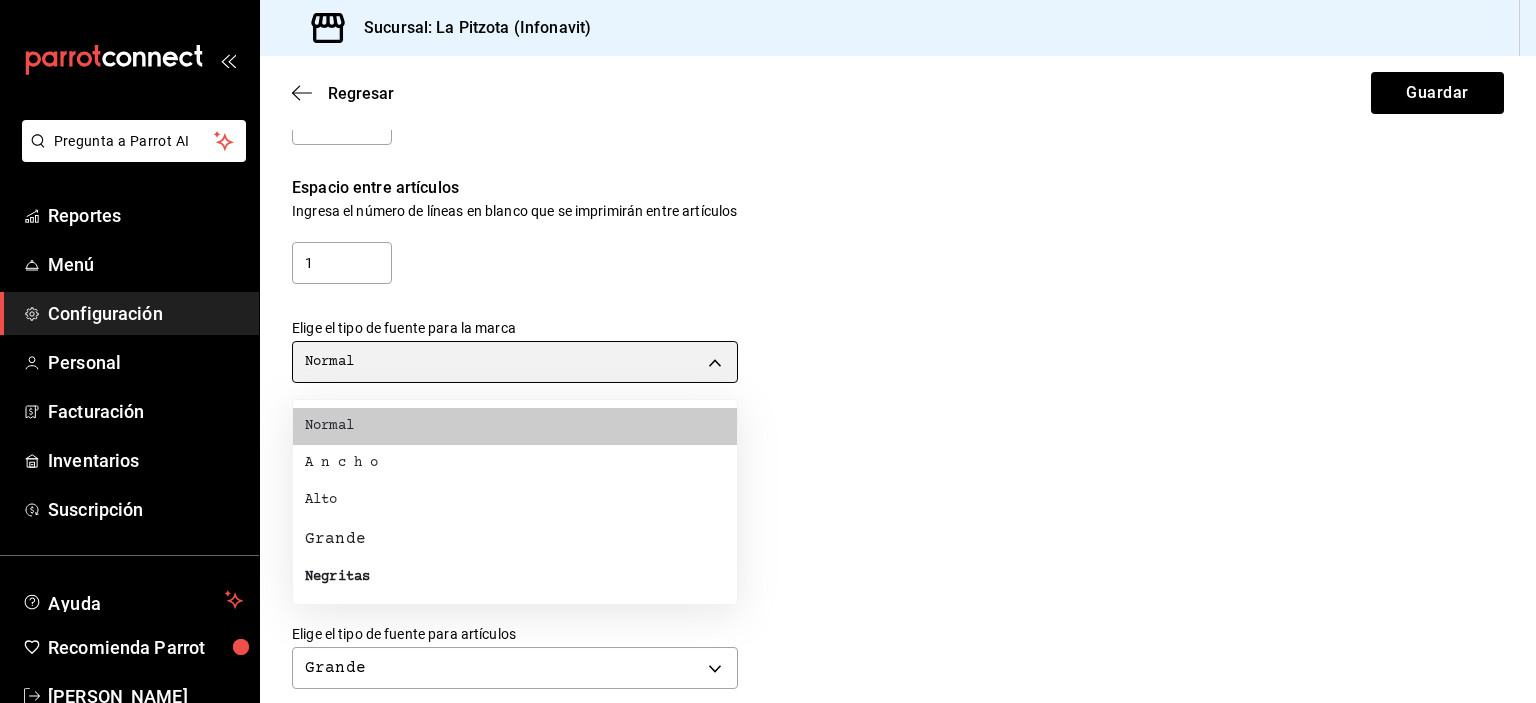 type on "BIG" 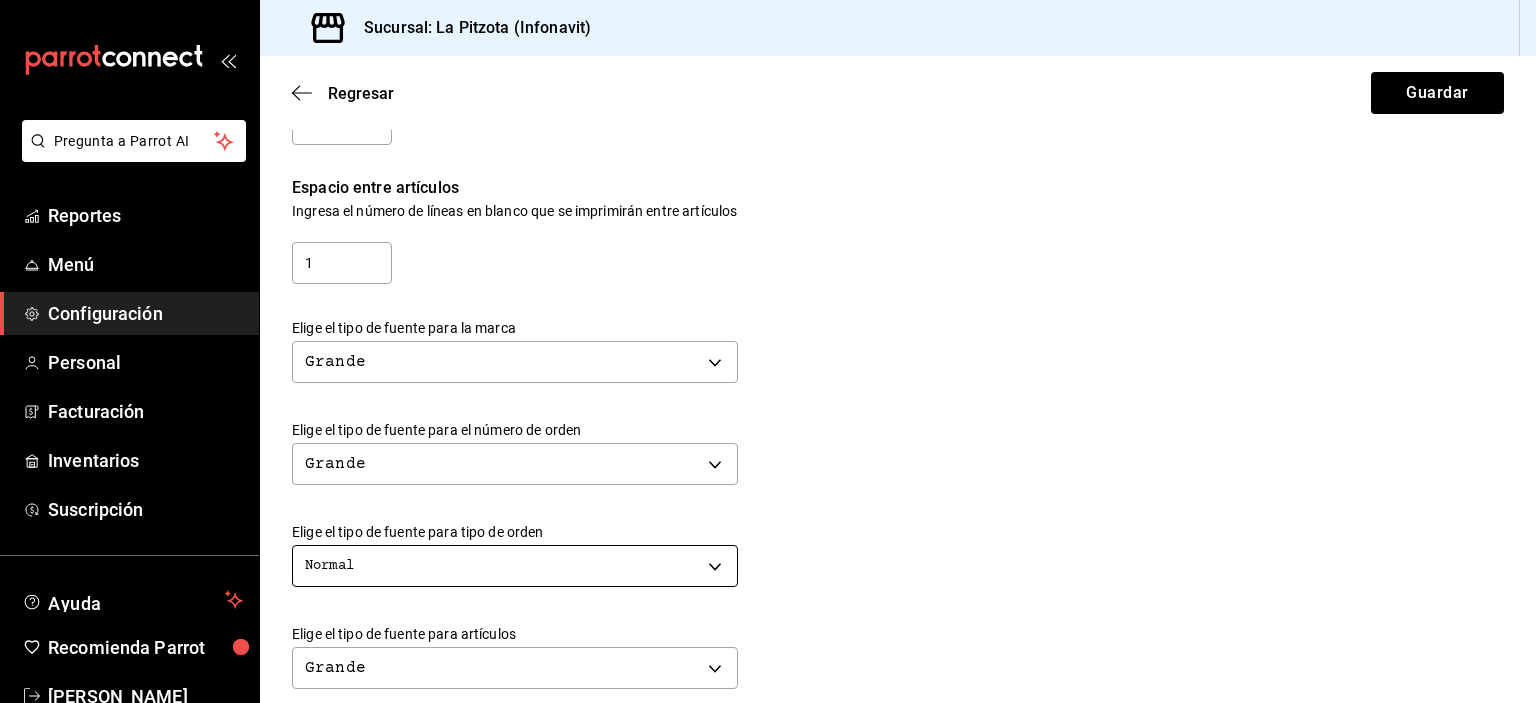 click on "Pregunta a Parrot AI Reportes   Menú   Configuración   Personal   Facturación   Inventarios   Suscripción   Ayuda Recomienda Parrot   Jesus Alvarez   Sugerir nueva función   Sucursal: La Pitzota (Infonavit) Regresar Guardar Modificar comanda Personaliza las comandas de tu cocina. Margen Superior Ingresa el número de líneas en blanco que se imprimirán antes de comenzar con el contenido 2 Margen Inferior Ingresa el número de líneas en blanco que se imprimirán después de terminar con el contenido 2 Espacio entre artículos Ingresa el número de líneas en blanco que se imprimirán entre artículos 1 Elige el tipo de fuente para la marca Grande BIG Elige el tipo de fuente para el número de orden Grande   BIG Elige el tipo de fuente para tipo de orden Normal   NORMAL Elige el tipo de fuente para artículos Grande BIG Elige el tipo de fuente para modificadores Grande BIG Elige el tipo de fuente para notas Grande BIG ¿Mostrar títulos de grupos modificadores? Si No Si No Ver video tutorial Ir a video" at bounding box center (768, 351) 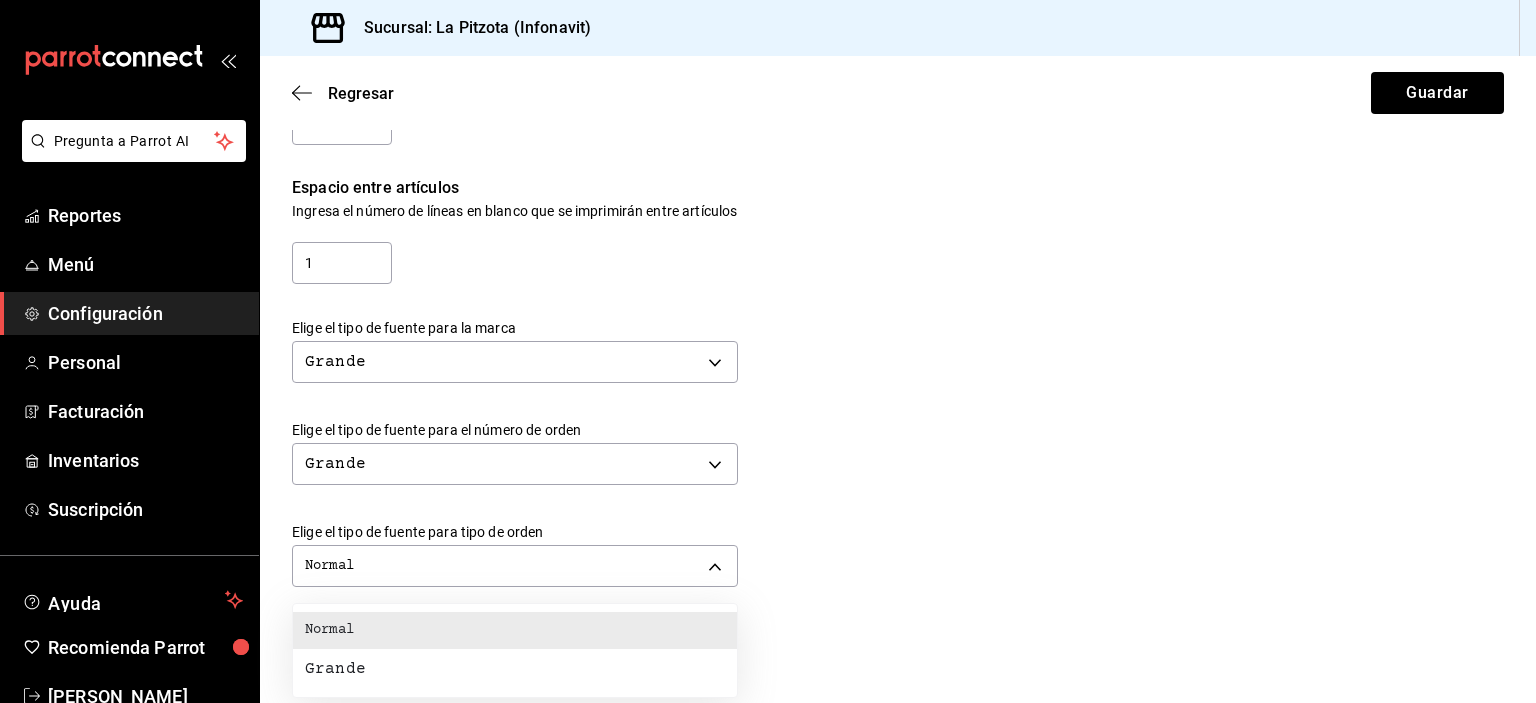 click on "Grande" at bounding box center (335, 669) 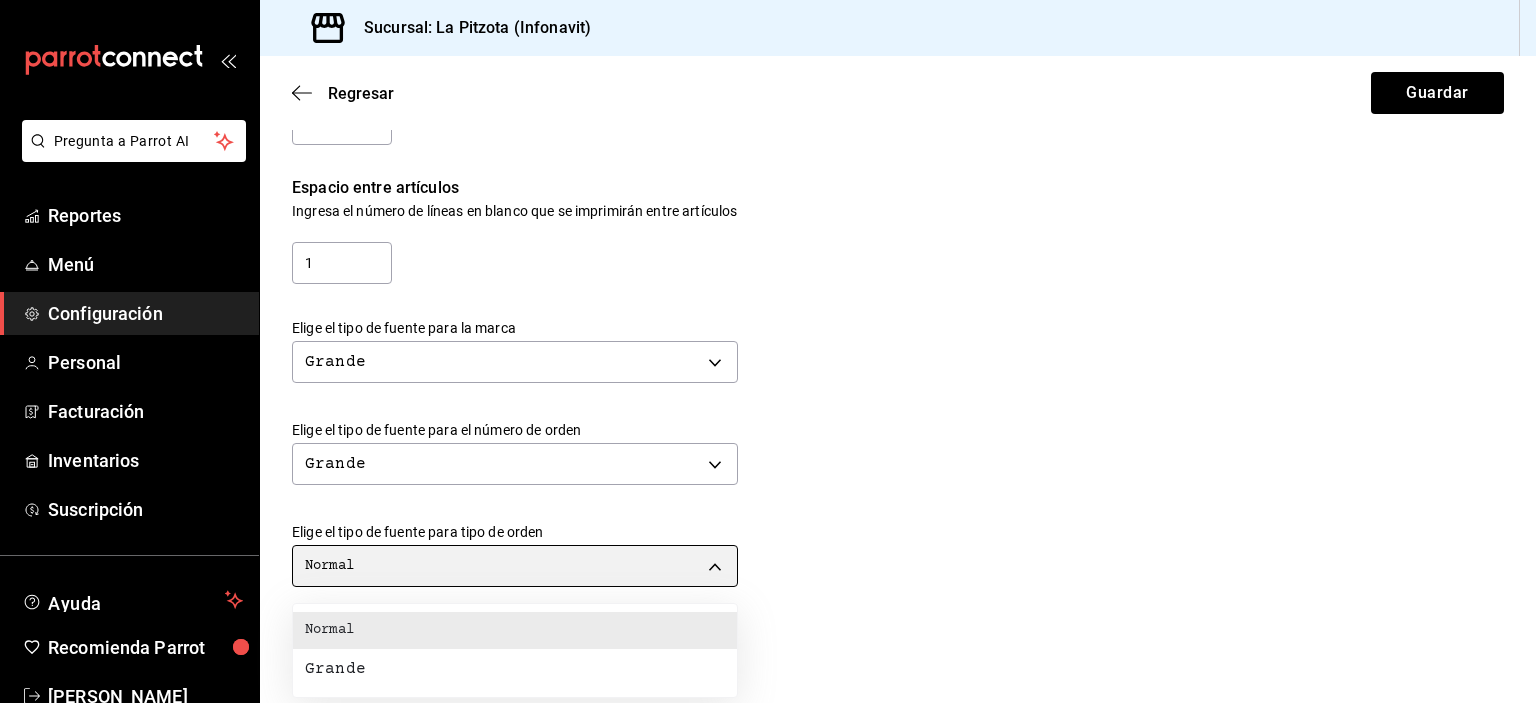 type on "BIG" 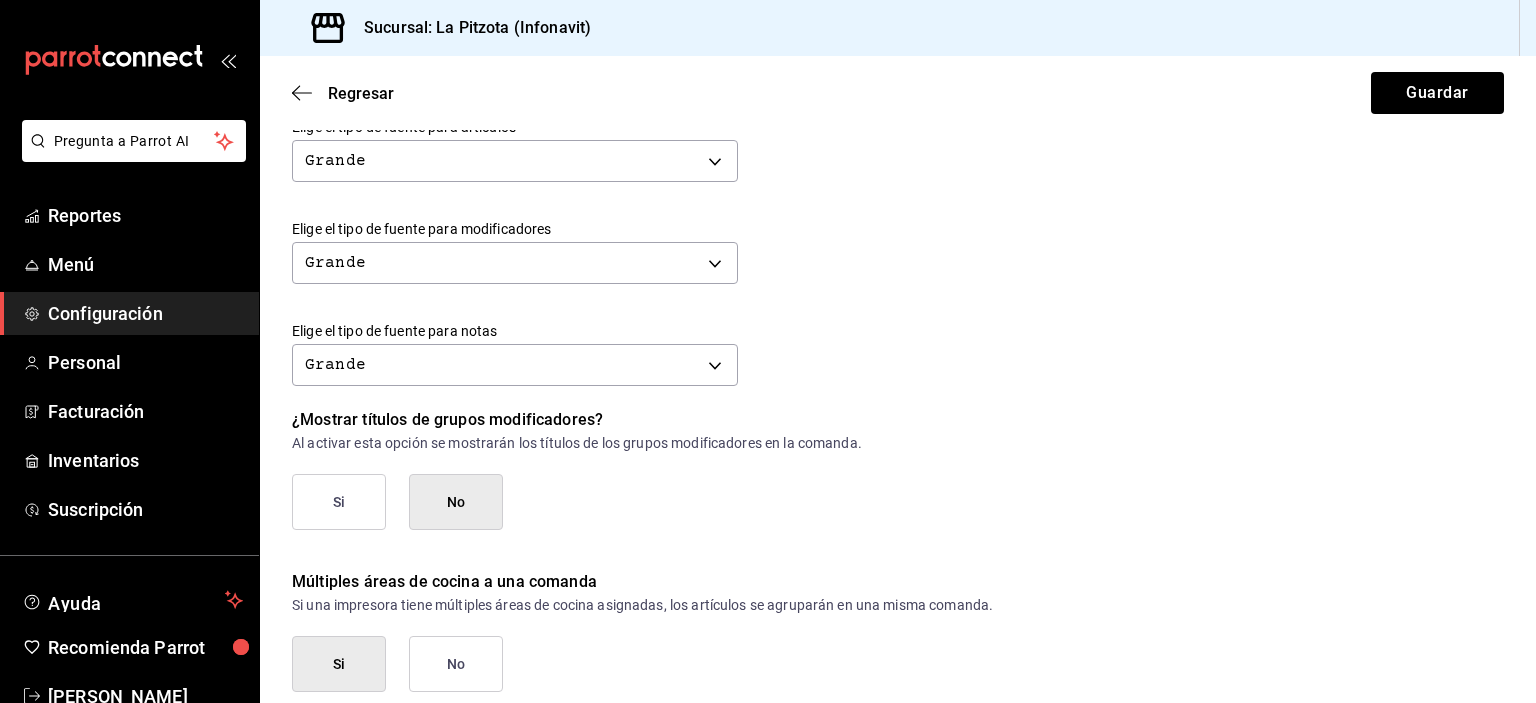 scroll, scrollTop: 841, scrollLeft: 0, axis: vertical 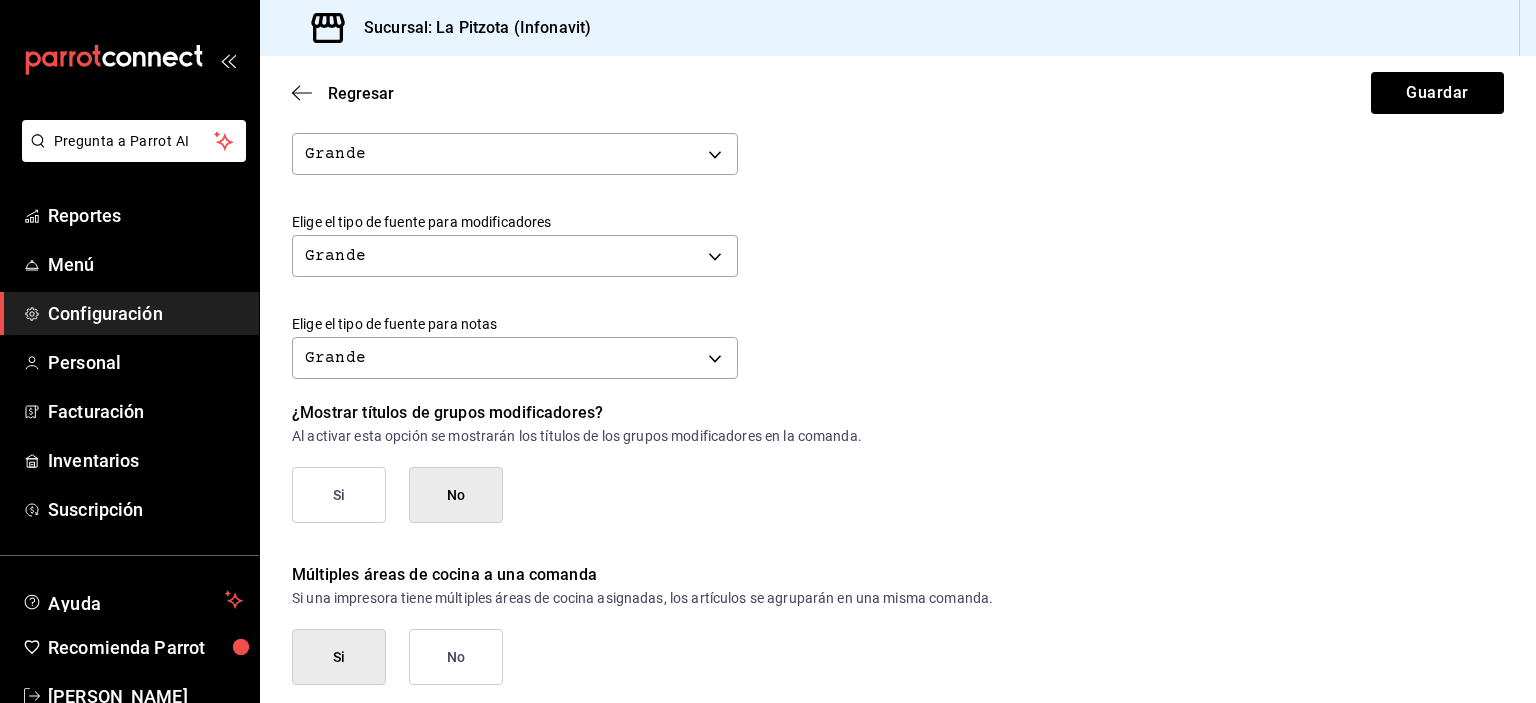 click on "Si" at bounding box center [339, 495] 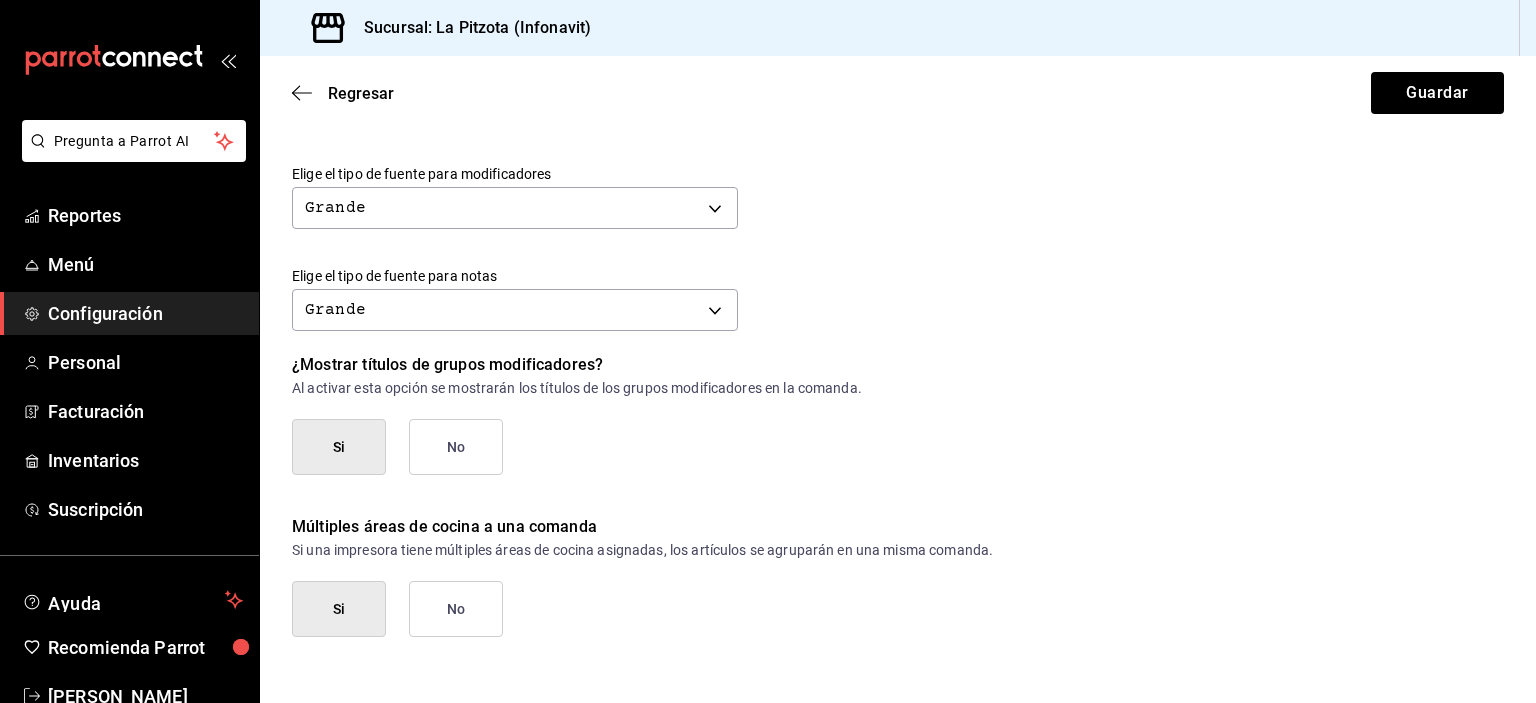 scroll, scrollTop: 895, scrollLeft: 0, axis: vertical 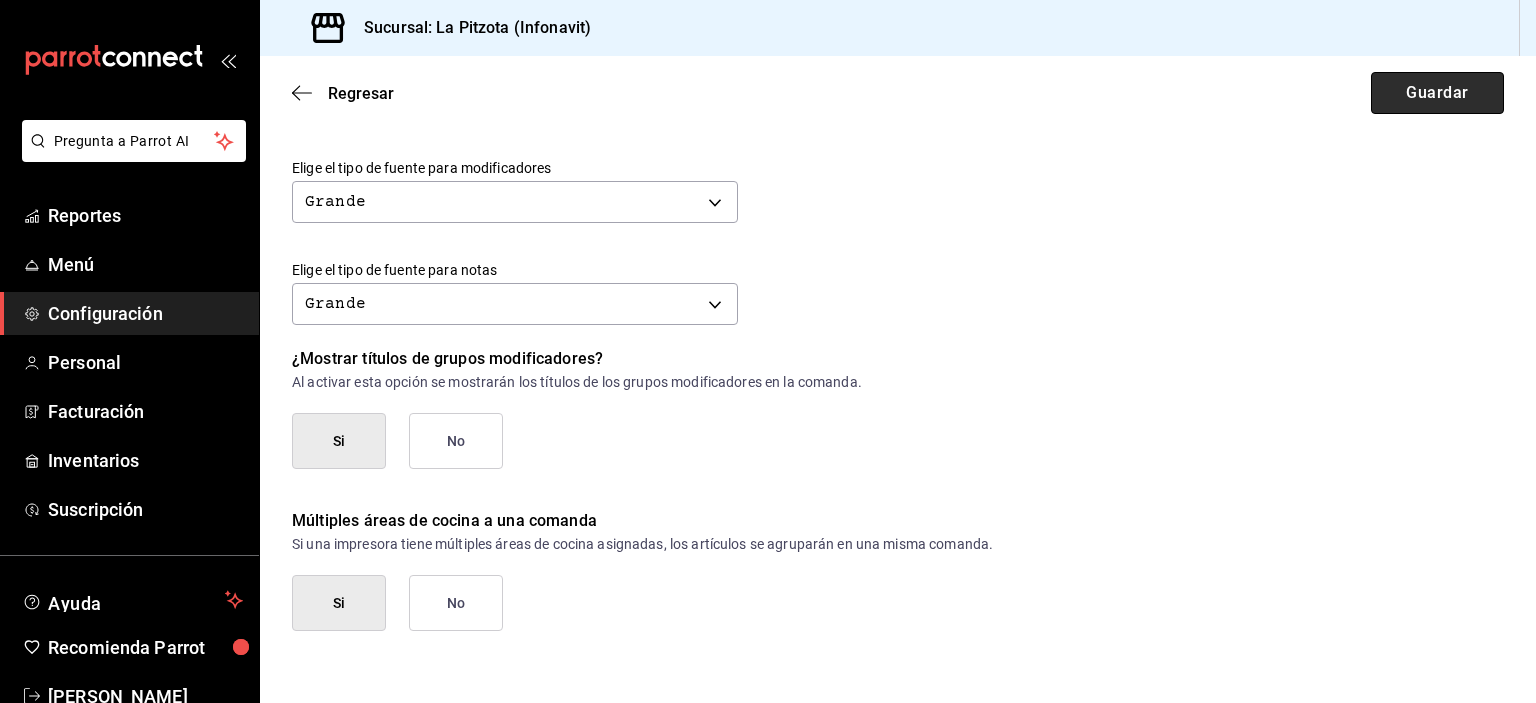 click on "Guardar" at bounding box center (1437, 93) 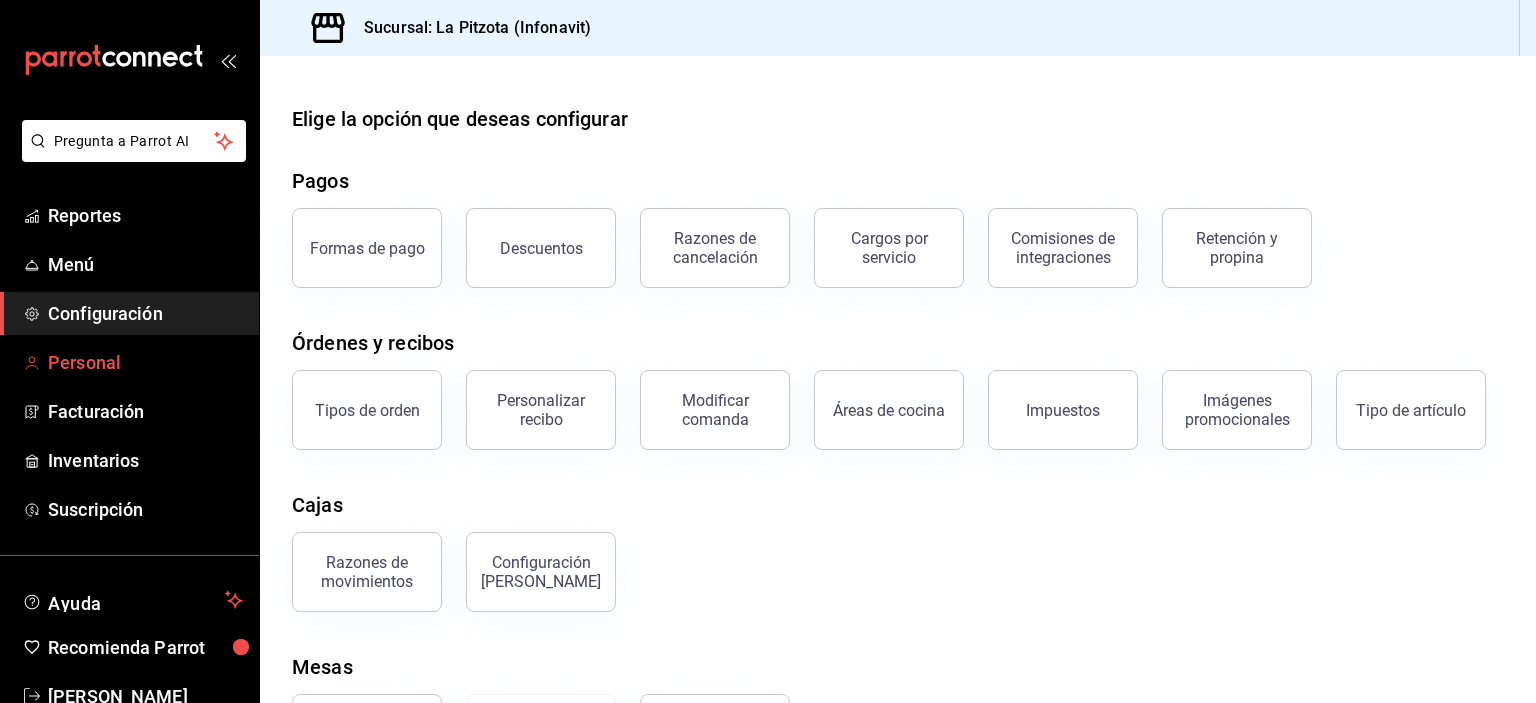 click on "Personal" at bounding box center (145, 362) 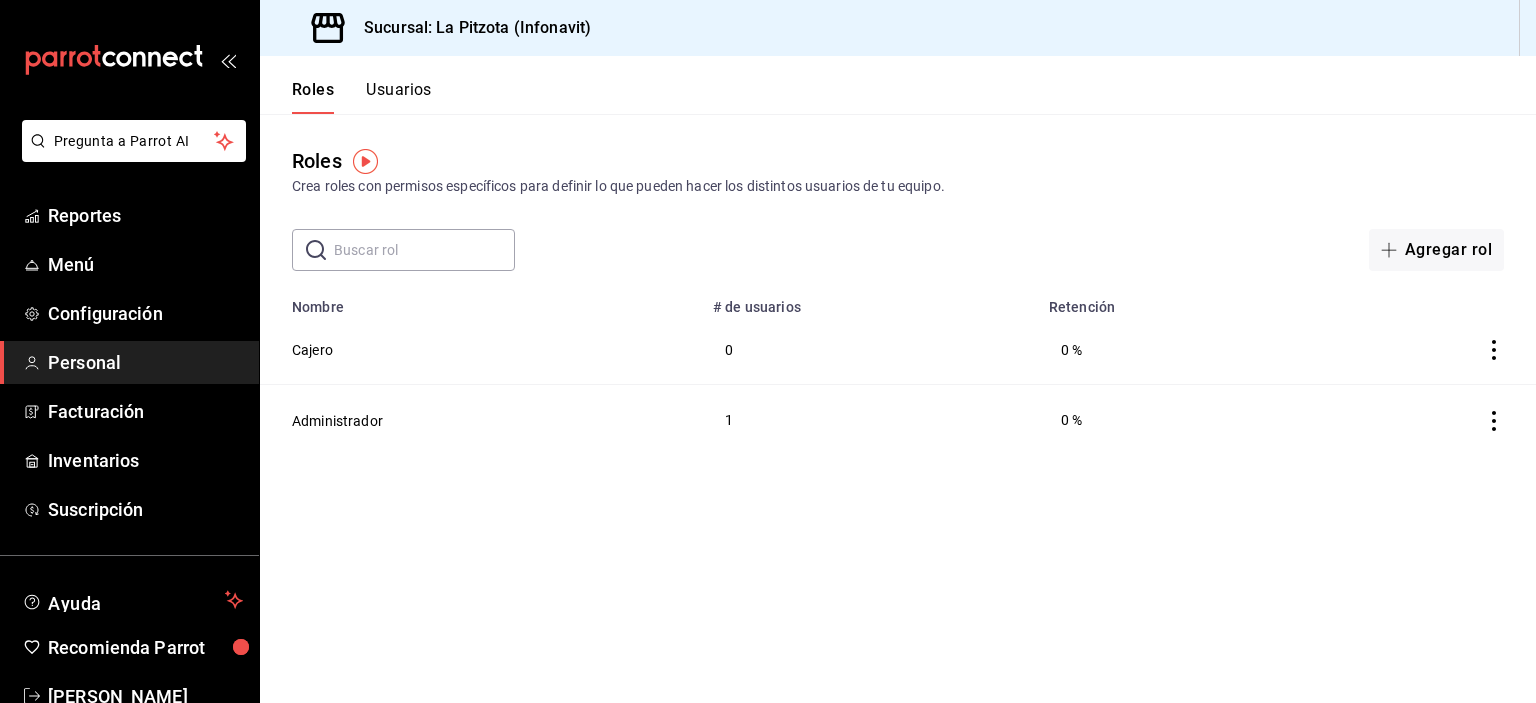 click on "Usuarios" at bounding box center (399, 97) 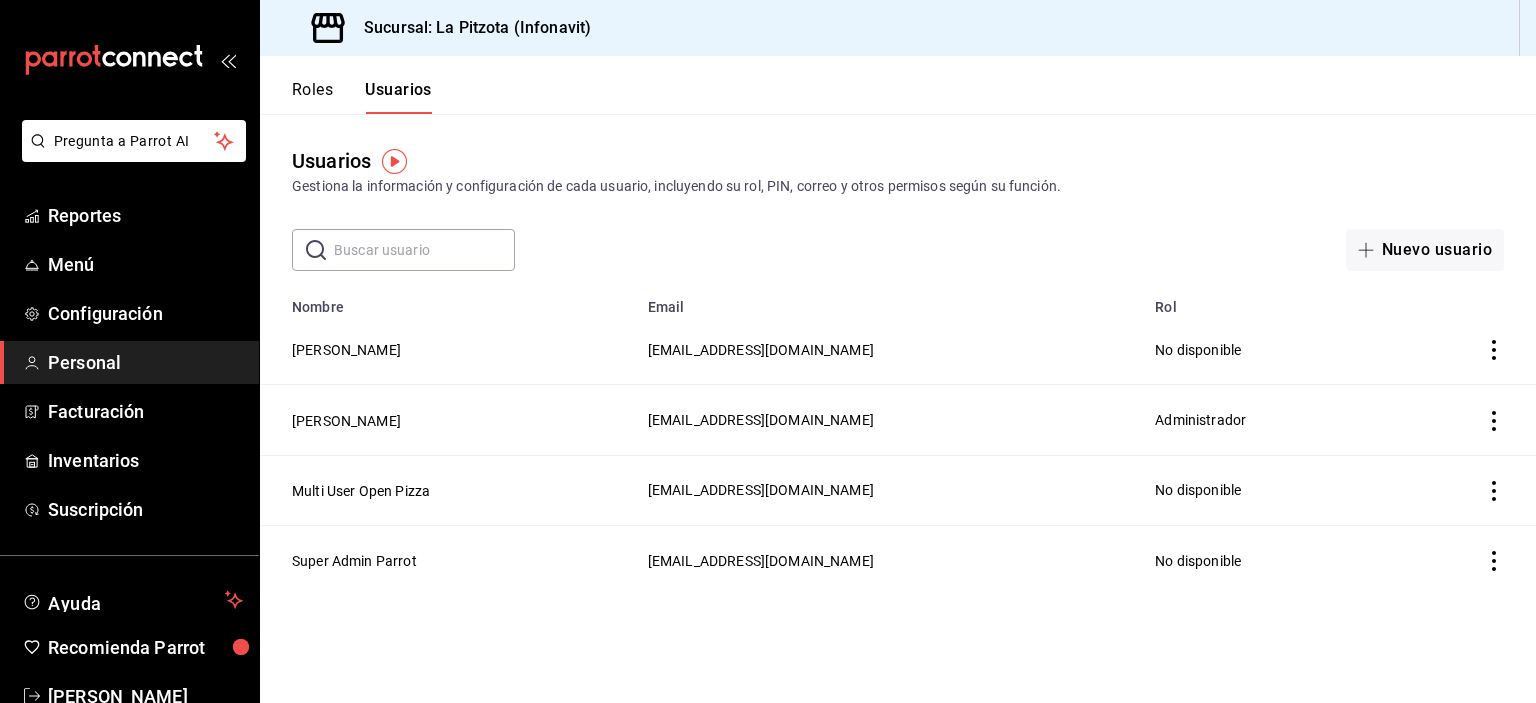 click on "Roles Usuarios" at bounding box center (362, 97) 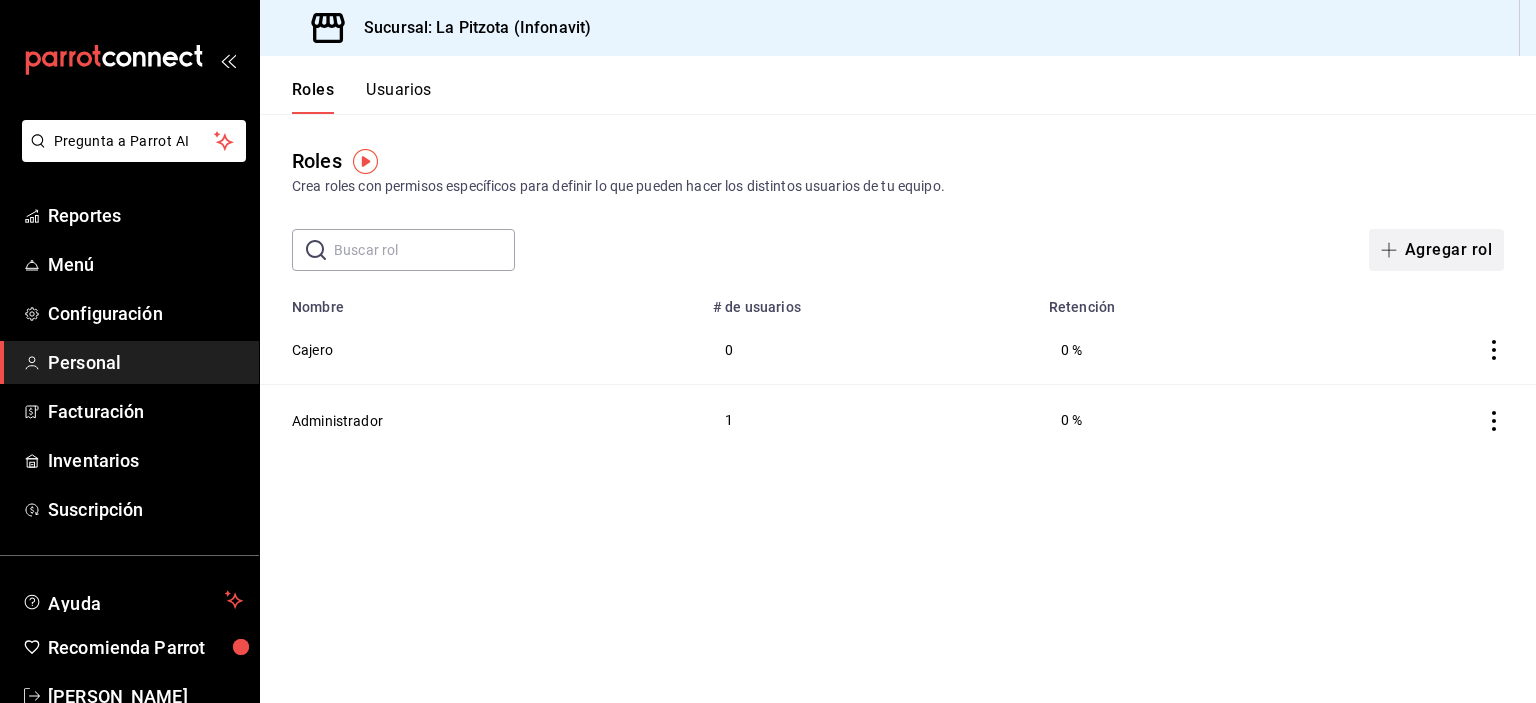 click on "Agregar rol" at bounding box center [1436, 250] 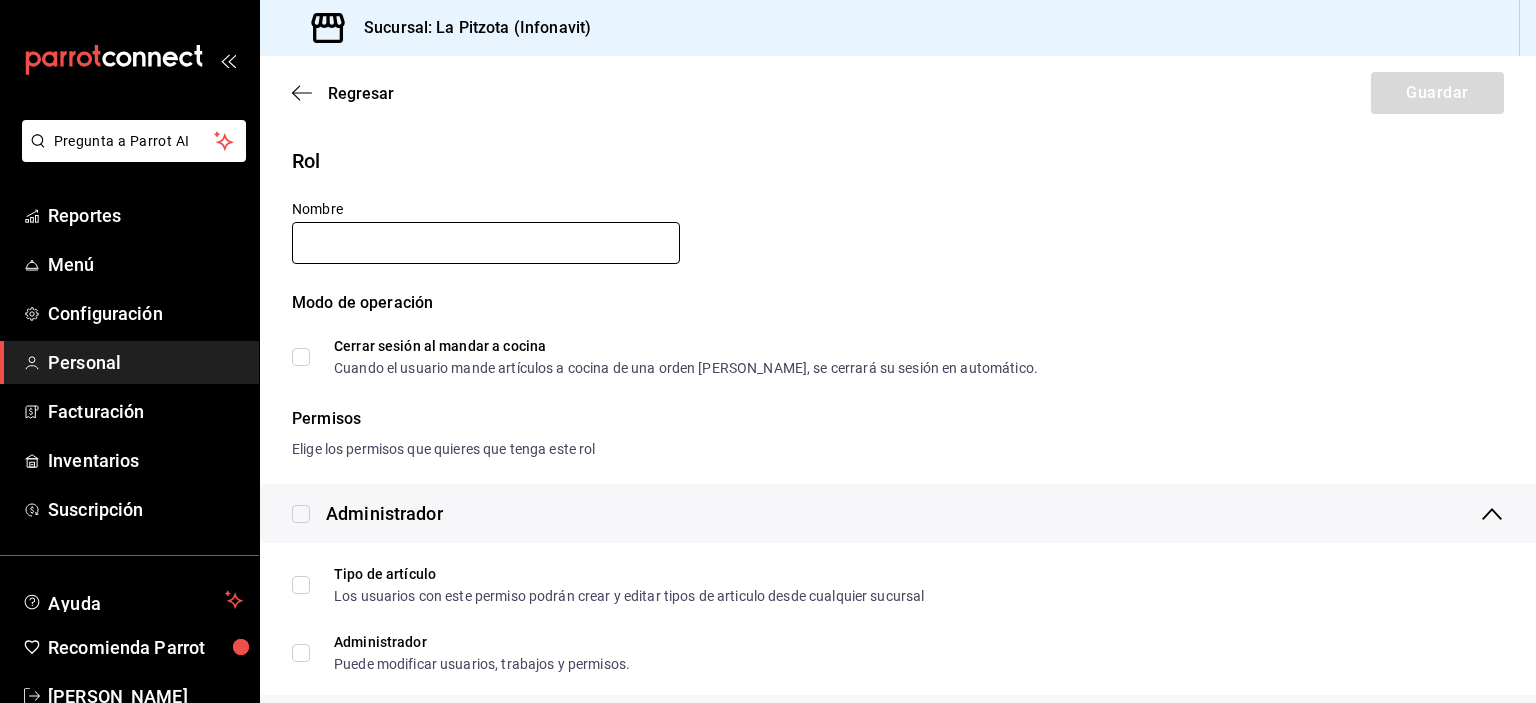 click at bounding box center (486, 243) 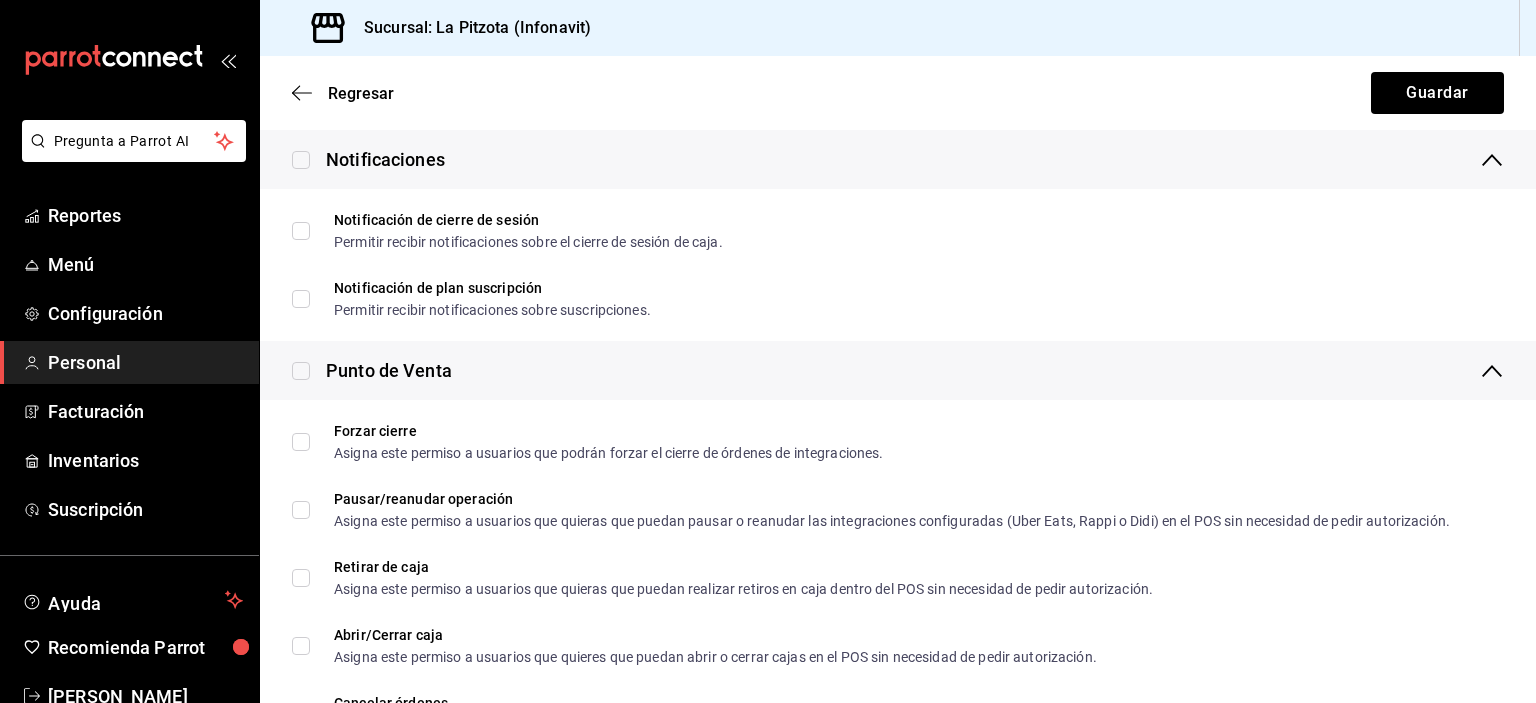 scroll, scrollTop: 1736, scrollLeft: 0, axis: vertical 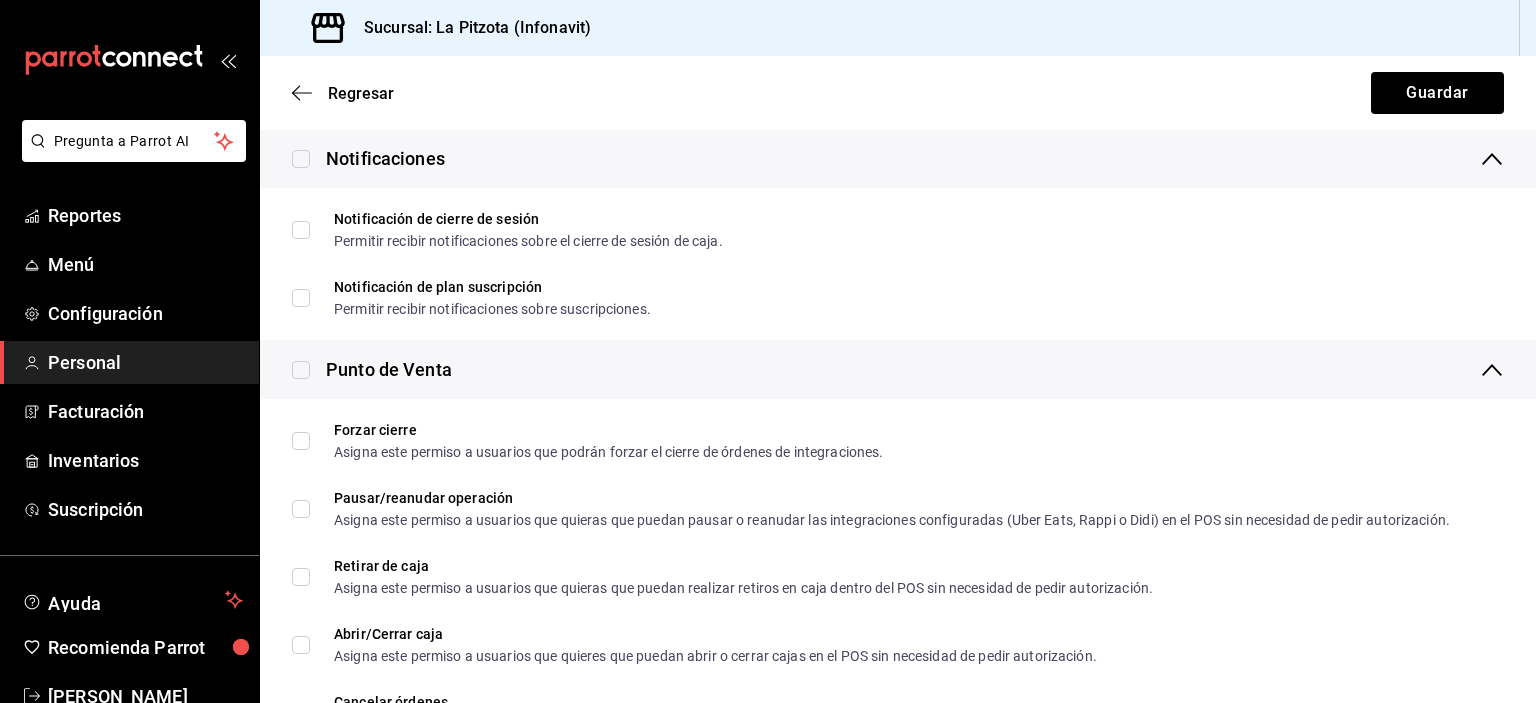 type on "Caja" 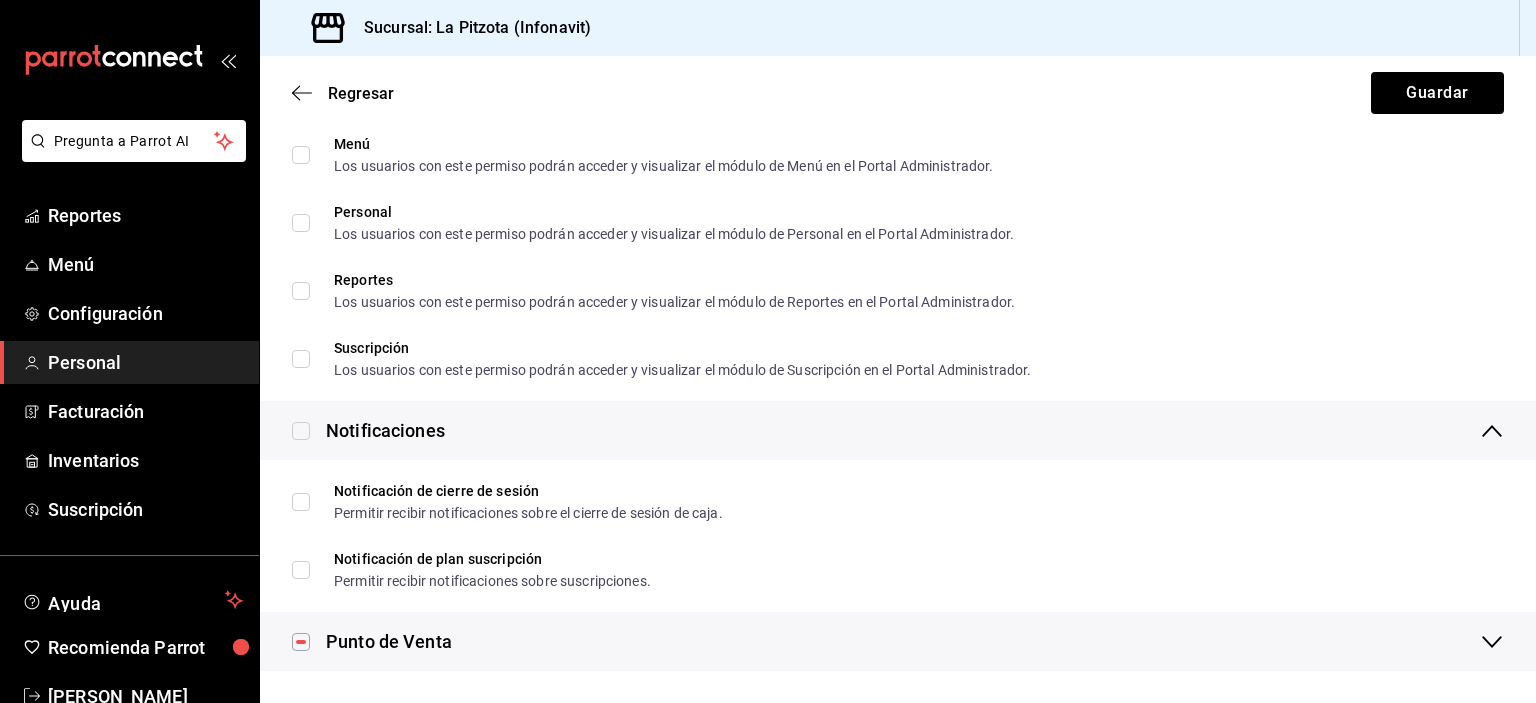 scroll, scrollTop: 1464, scrollLeft: 0, axis: vertical 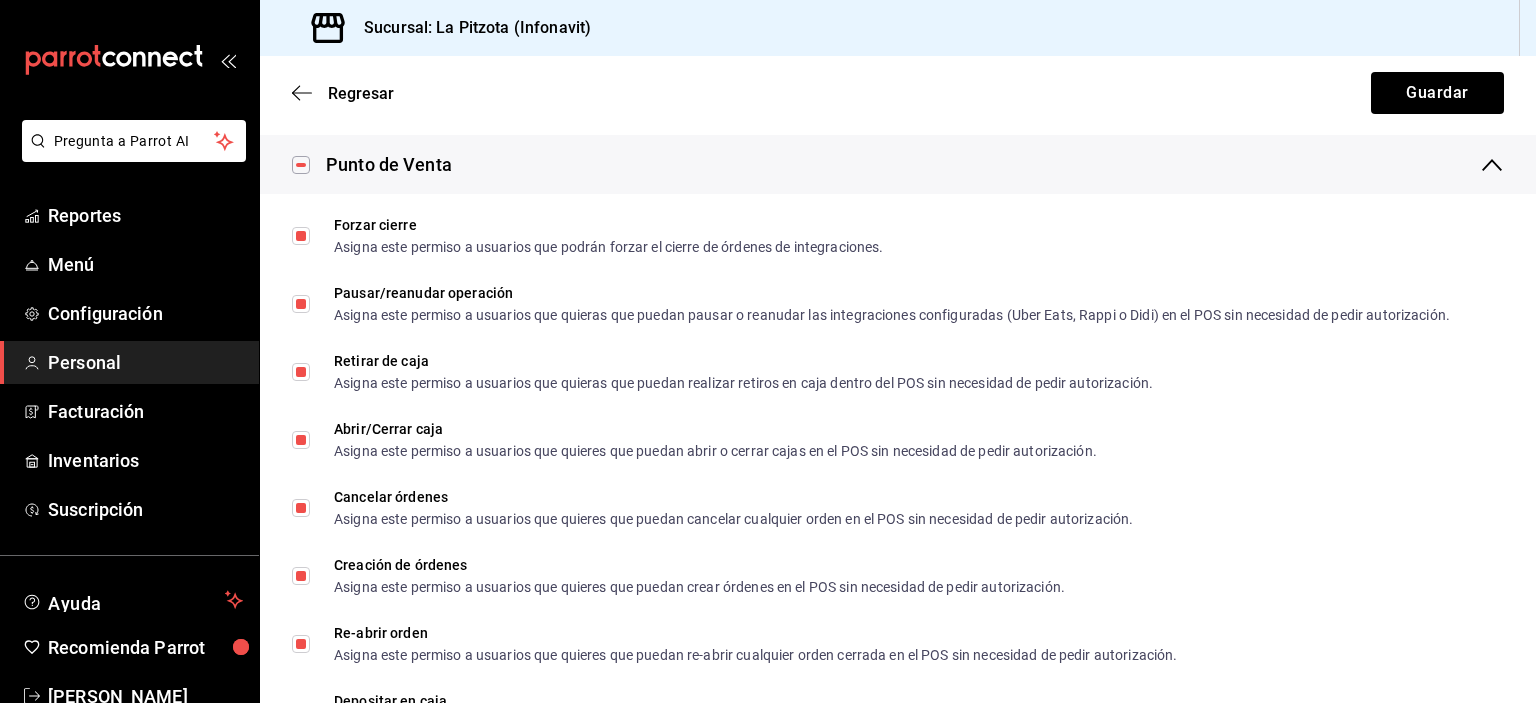 click at bounding box center (301, 165) 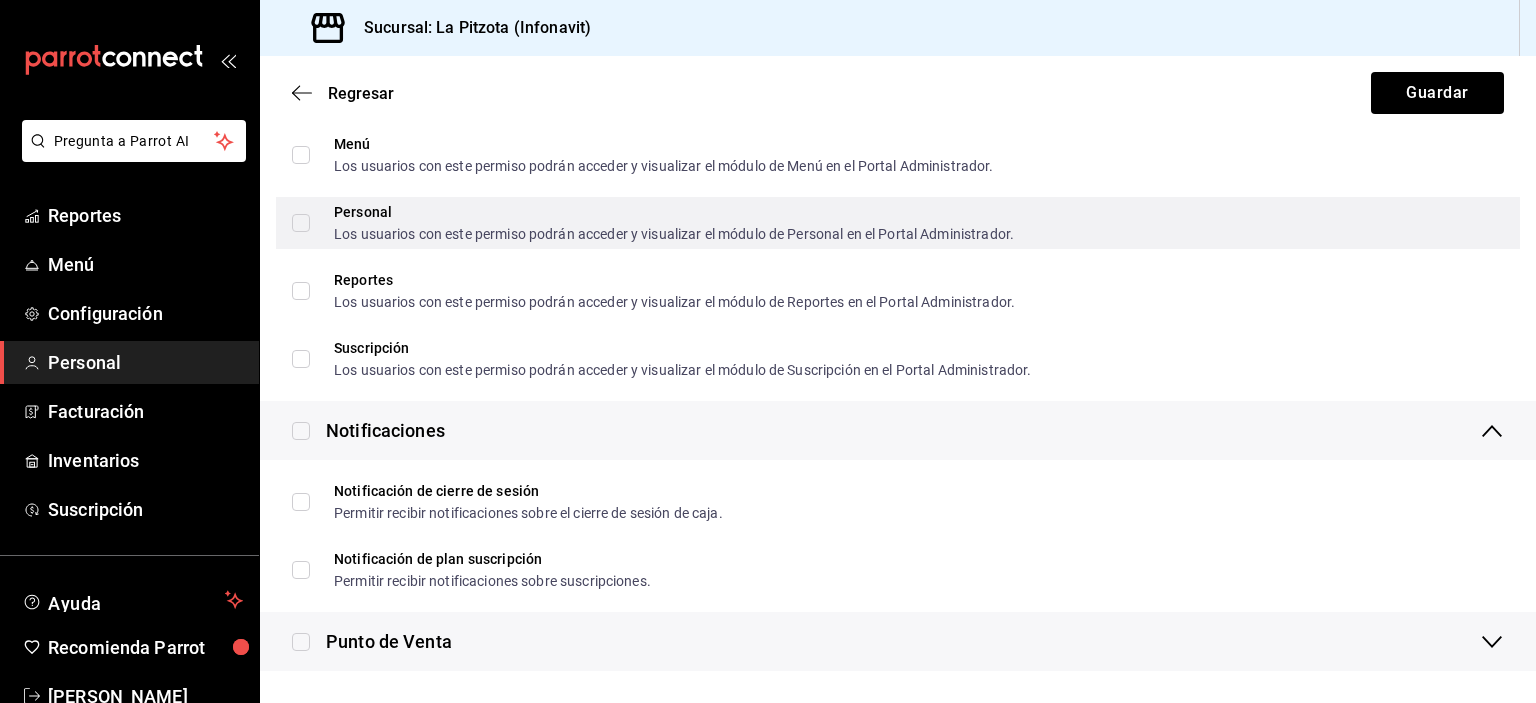 scroll, scrollTop: 1464, scrollLeft: 0, axis: vertical 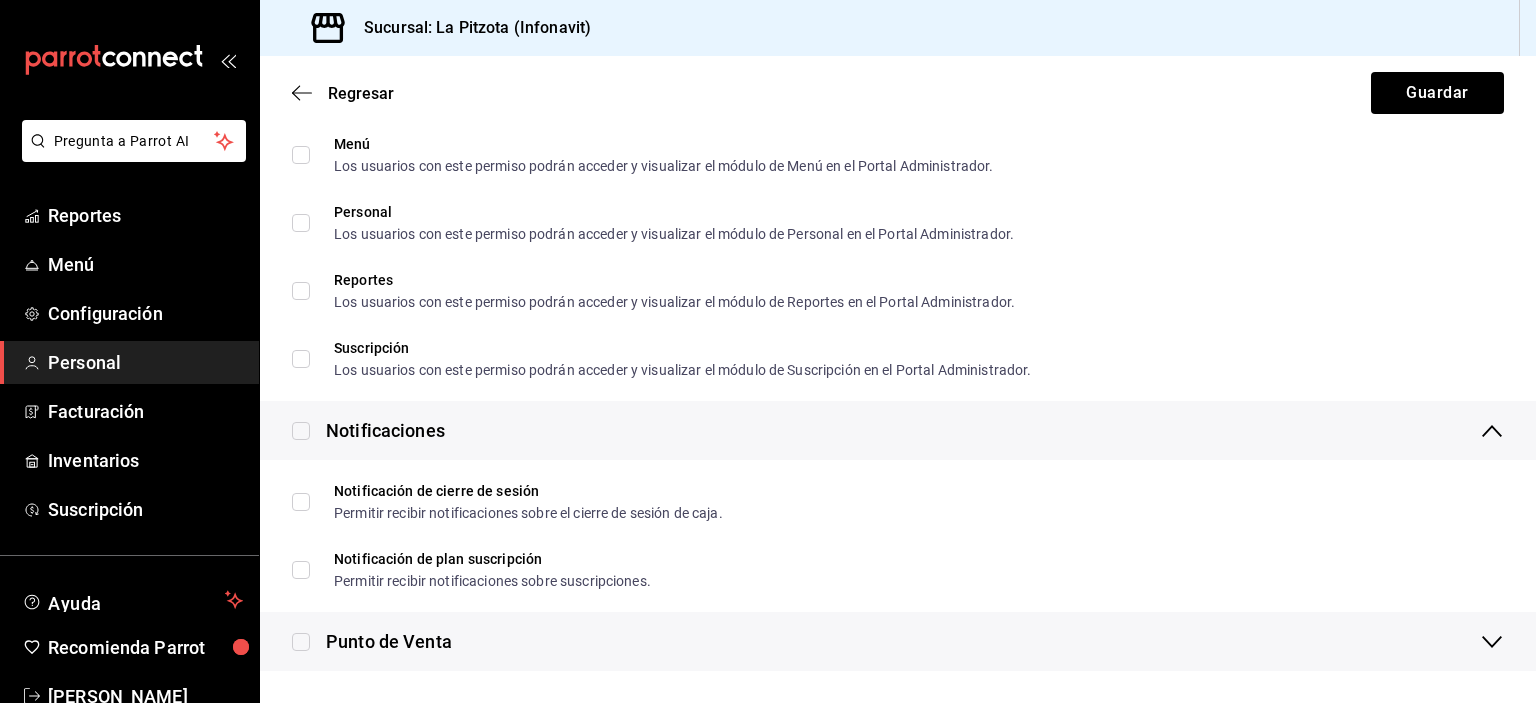 click 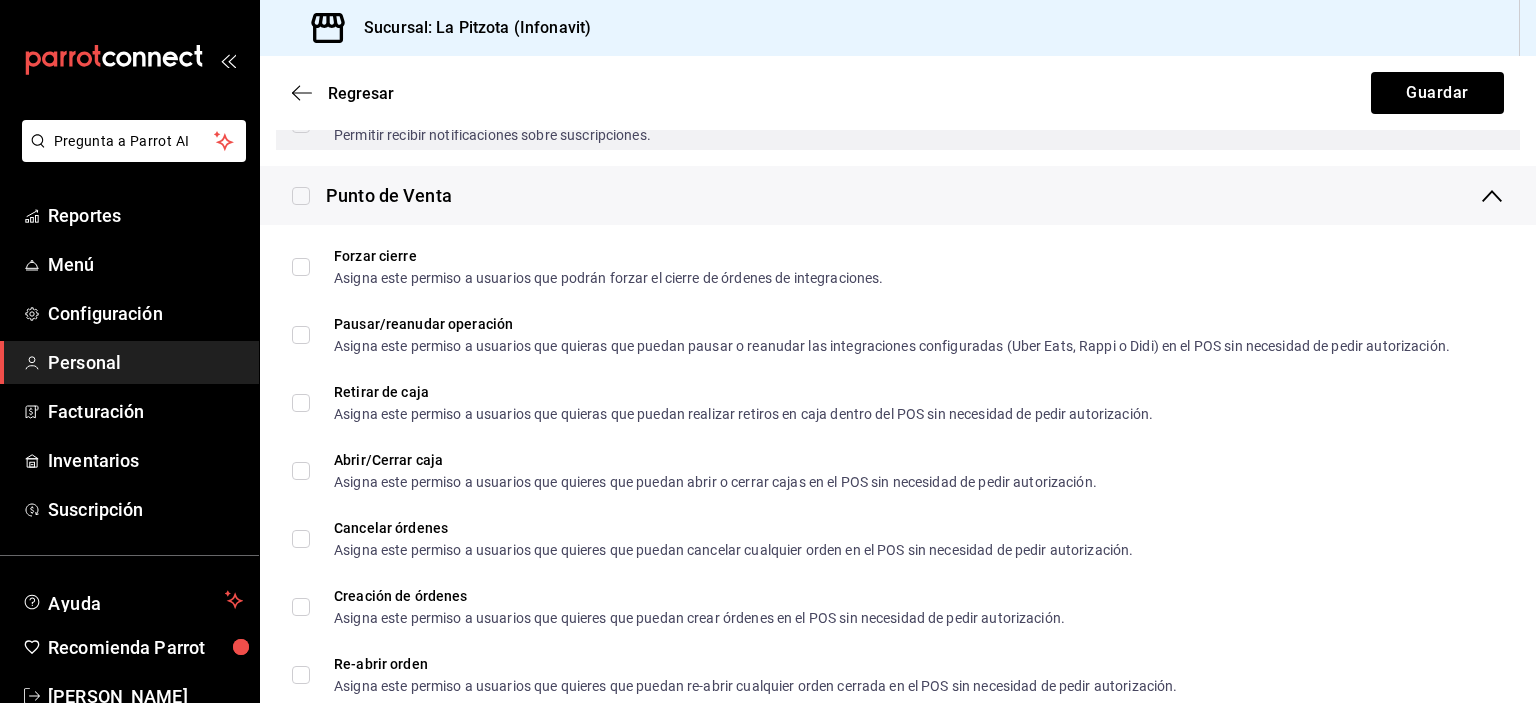 scroll, scrollTop: 1941, scrollLeft: 0, axis: vertical 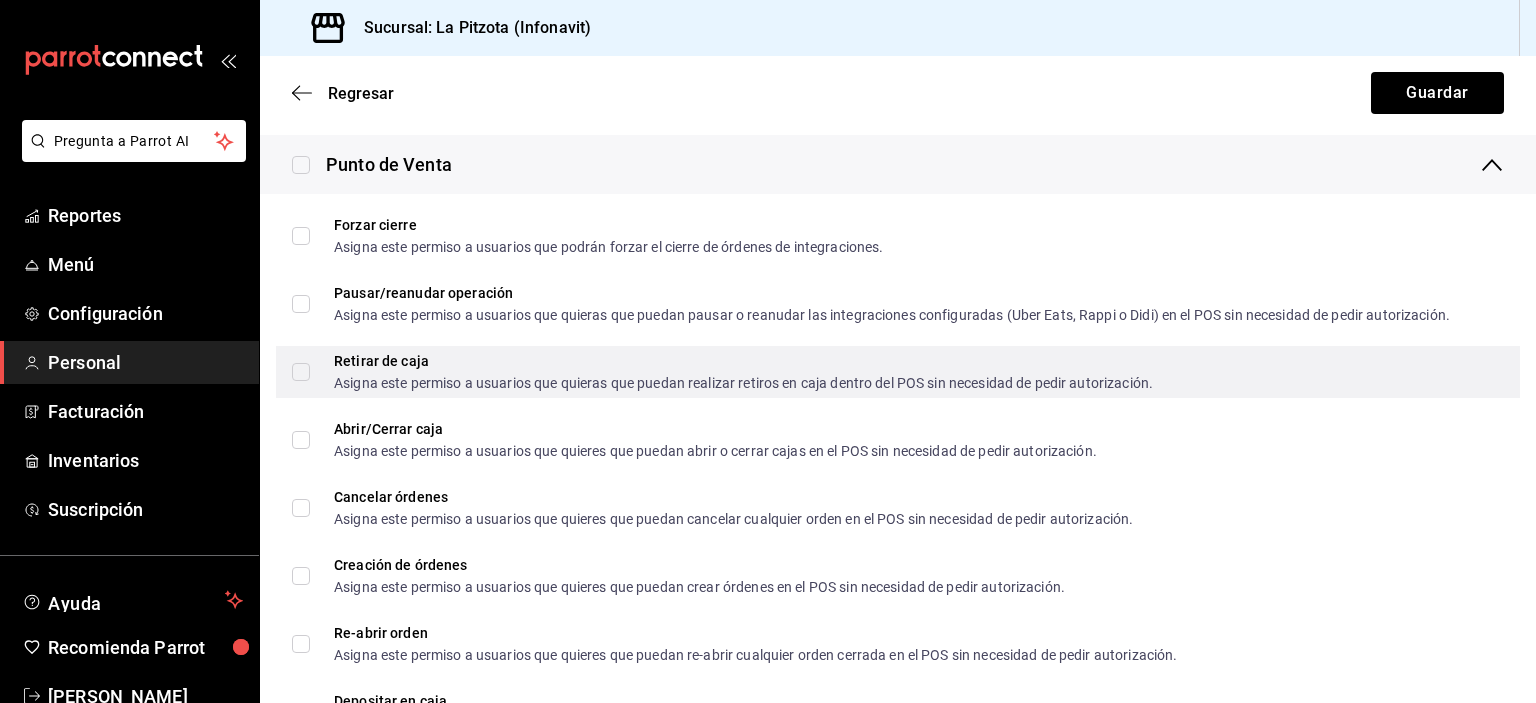 click on "Retirar de caja Asigna este permiso a usuarios que quieras que puedan realizar retiros en caja dentro del POS sin necesidad de pedir autorización." at bounding box center (301, 372) 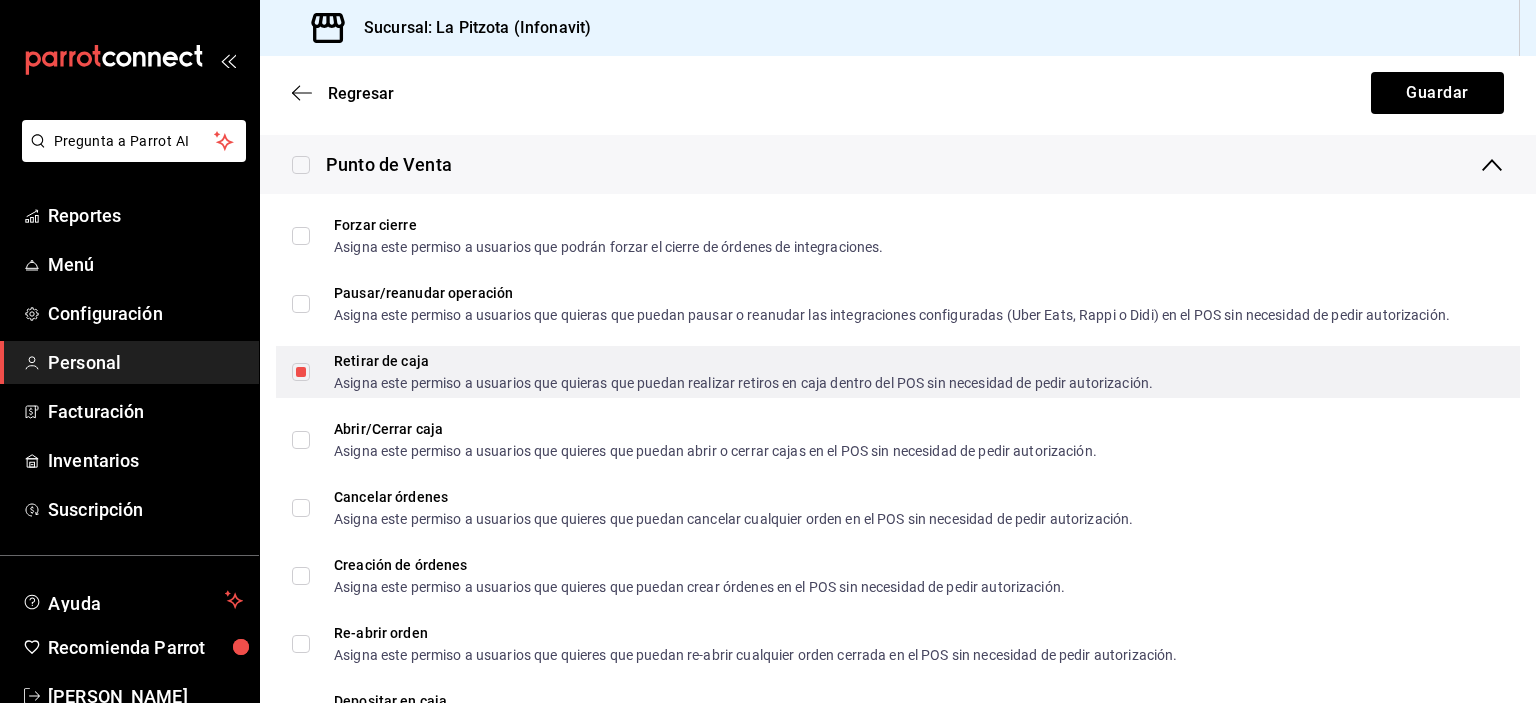 click on "Retirar de caja Asigna este permiso a usuarios que quieras que puedan realizar retiros en caja dentro del POS sin necesidad de pedir autorización." at bounding box center (301, 372) 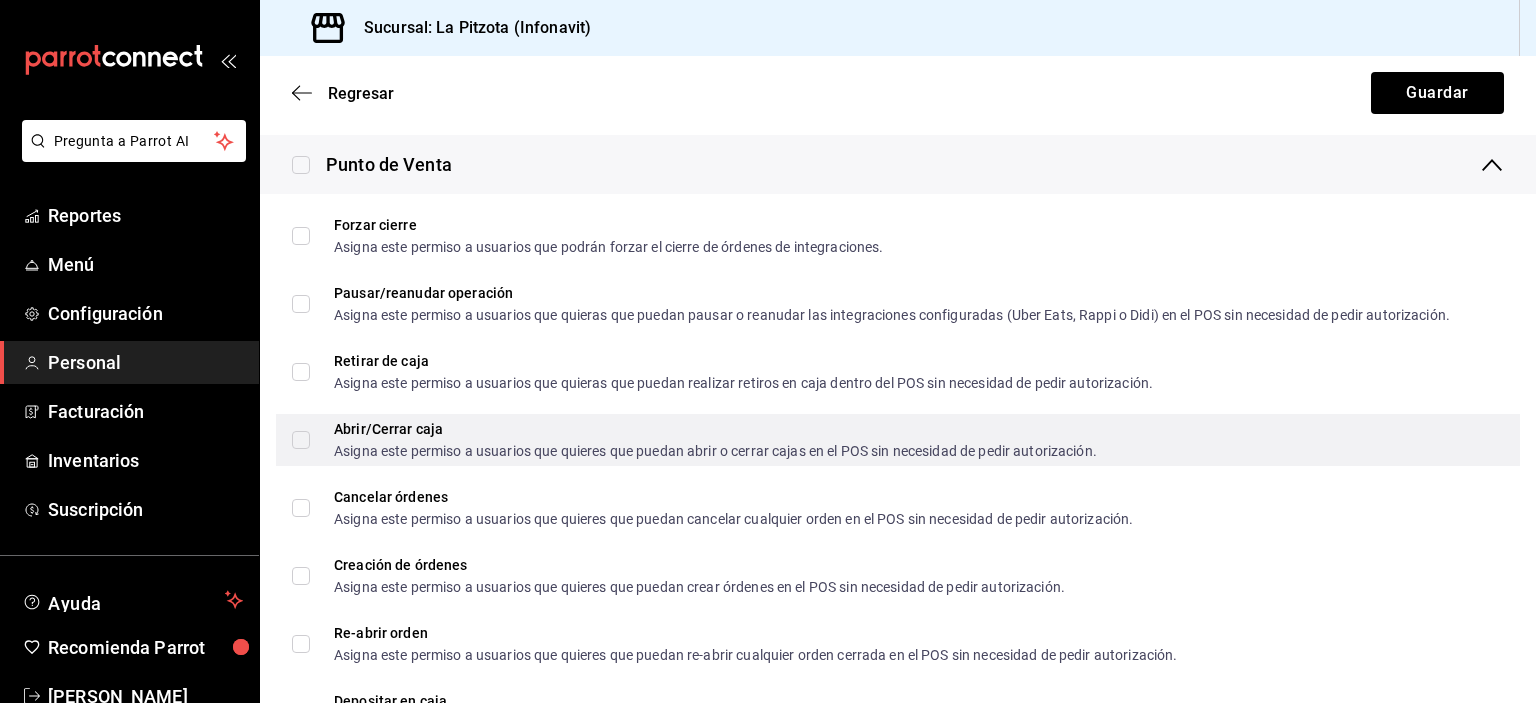 click on "Abrir/Cerrar caja Asigna este permiso a usuarios que quieres que puedan abrir o cerrar cajas en el POS sin necesidad de pedir autorización." at bounding box center (301, 440) 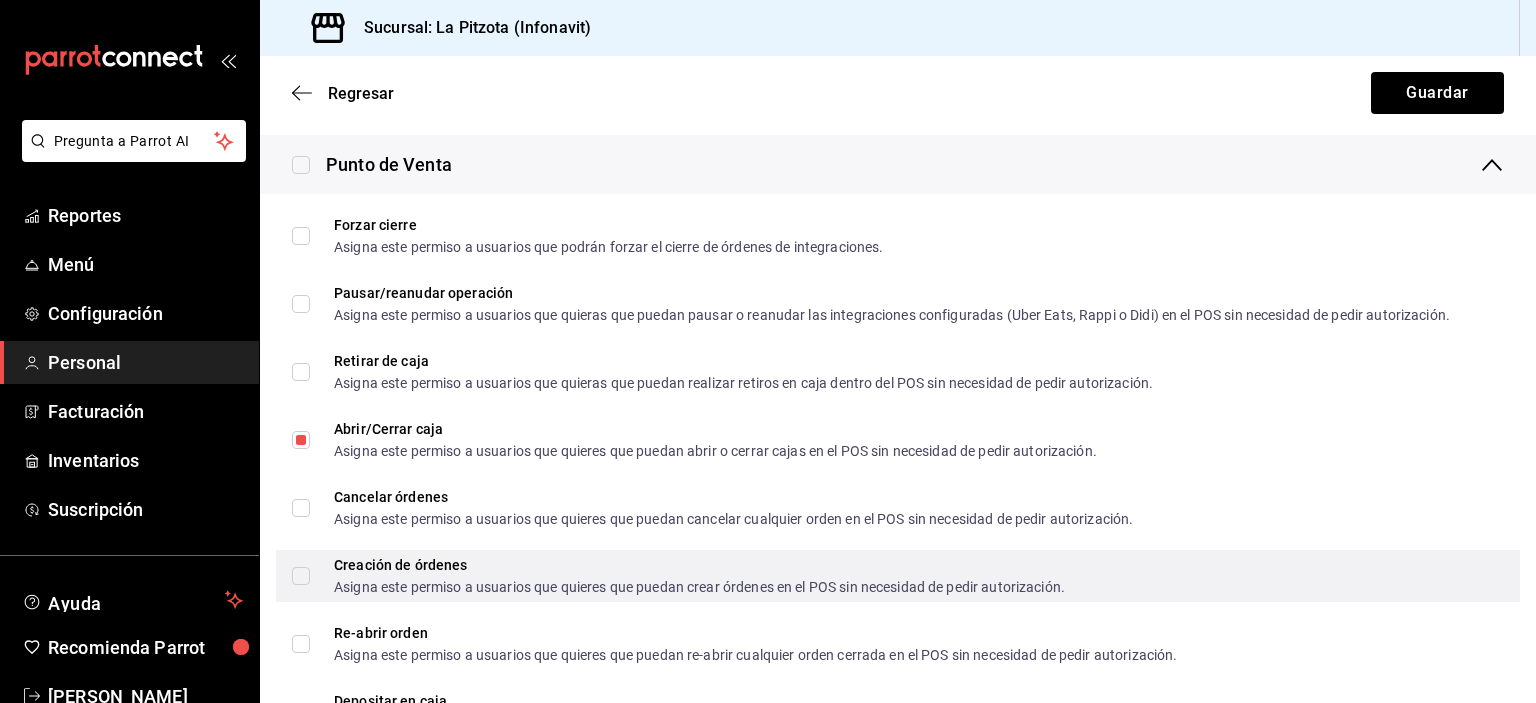 click on "Creación de órdenes Asigna este permiso a usuarios que quieres que puedan crear órdenes en el POS sin necesidad de pedir autorización." at bounding box center (301, 576) 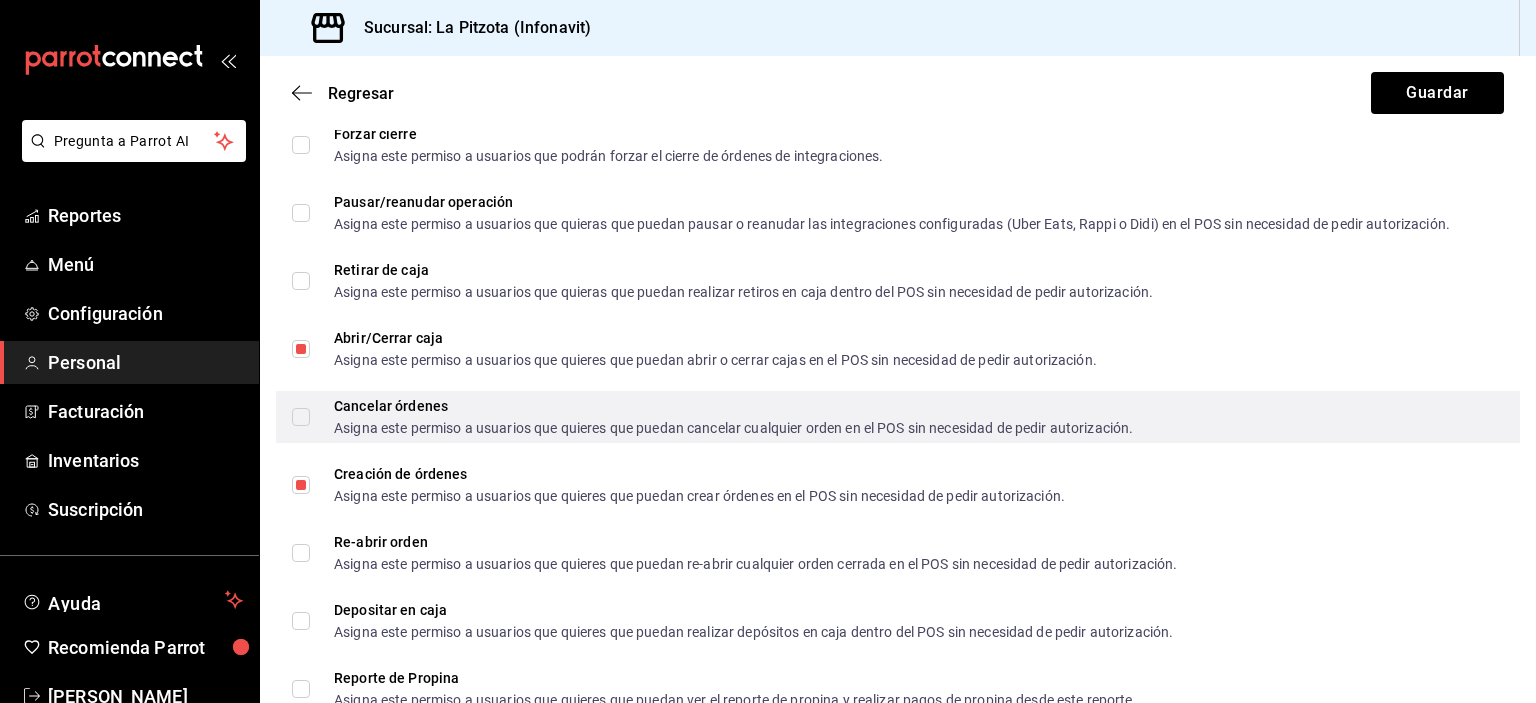 scroll, scrollTop: 2060, scrollLeft: 0, axis: vertical 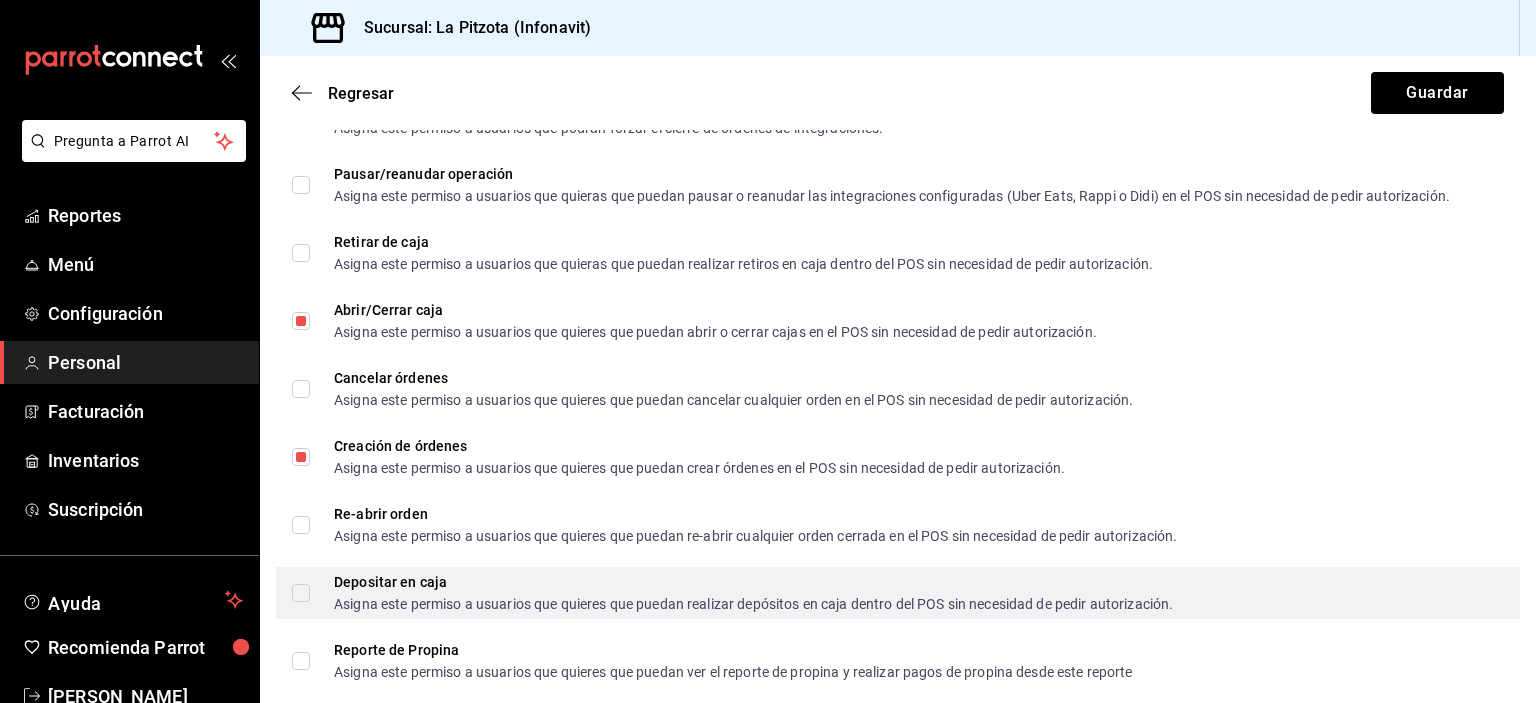 click on "Depositar en caja Asigna este permiso a usuarios que quieres que puedan realizar depósitos en caja dentro del POS sin necesidad de pedir autorización." at bounding box center [301, 593] 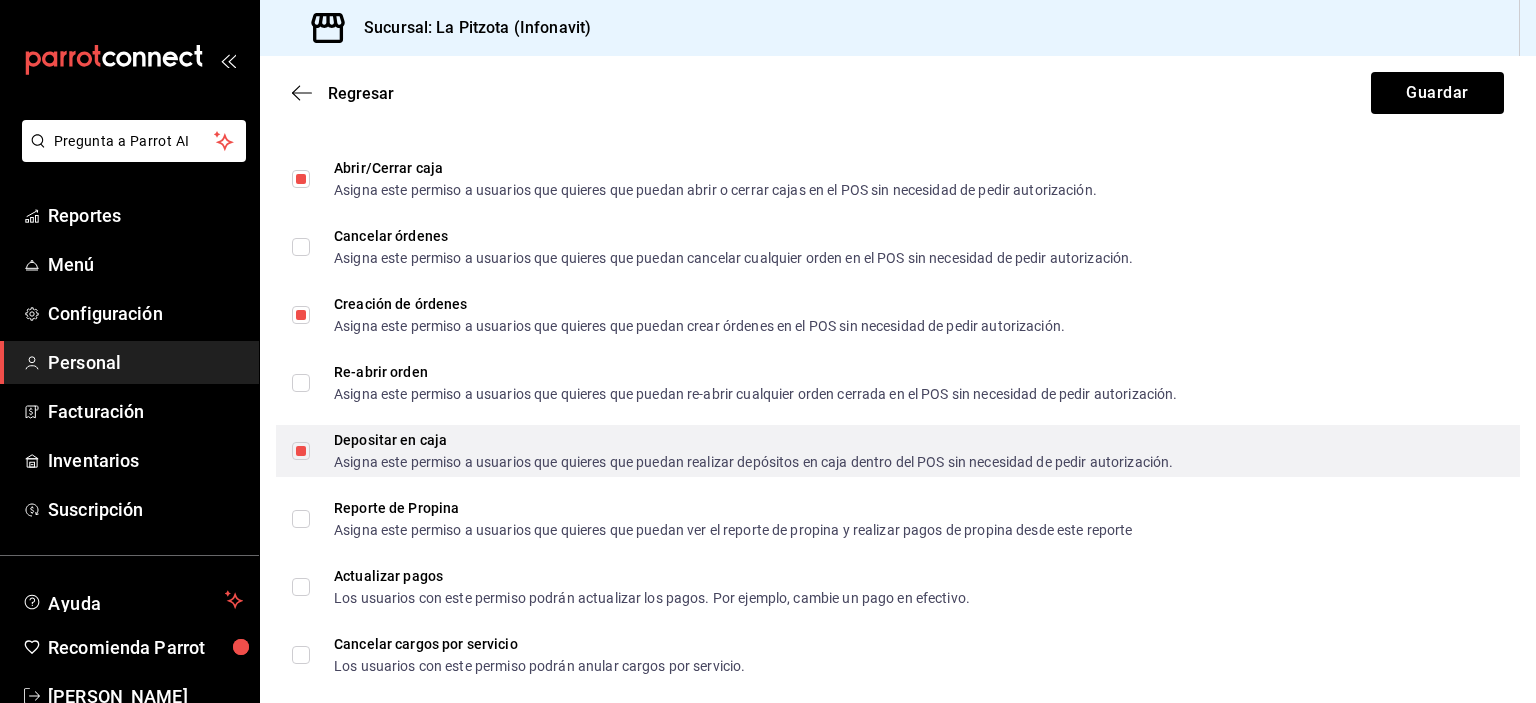 scroll, scrollTop: 2203, scrollLeft: 0, axis: vertical 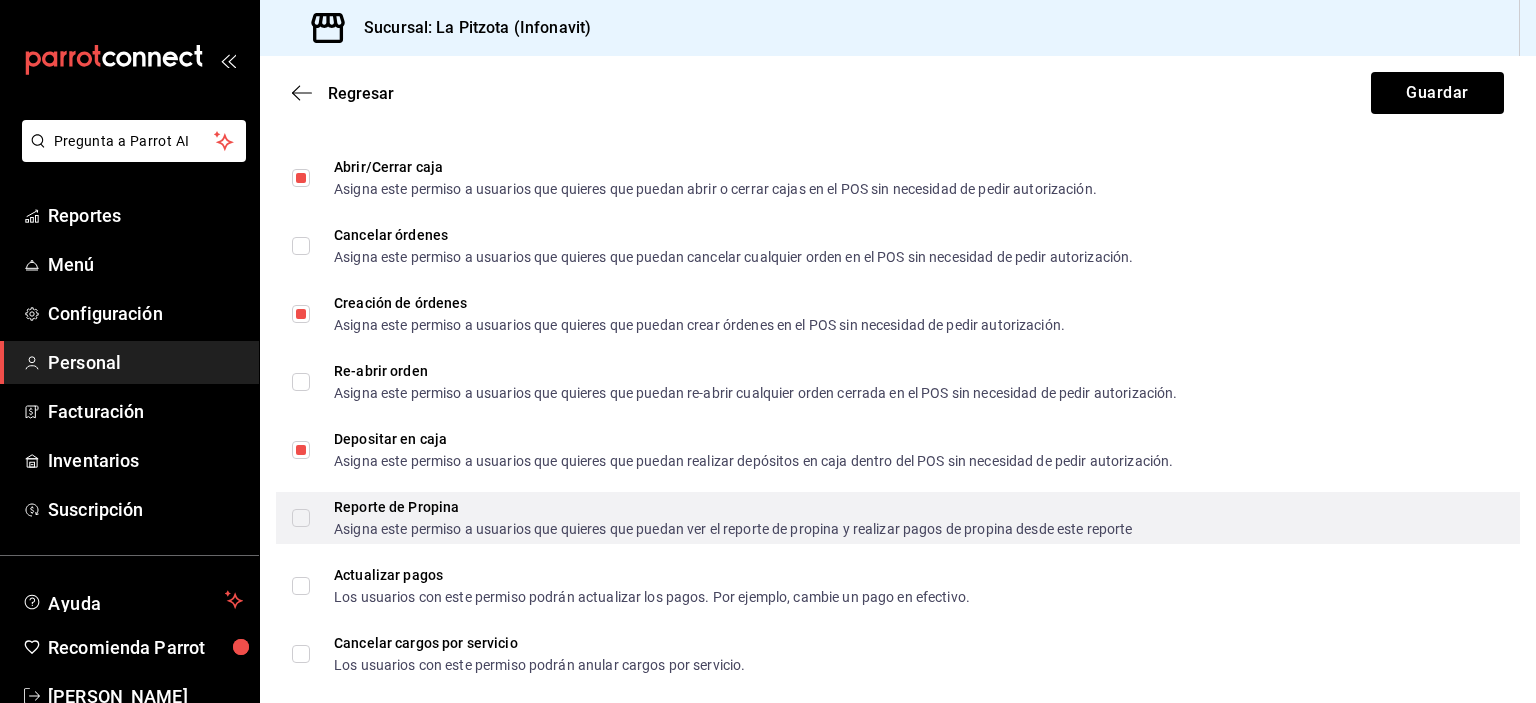 click on "Reporte de Propina Asigna este permiso a usuarios que quieres que puedan ver el reporte de propina y realizar pagos de propina desde este reporte" at bounding box center (301, 518) 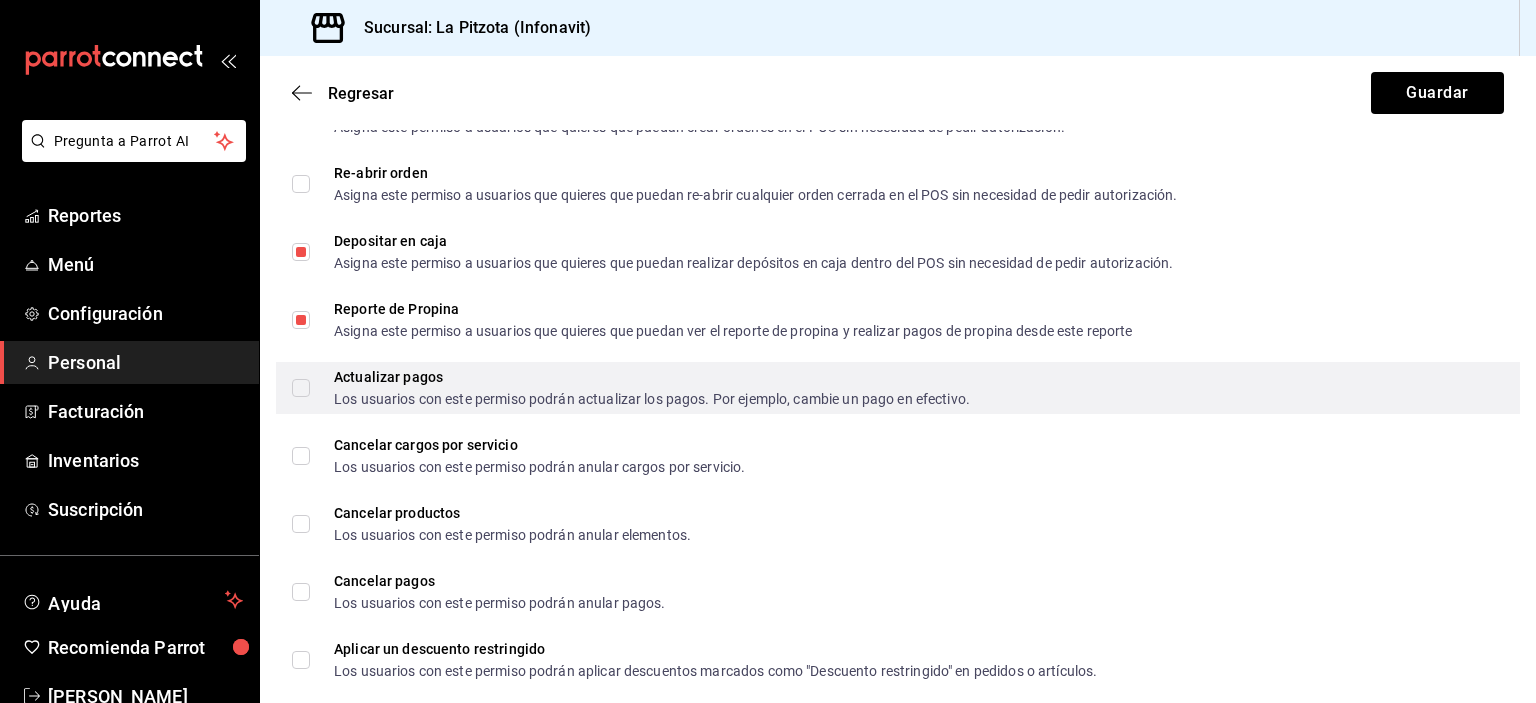 scroll, scrollTop: 2429, scrollLeft: 0, axis: vertical 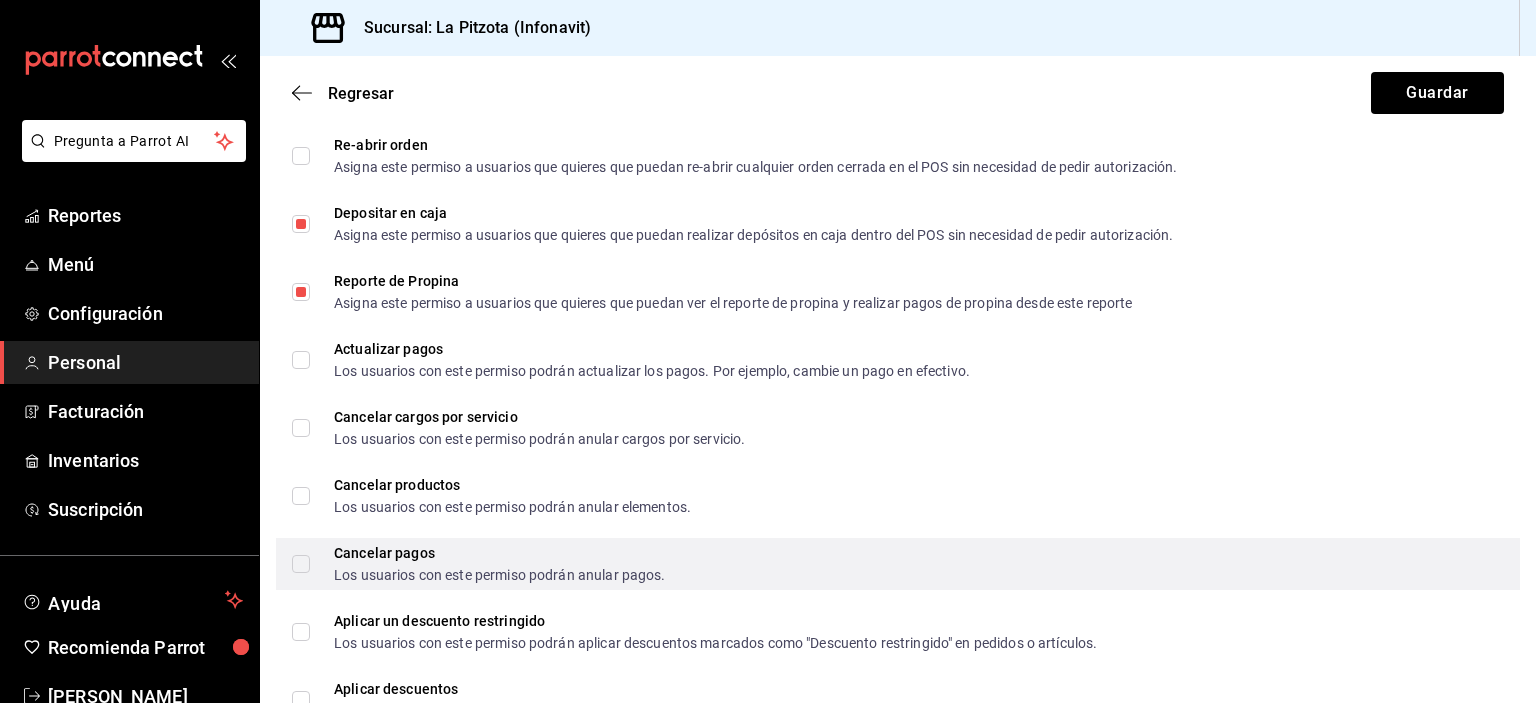 click on "Cancelar pagos Los usuarios con este permiso podrán anular pagos." at bounding box center (301, 564) 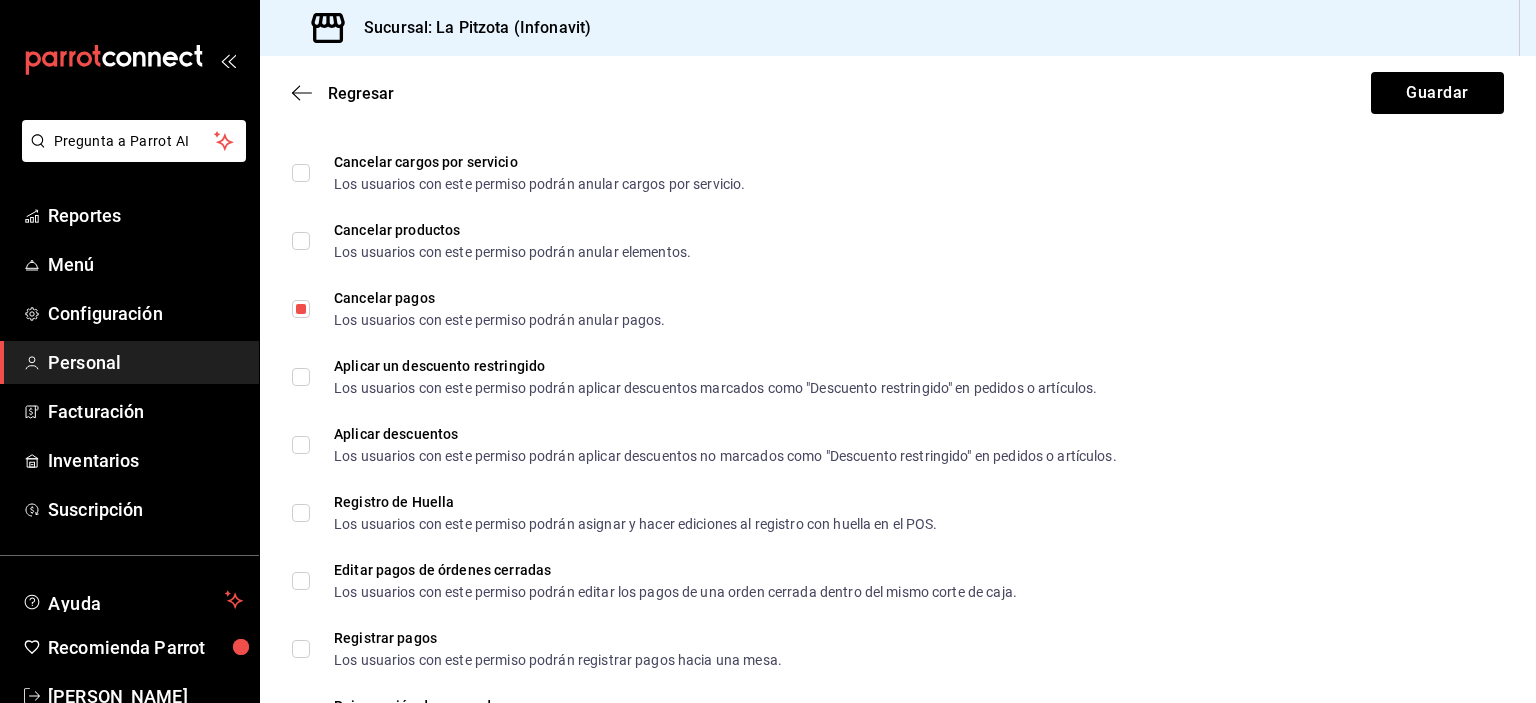 scroll, scrollTop: 2715, scrollLeft: 0, axis: vertical 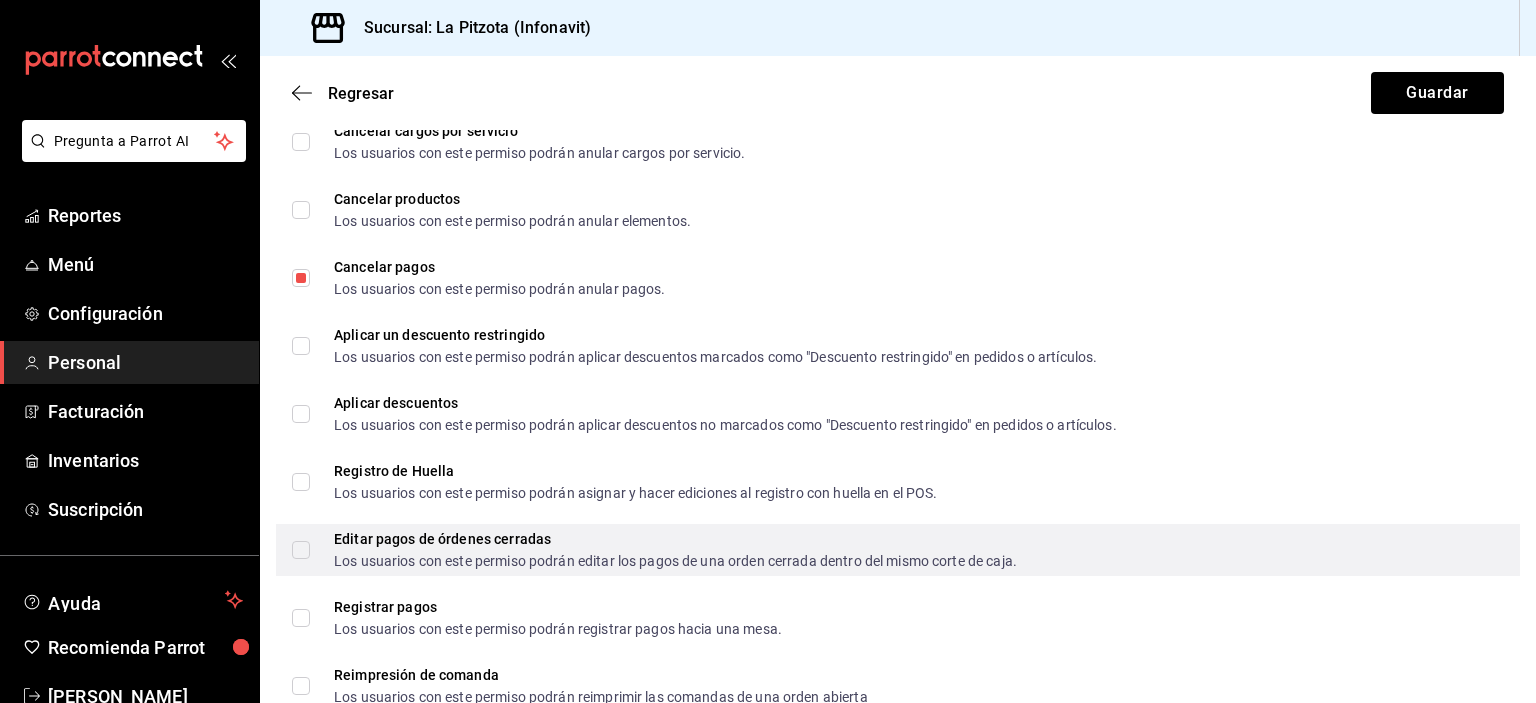 click on "Editar pagos de órdenes cerradas Los usuarios con este permiso podrán editar los pagos de una orden cerrada dentro del mismo corte de caja." at bounding box center [301, 550] 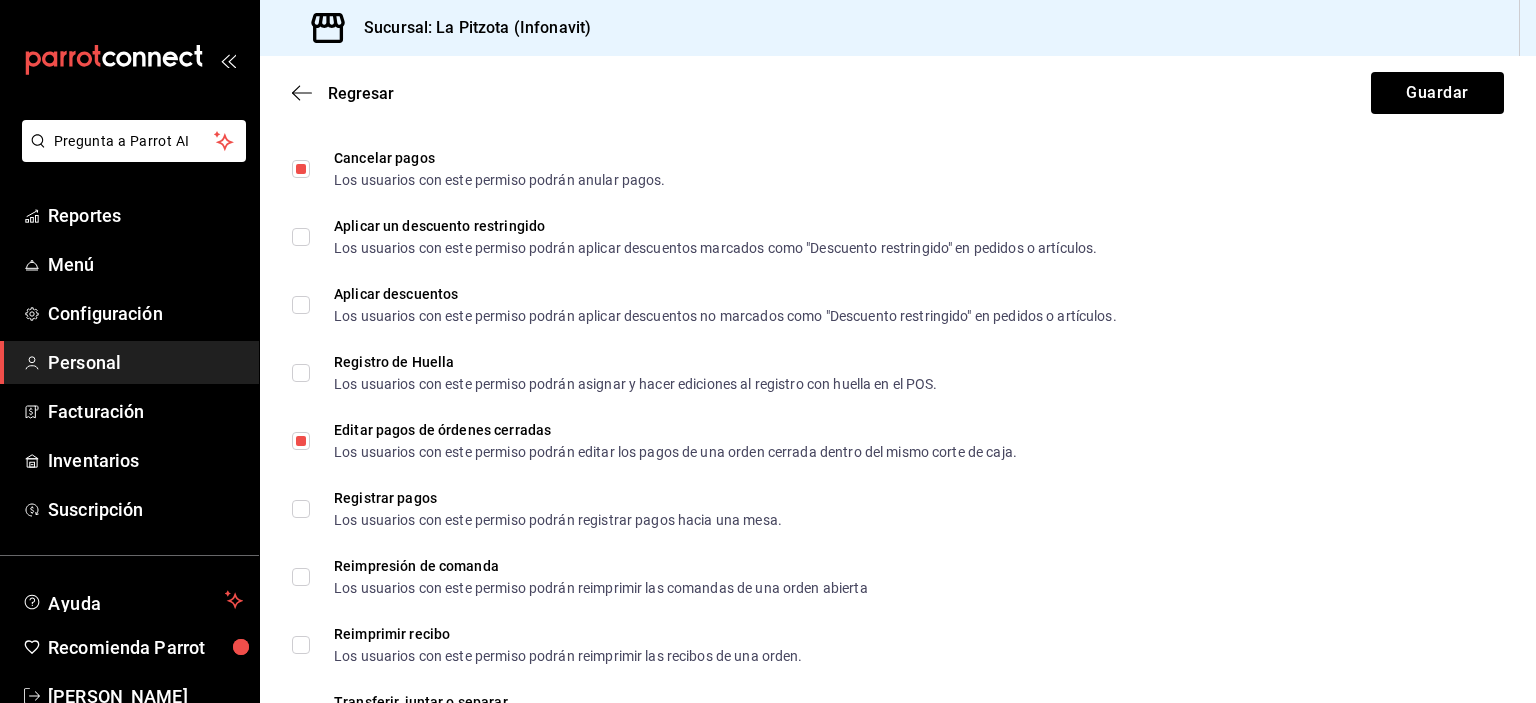 scroll, scrollTop: 2825, scrollLeft: 0, axis: vertical 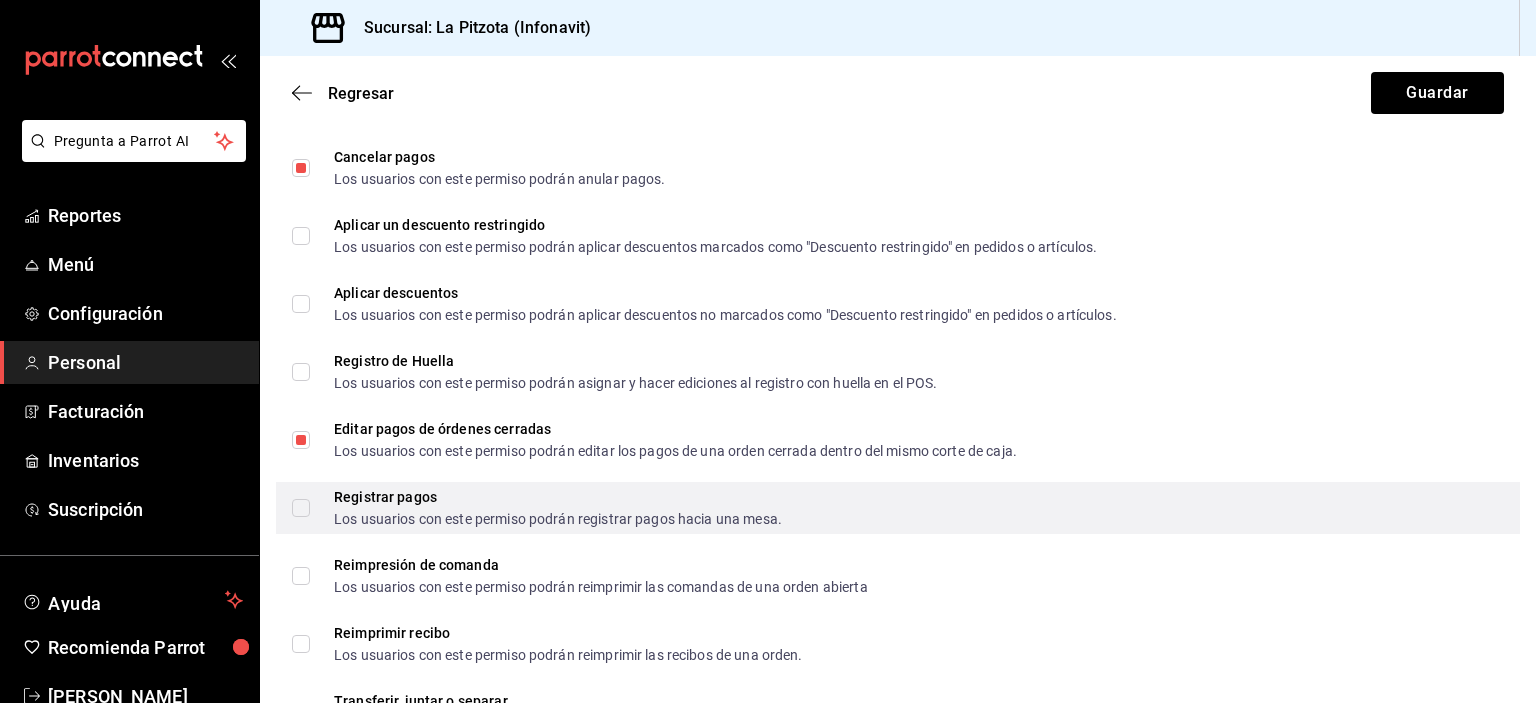 click on "Registrar pagos Los usuarios con este permiso podrán registrar pagos hacia una mesa." at bounding box center (301, 508) 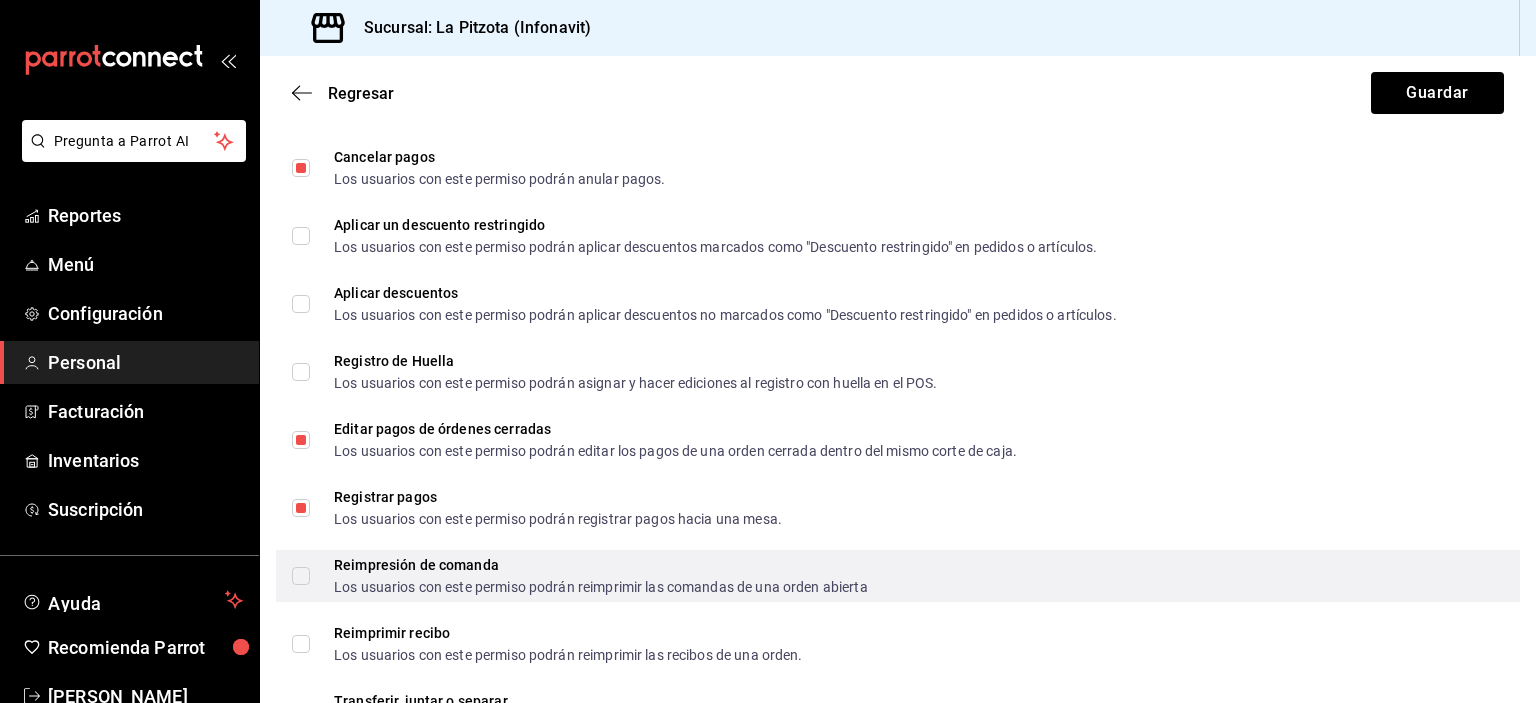 click on "Reimpresión de comanda Los usuarios con este permiso podrán reimprimir las comandas de una orden abierta" at bounding box center [301, 576] 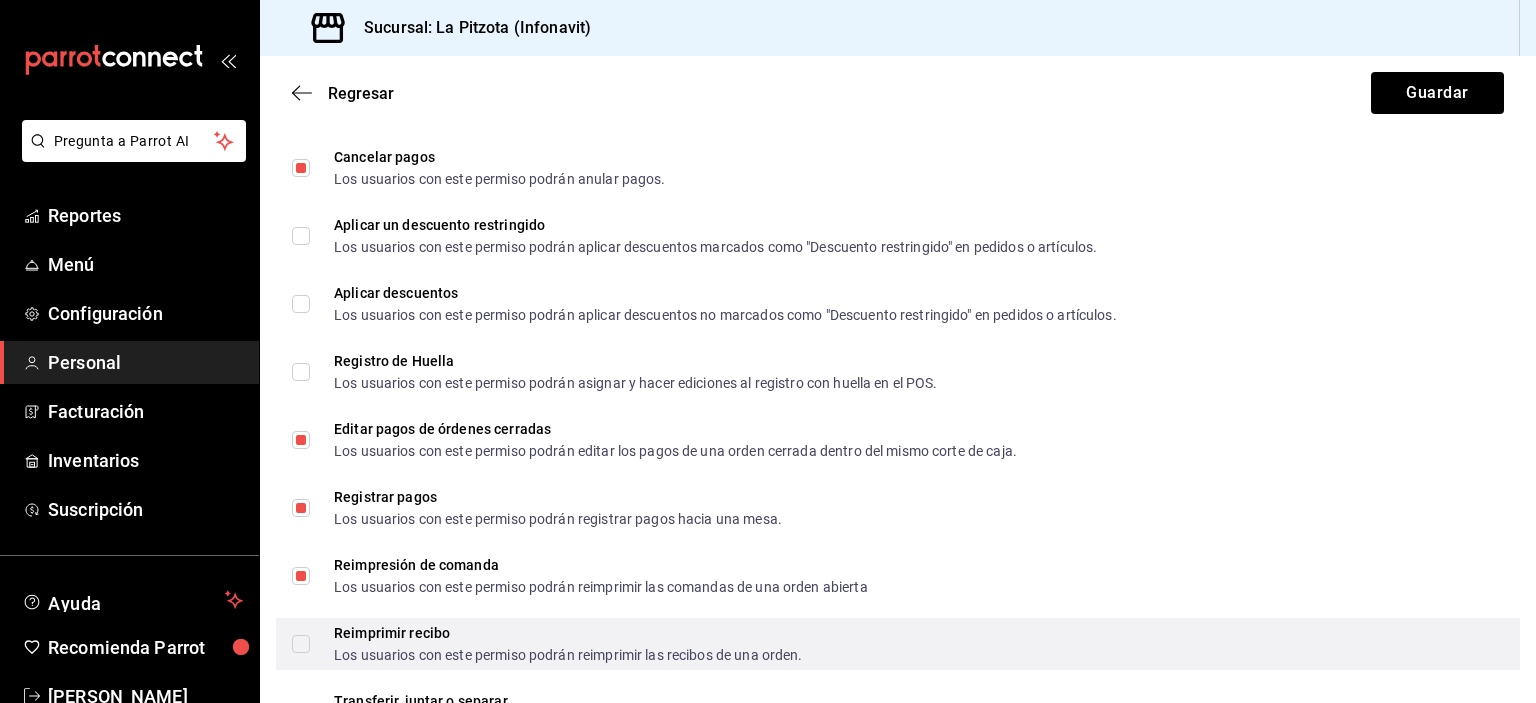click on "Reimprimir recibo Los usuarios con este permiso podrán reimprimir las recibos de una orden." at bounding box center [301, 644] 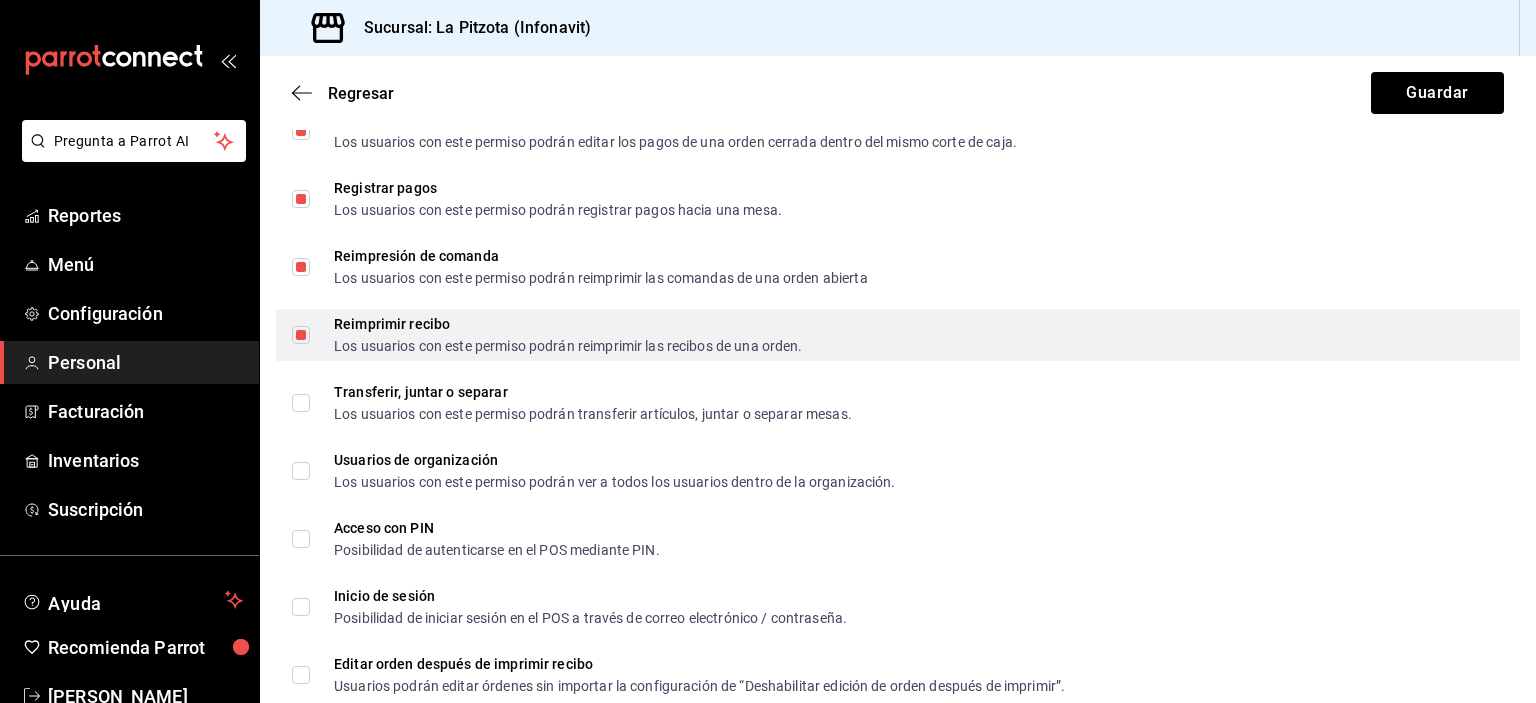 scroll, scrollTop: 3136, scrollLeft: 0, axis: vertical 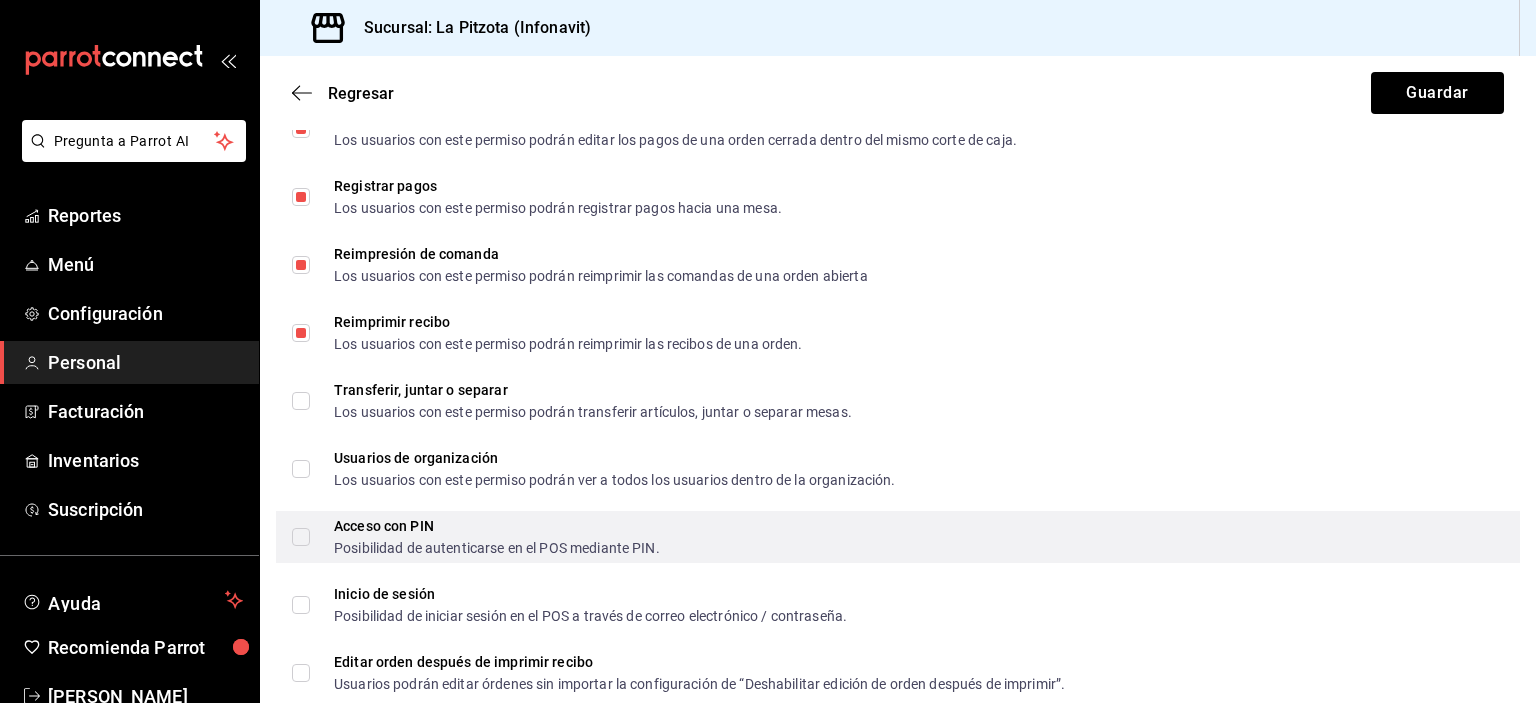 click on "Acceso con PIN Posibilidad de autenticarse en el POS mediante PIN." at bounding box center (301, 537) 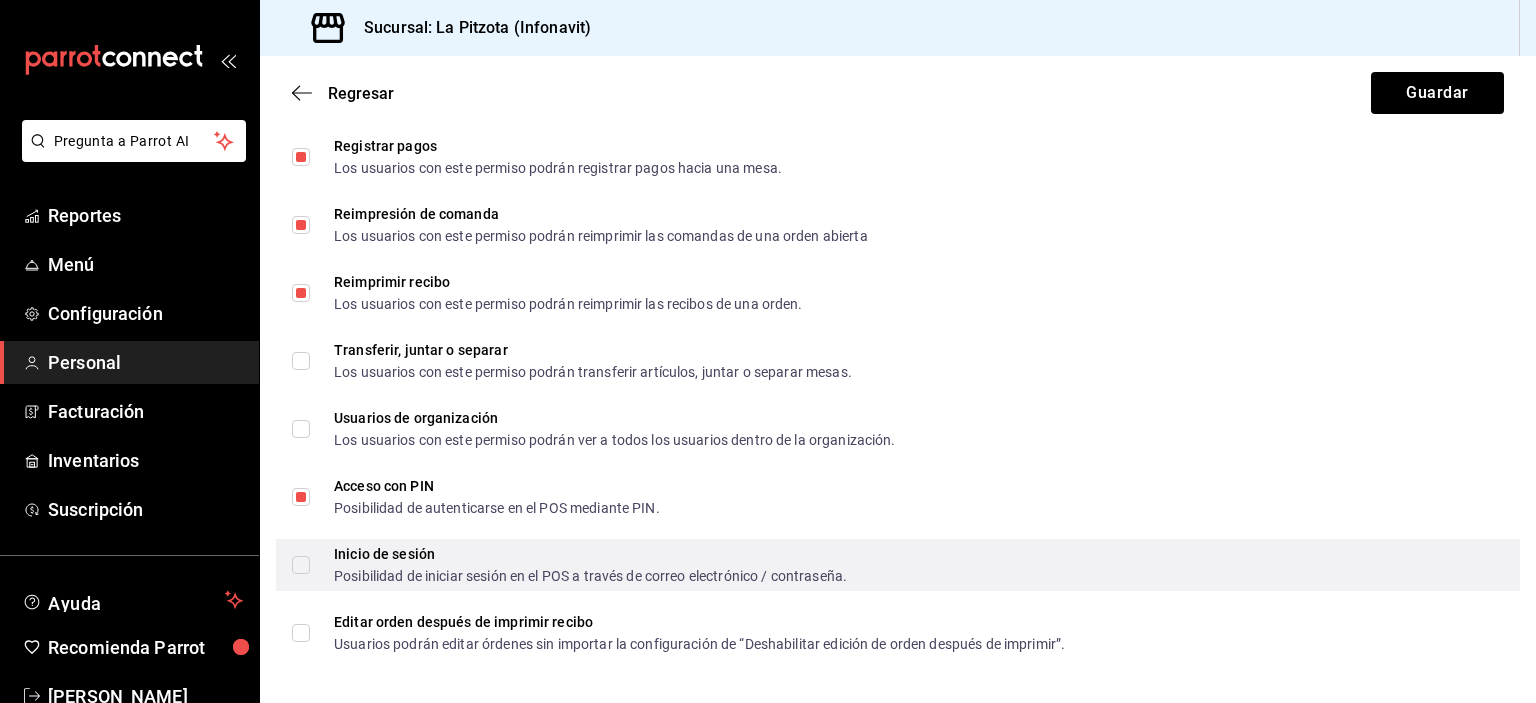scroll, scrollTop: 3180, scrollLeft: 0, axis: vertical 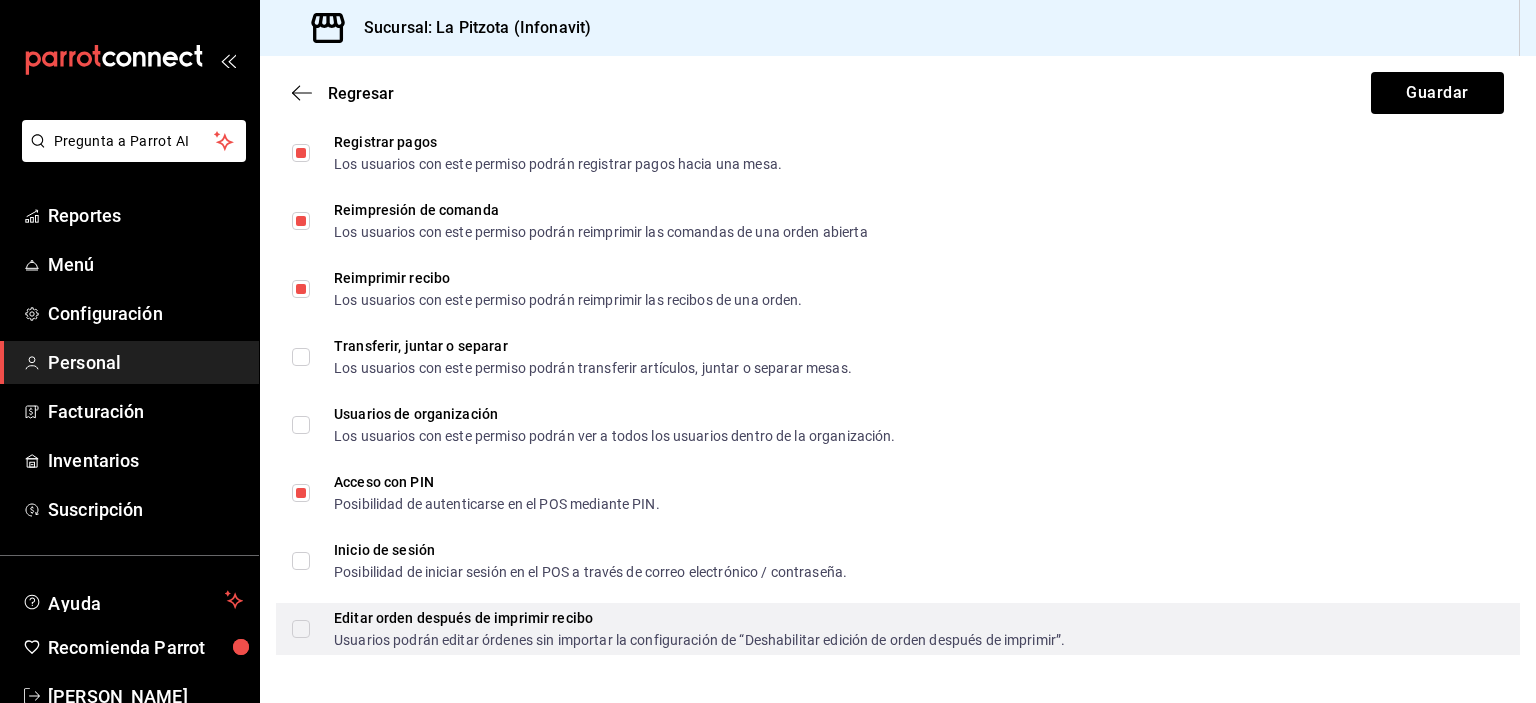click on "Editar orden después de imprimir recibo Usuarios podrán editar órdenes sin importar la configuración de “Deshabilitar edición de orden después de imprimir”." at bounding box center [301, 629] 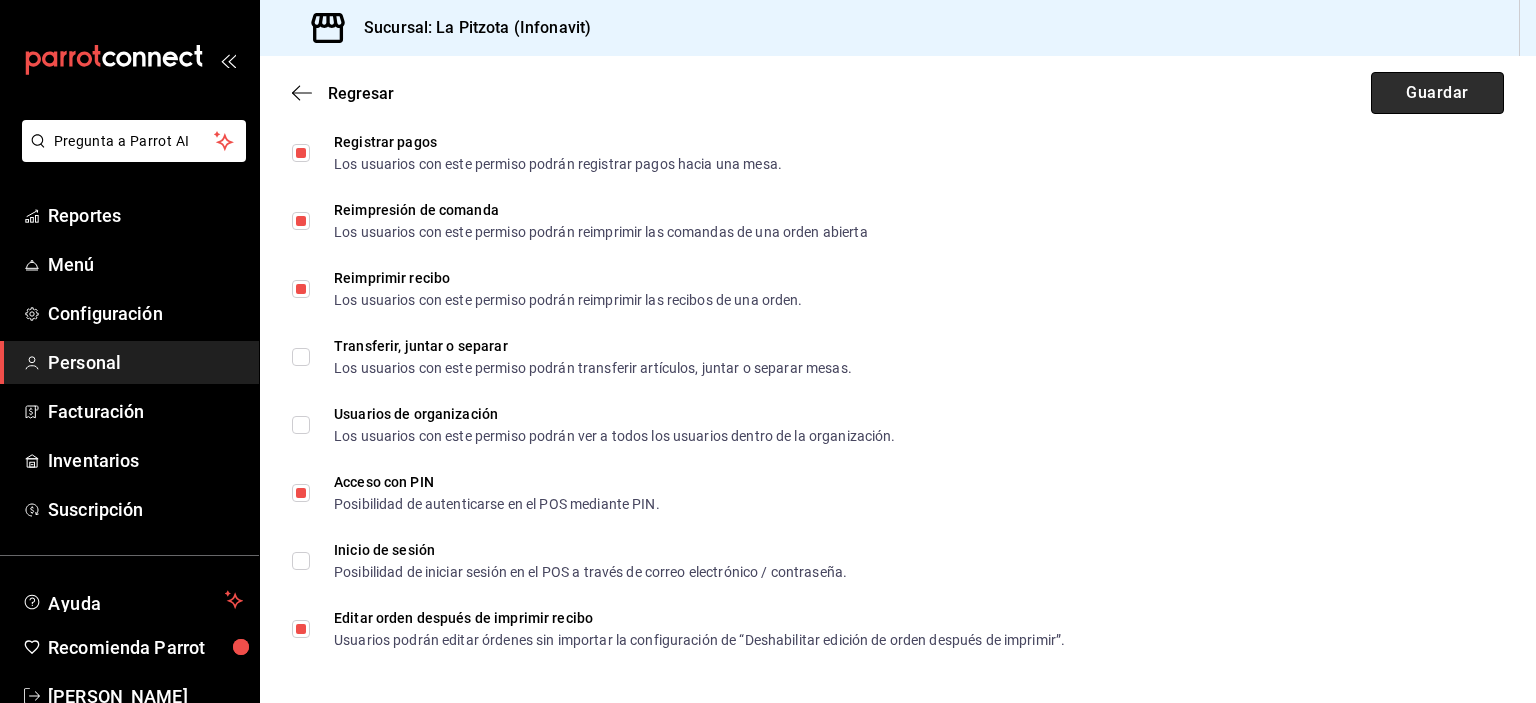 click on "Guardar" at bounding box center [1437, 93] 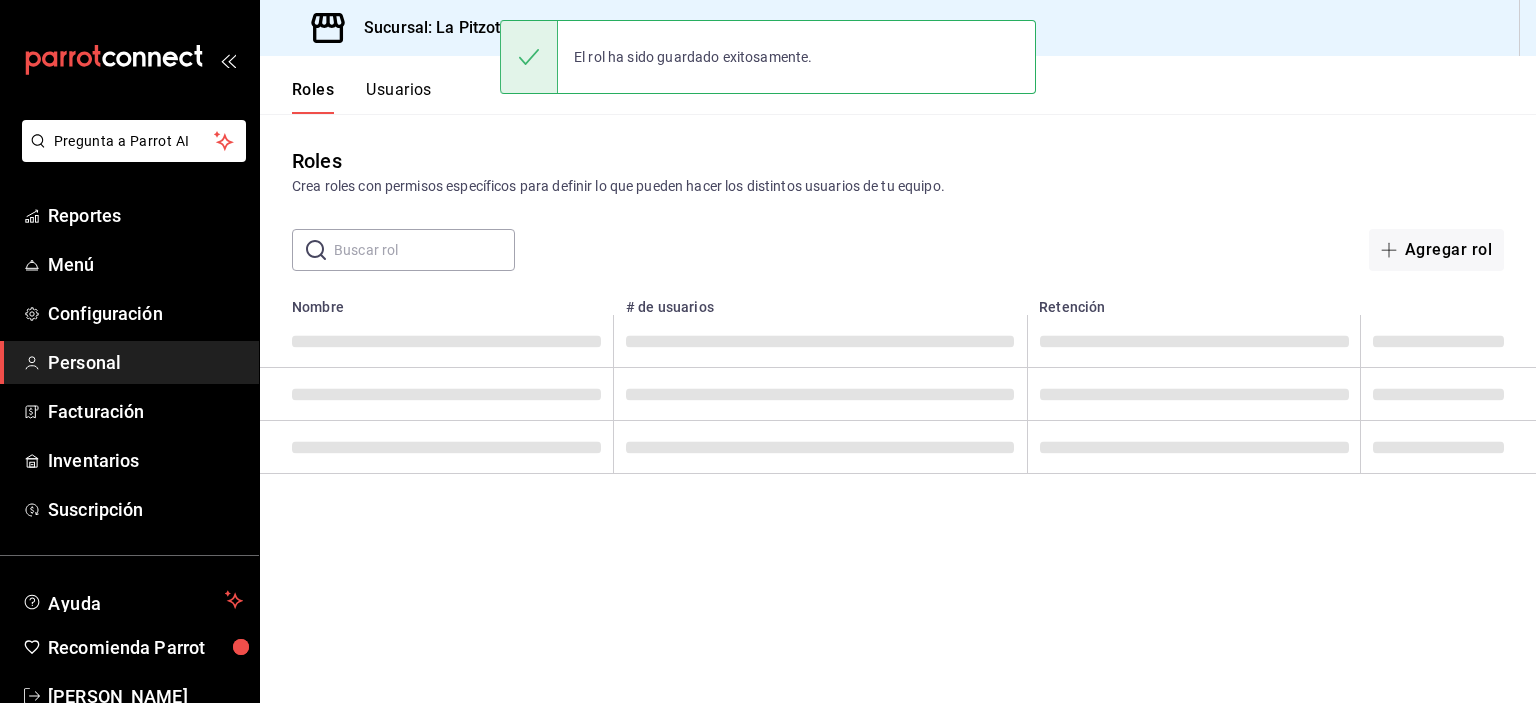 scroll, scrollTop: 0, scrollLeft: 0, axis: both 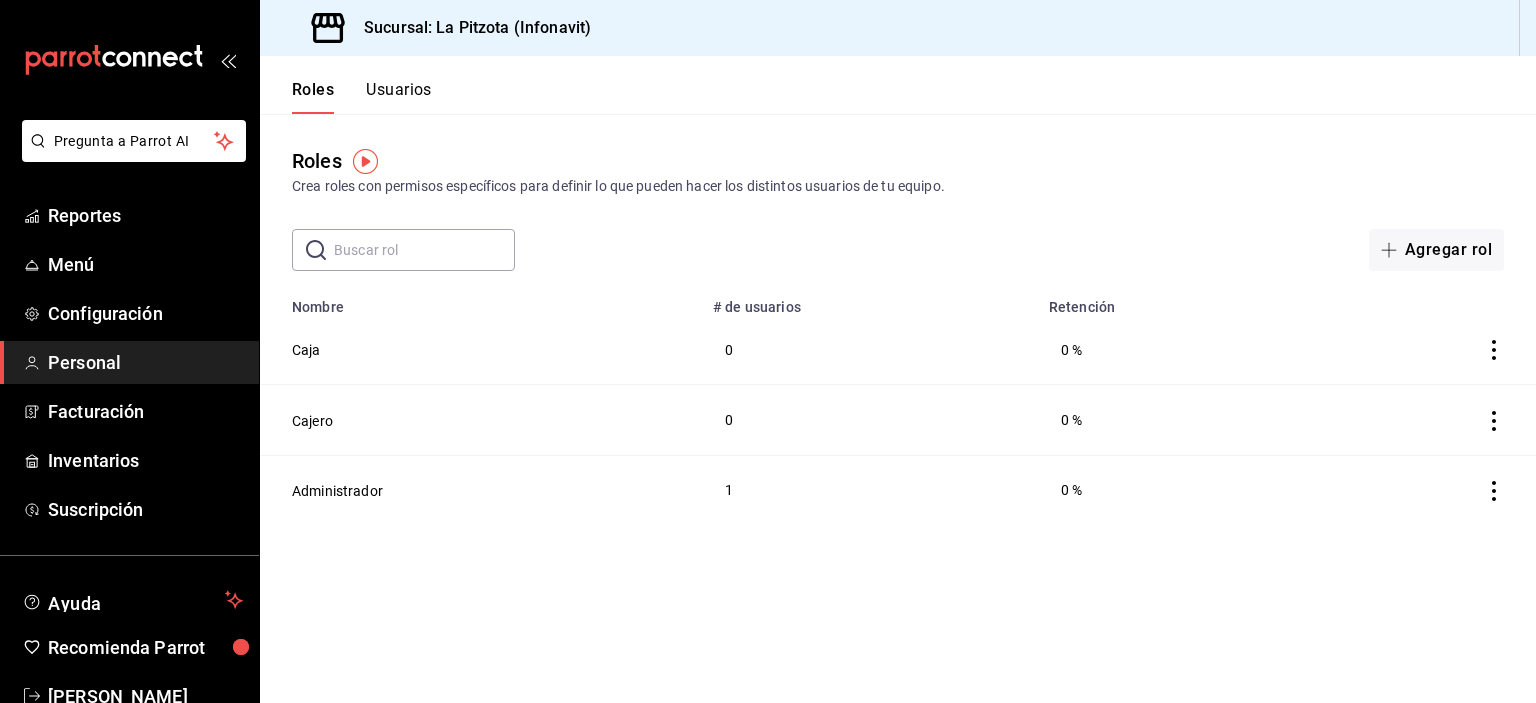 click on "Usuarios" at bounding box center [399, 97] 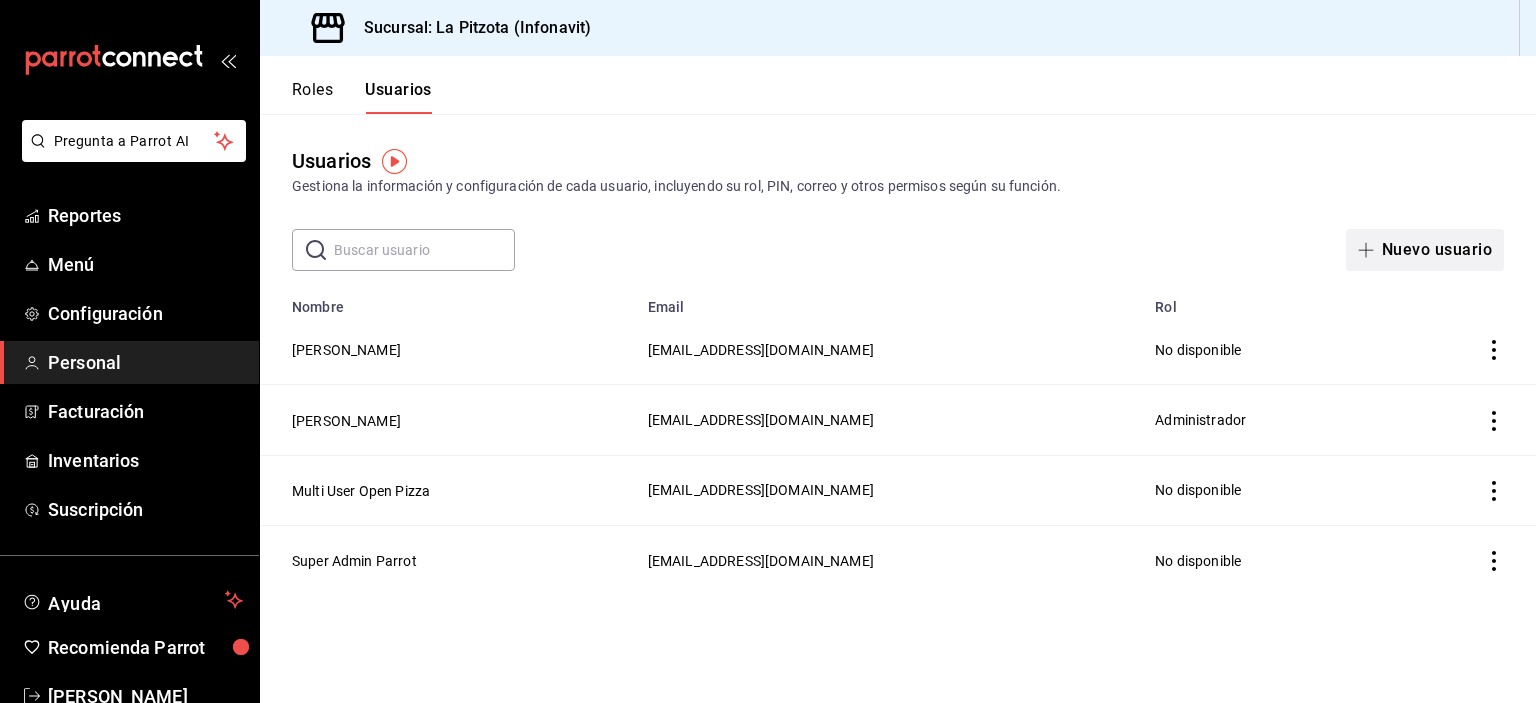 click on "Nuevo usuario" at bounding box center [1425, 250] 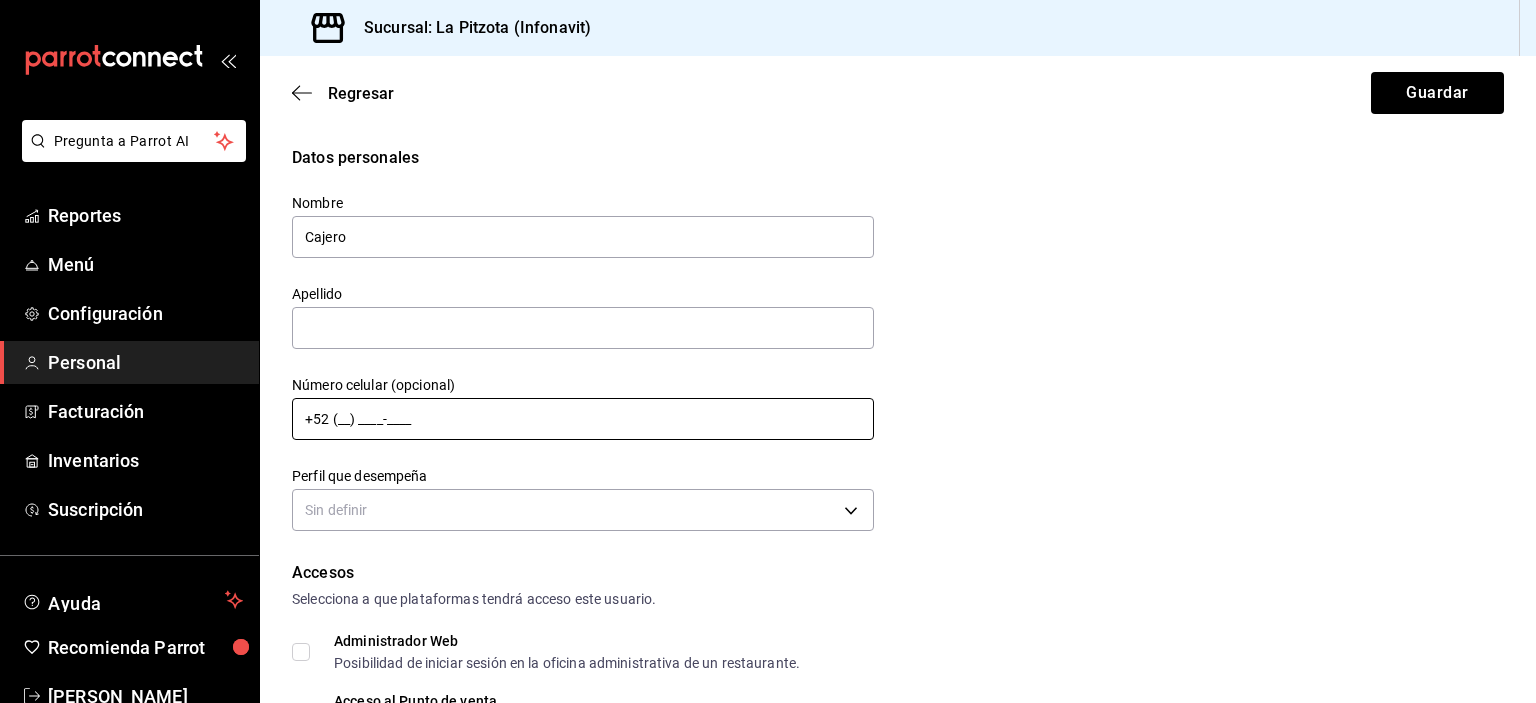type on "Cajero" 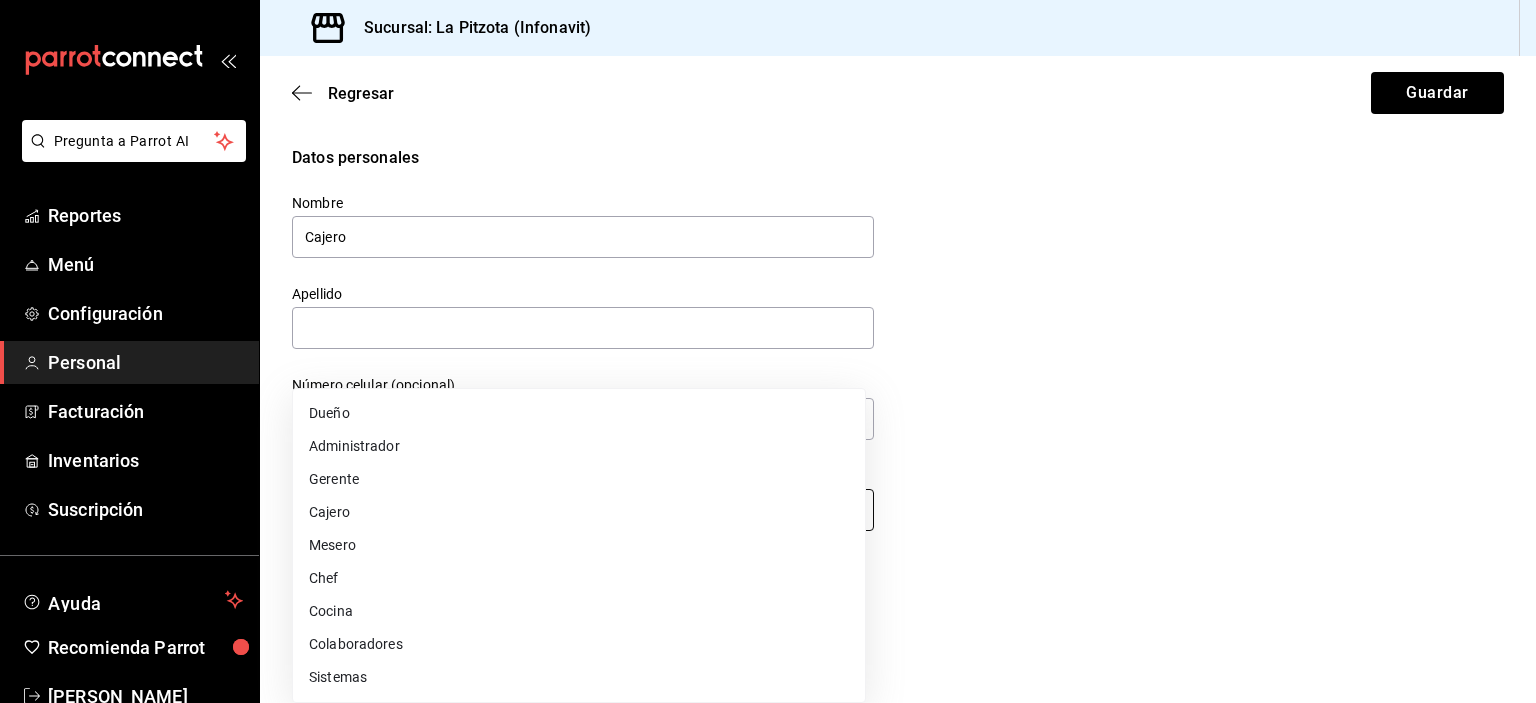 click on "Pregunta a Parrot AI Reportes   Menú   Configuración   Personal   Facturación   Inventarios   Suscripción   Ayuda Recomienda Parrot   Jesus Alvarez   Sugerir nueva función   Sucursal: La Pitzota (Infonavit) Regresar Guardar Datos personales Nombre Cajero Apellido Número celular (opcional) +52 (83) 3207-7863 Perfil que desempeña Sin definir Accesos Selecciona a que plataformas tendrá acceso este usuario. Administrador Web Posibilidad de iniciar sesión en la oficina administrativa de un restaurante.  Acceso al Punto de venta Posibilidad de autenticarse en el POS mediante PIN.  Iniciar sesión en terminal (correo electrónico o QR) Los usuarios podrán iniciar sesión y aceptar términos y condiciones en la terminal. Acceso uso de terminal Los usuarios podrán acceder y utilizar la terminal para visualizar y procesar pagos de sus órdenes. Correo electrónico Se volverá obligatorio al tener ciertos accesos activados. Contraseña Contraseña Repetir contraseña Repetir contraseña PIN Validar PIN ​" at bounding box center [768, 351] 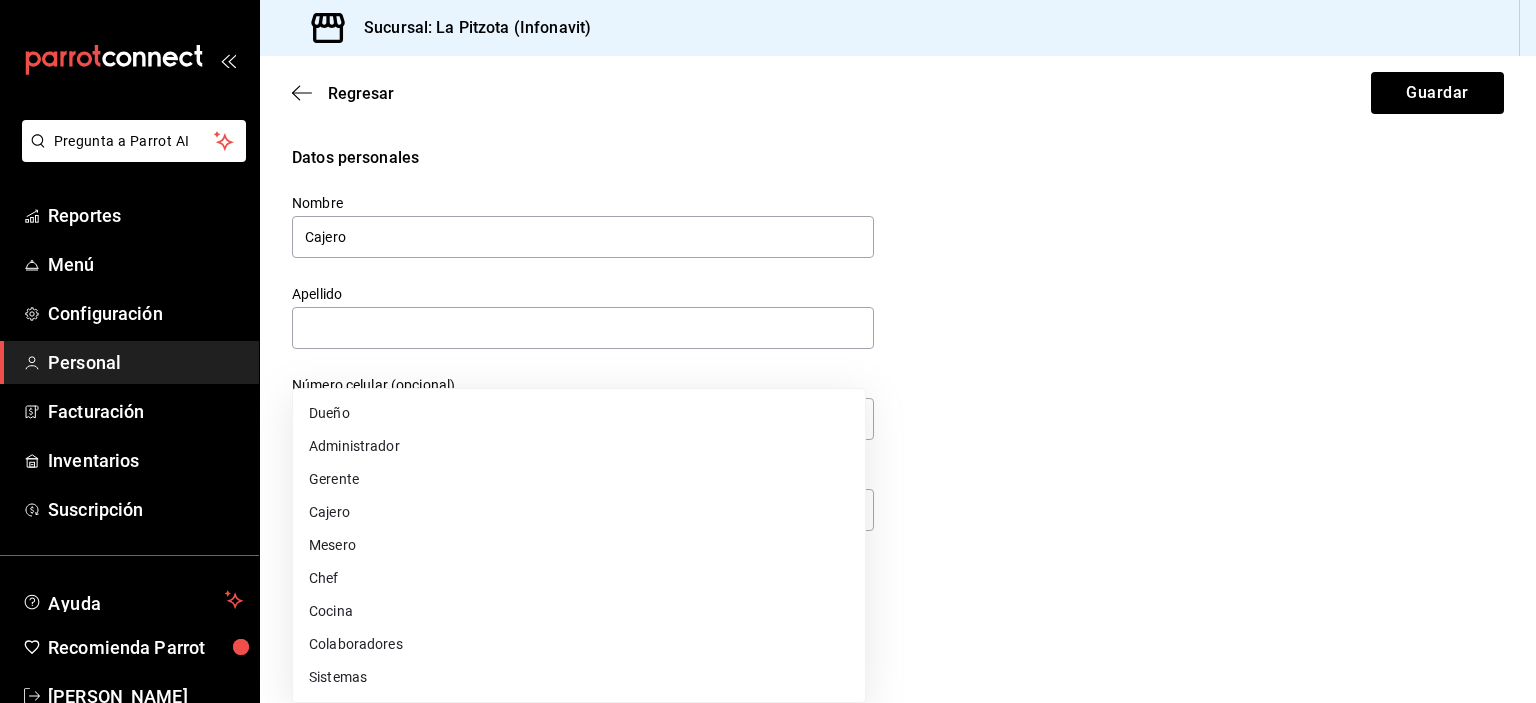 click on "Cajero" at bounding box center [579, 512] 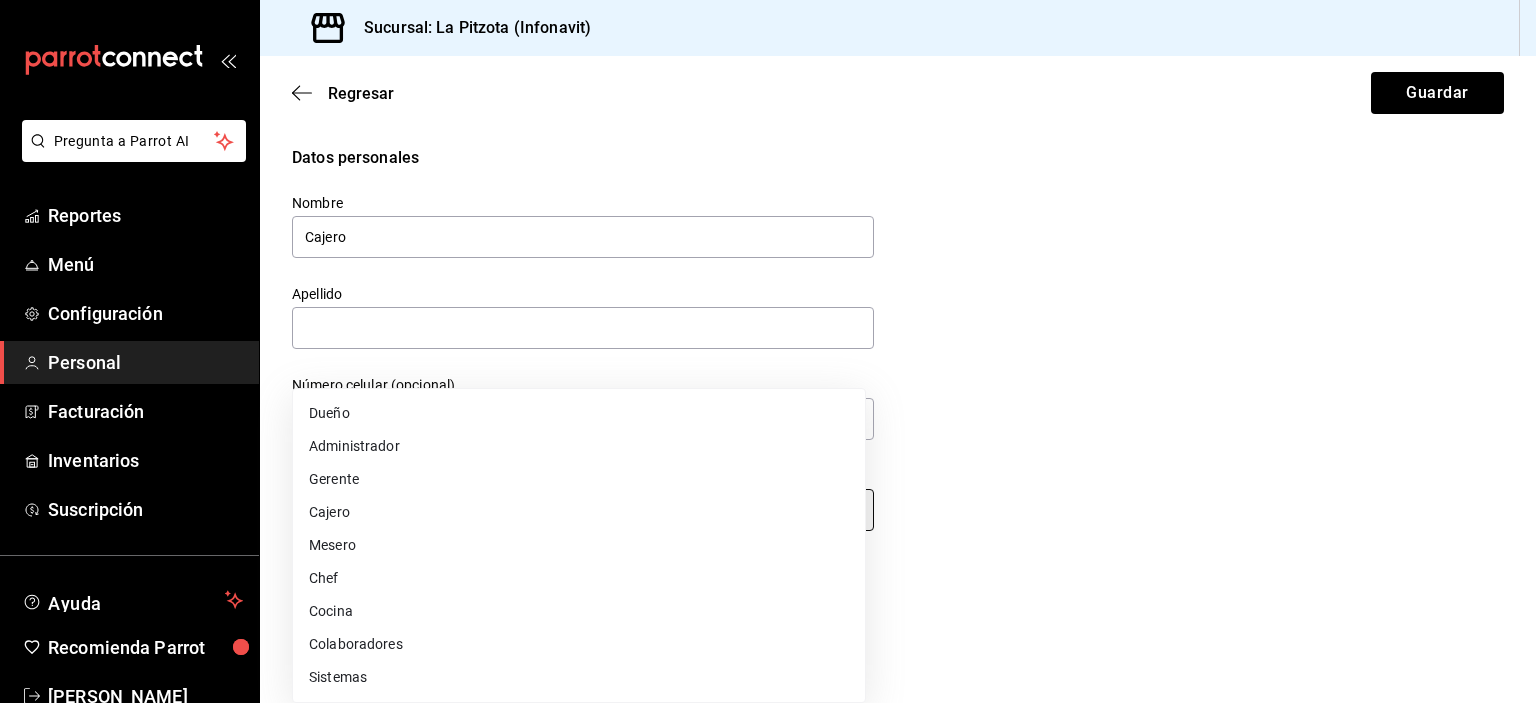 type on "CASHIER" 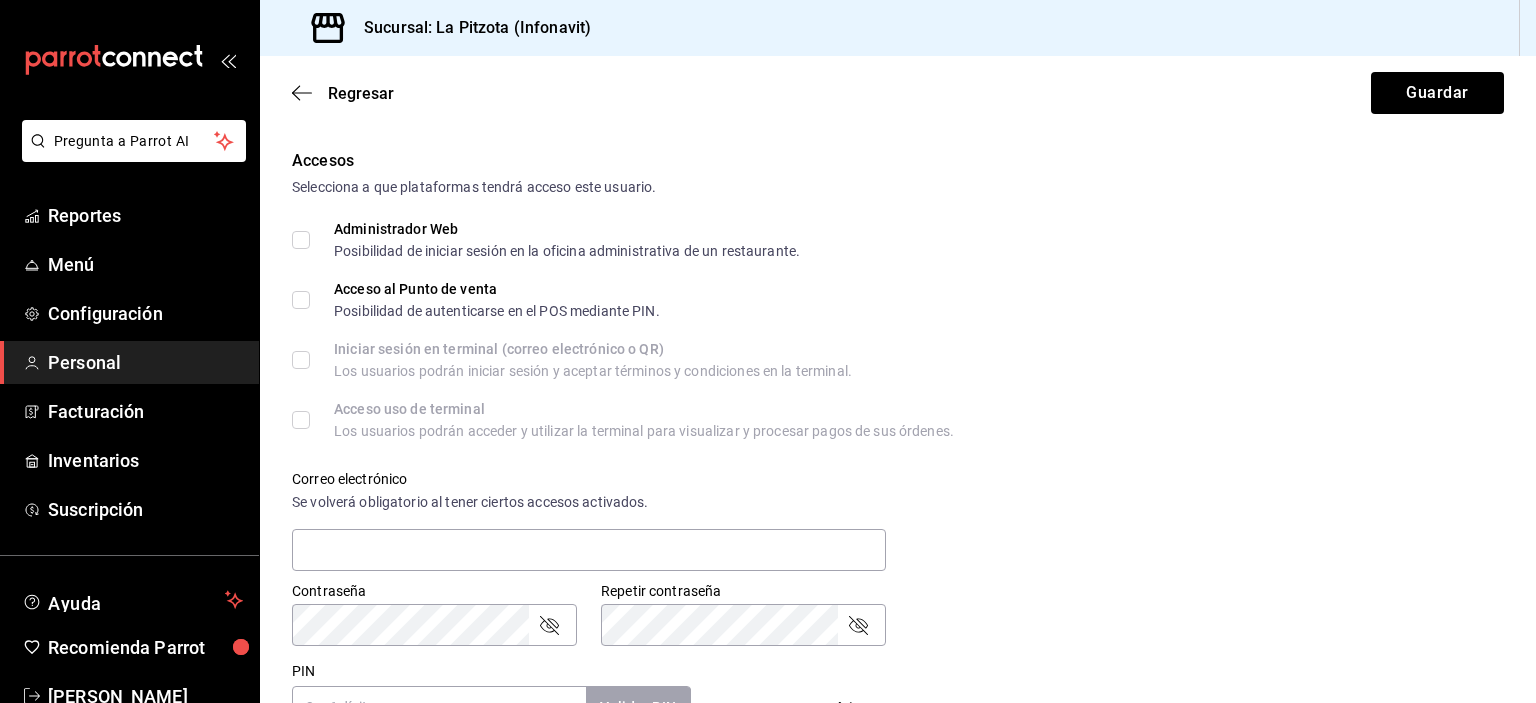 scroll, scrollTop: 508, scrollLeft: 0, axis: vertical 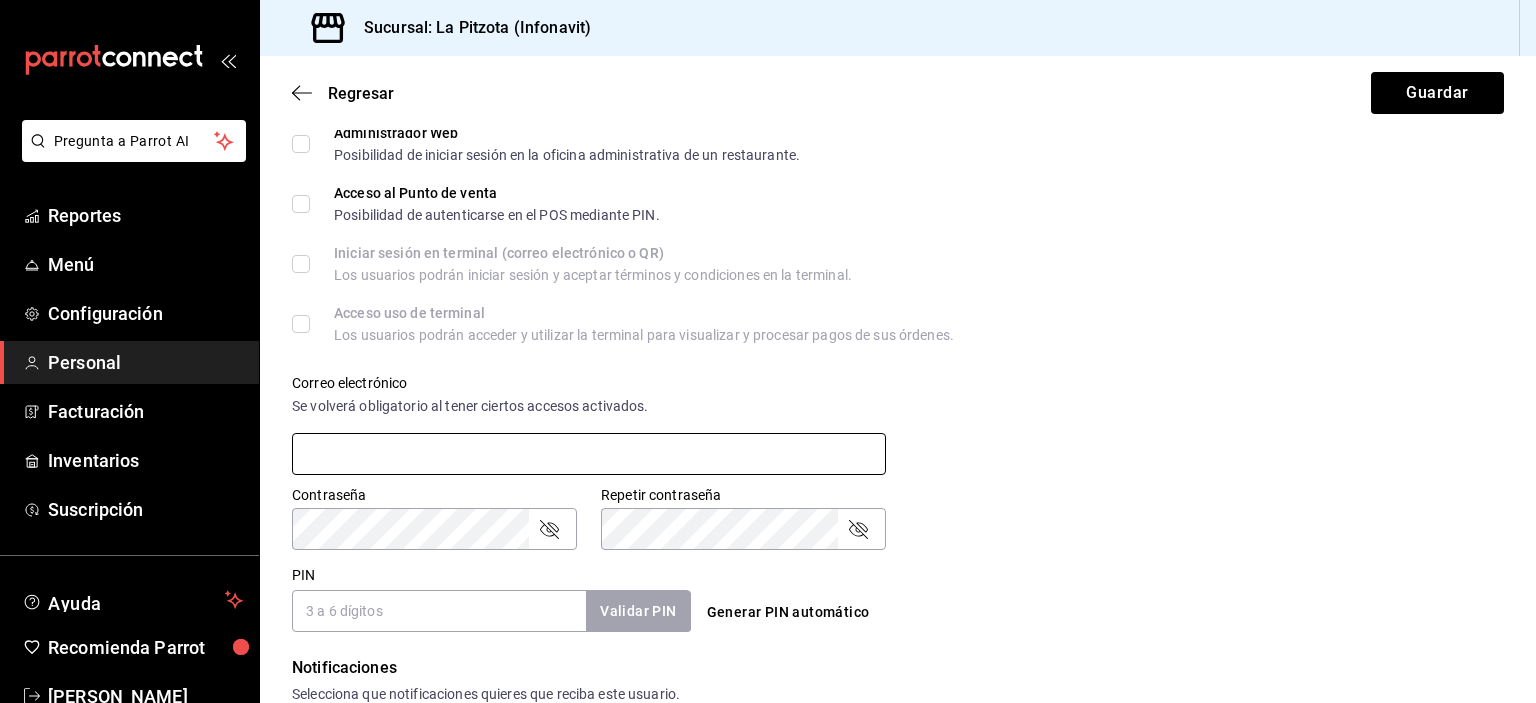click at bounding box center (589, 454) 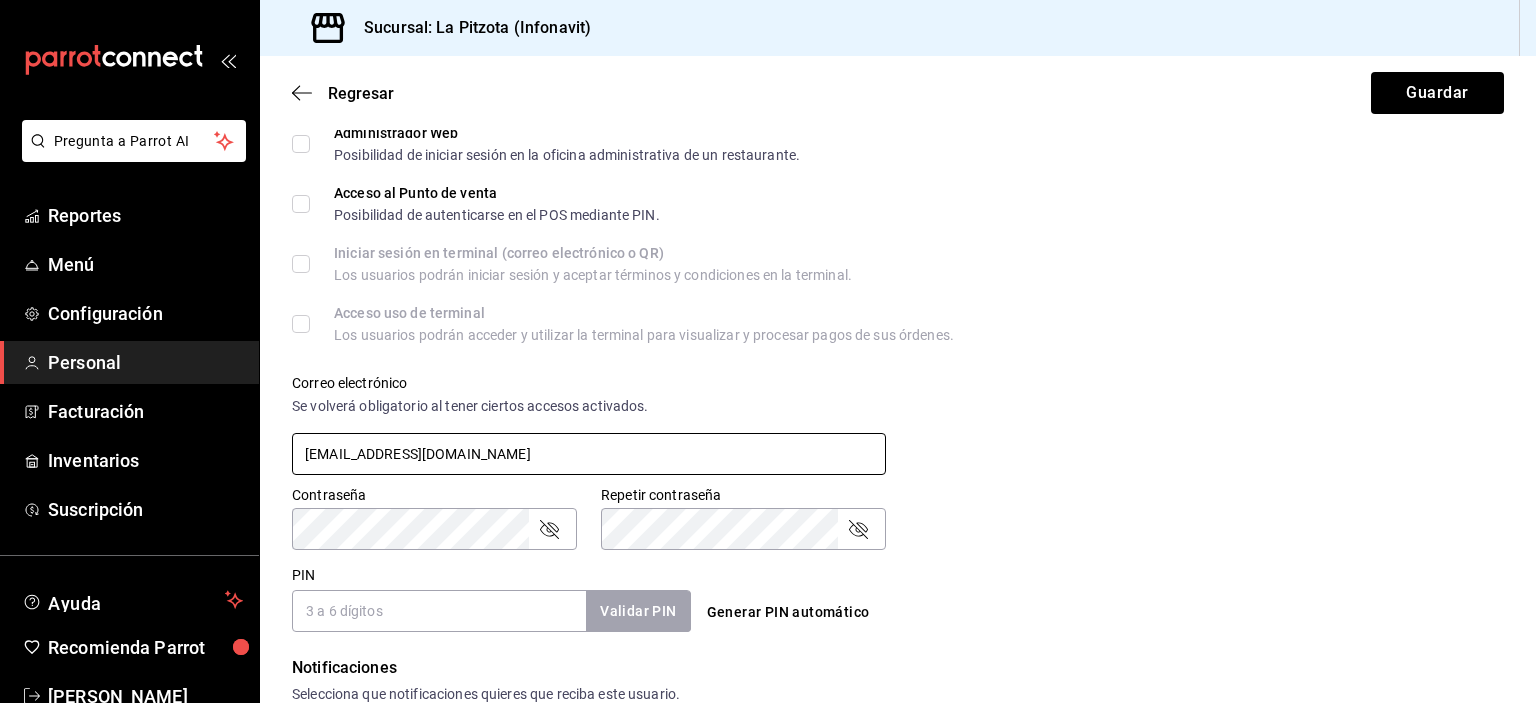 type on "[PERSON_NAME]" 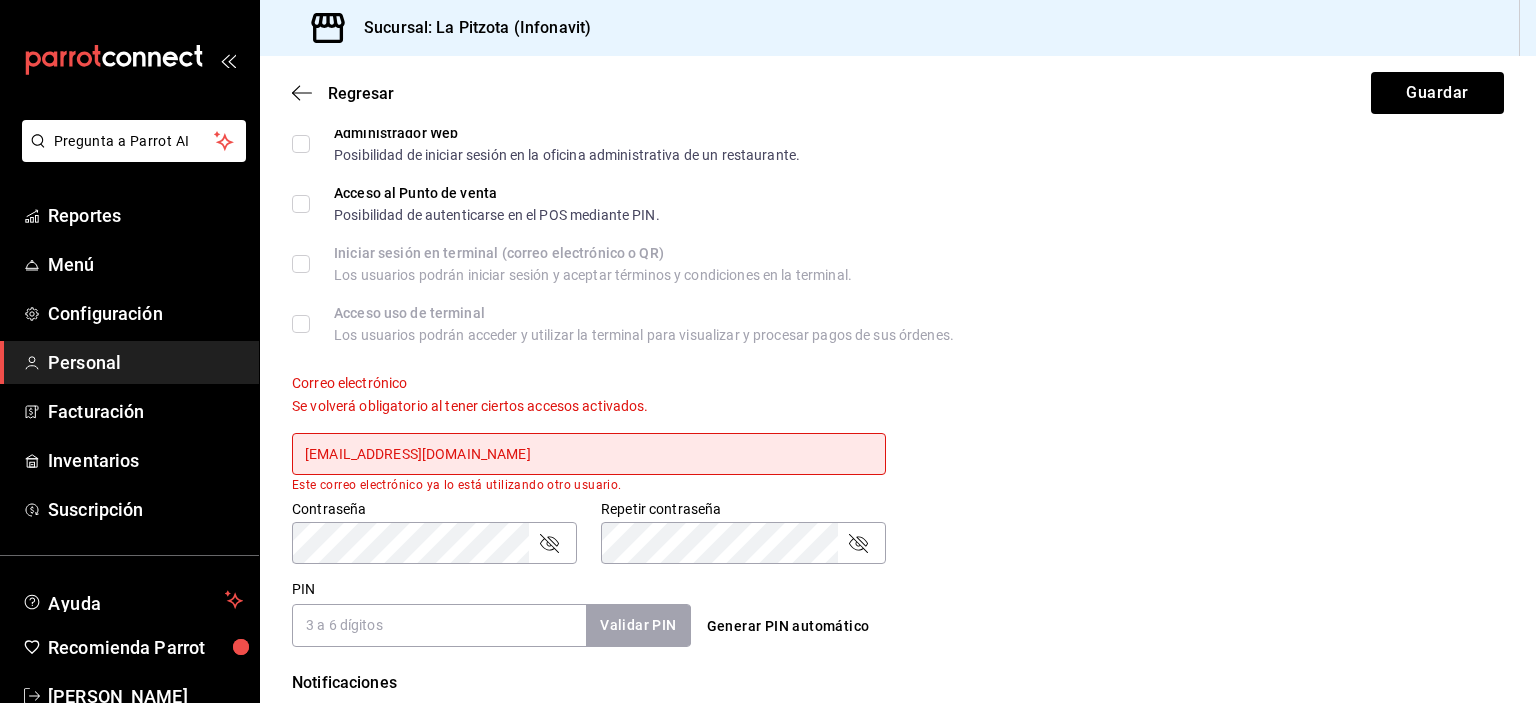 click on "Correo electrónico" at bounding box center (589, 383) 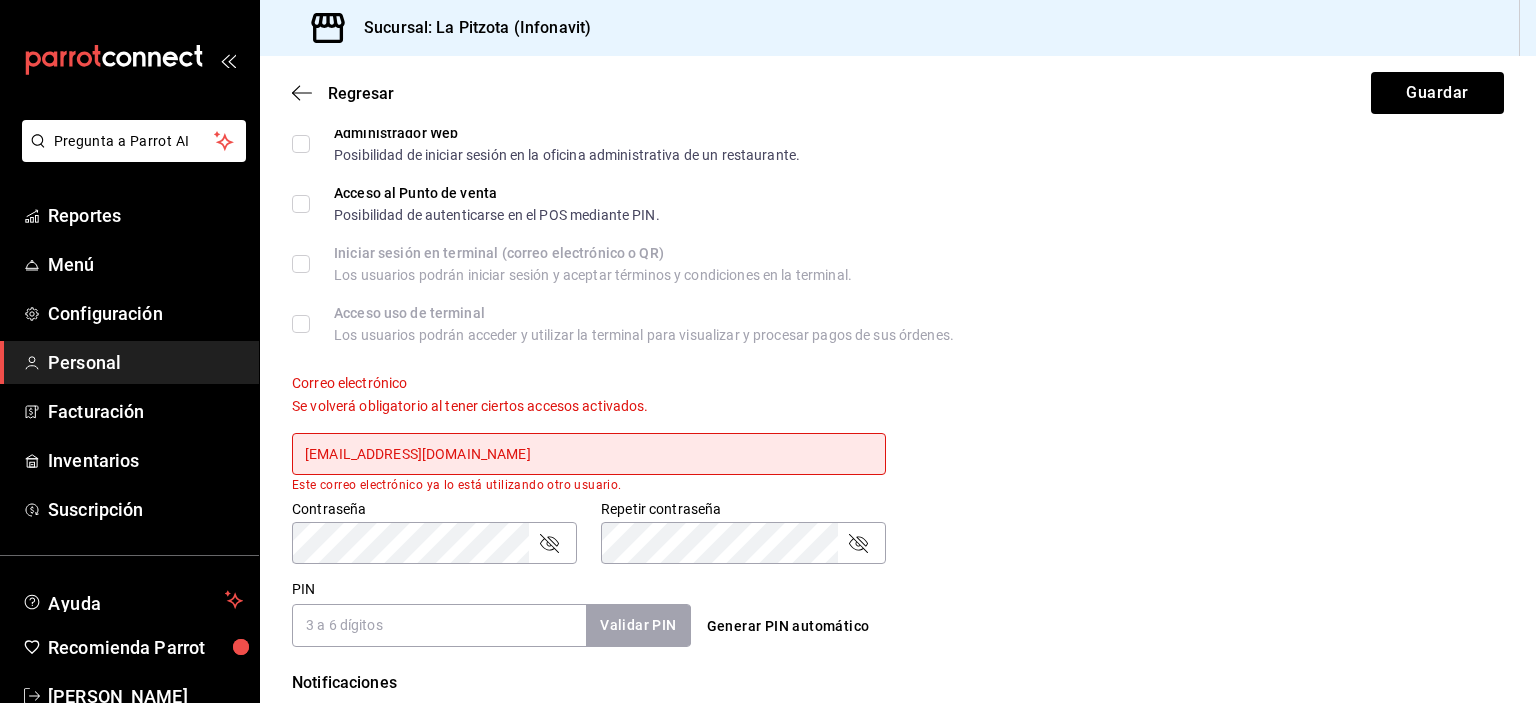 drag, startPoint x: 487, startPoint y: 447, endPoint x: 232, endPoint y: 437, distance: 255.196 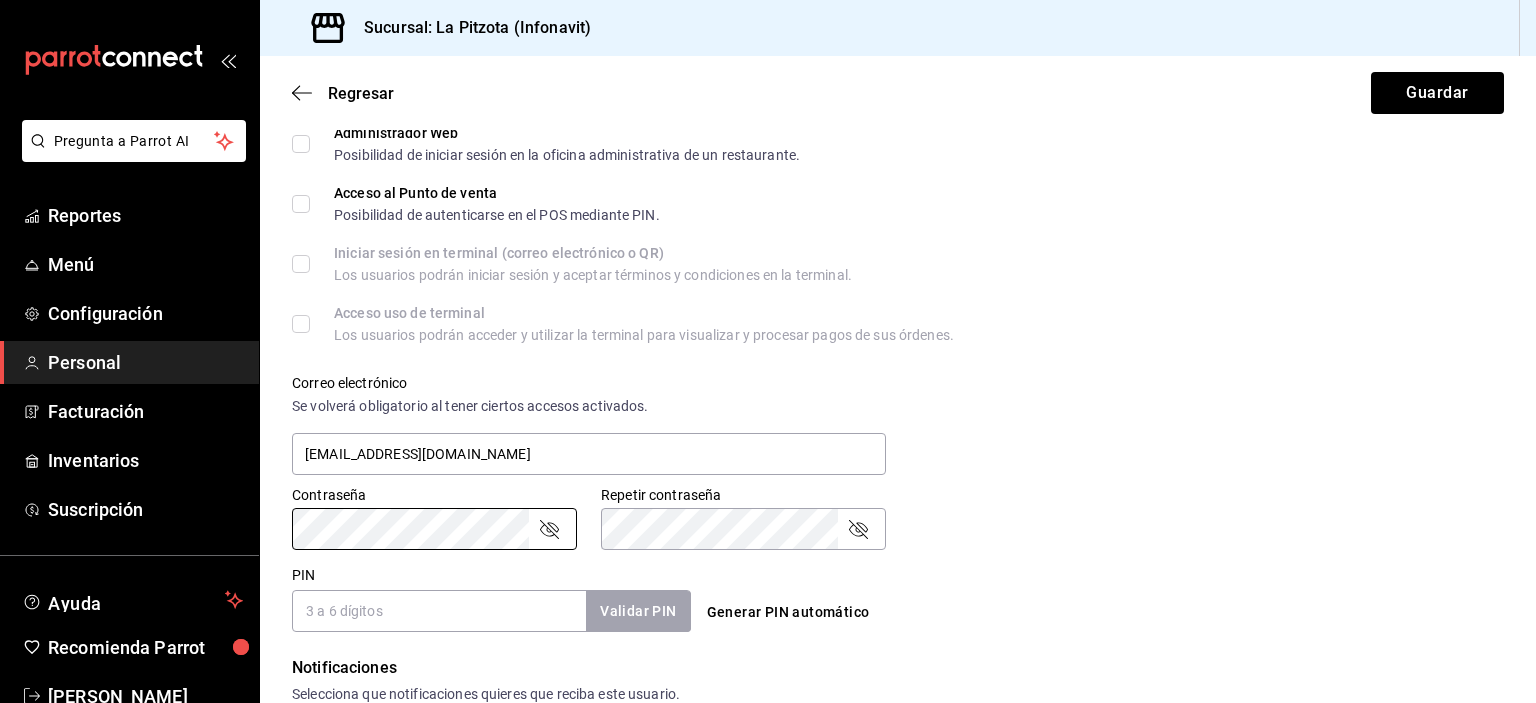 type 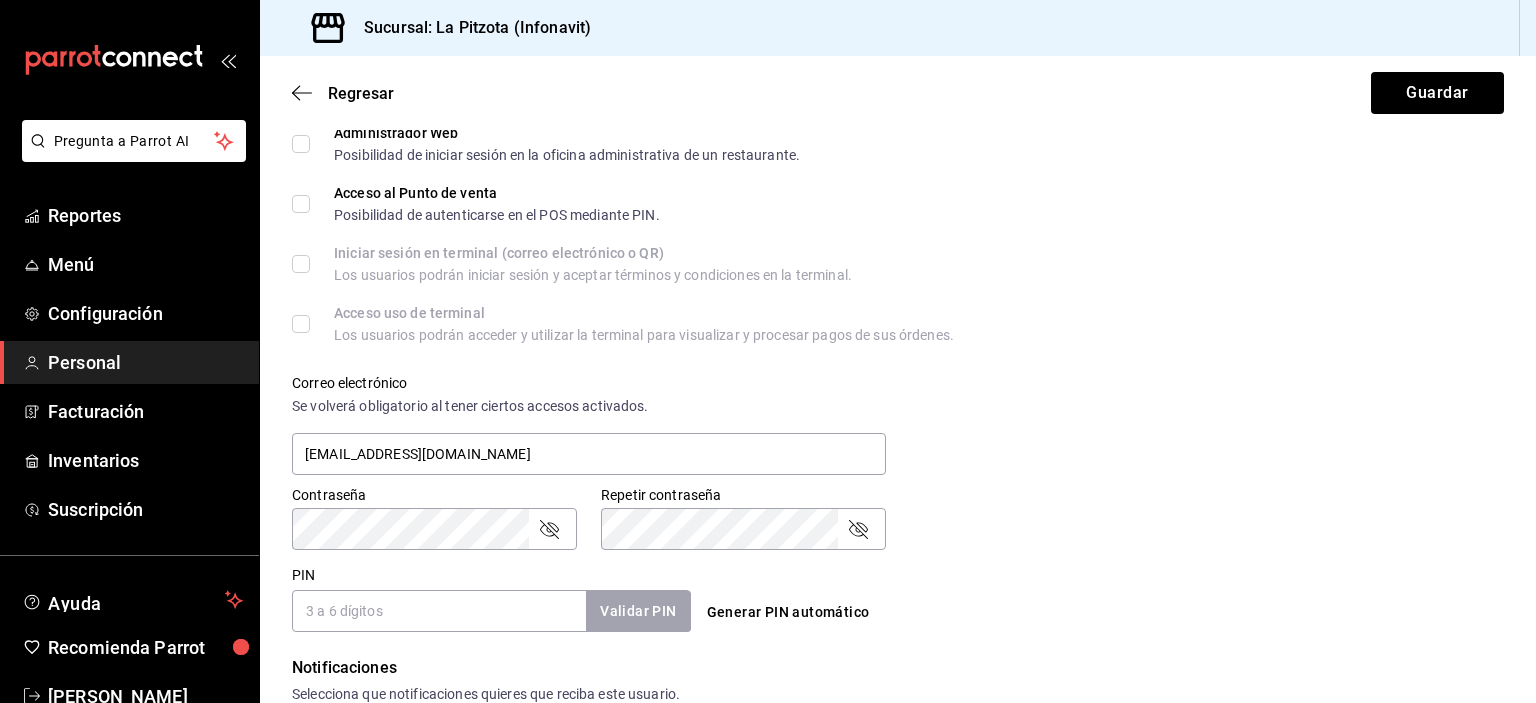 click on "PIN" at bounding box center (439, 611) 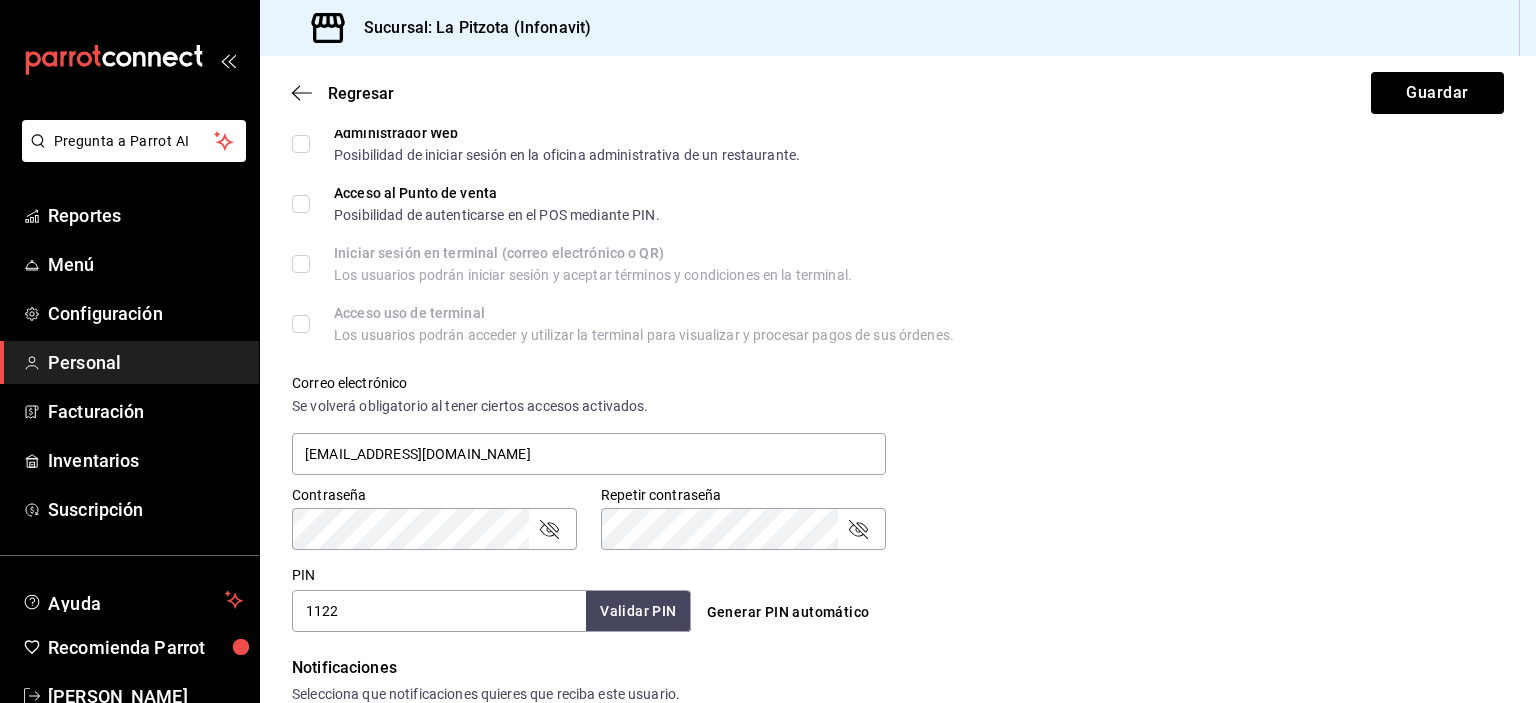 type on "1122" 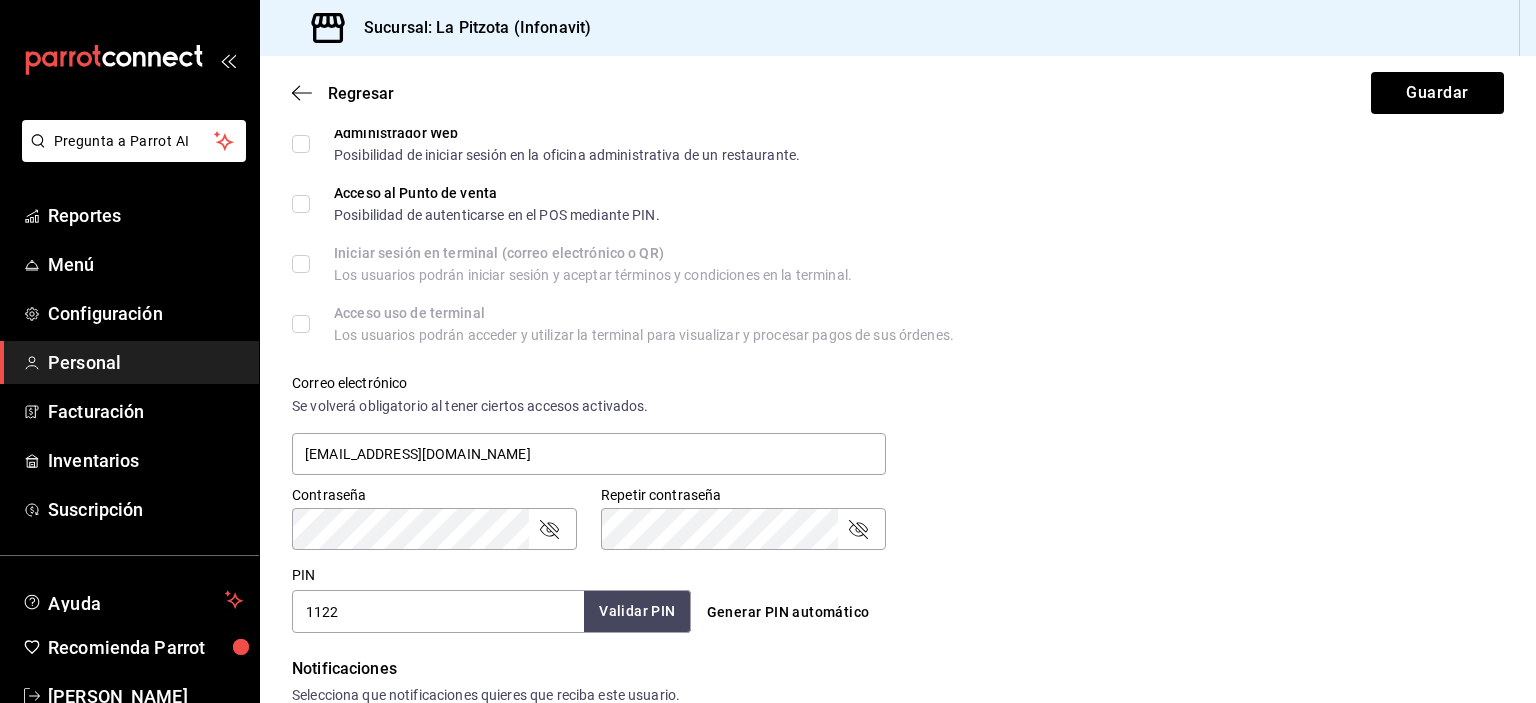 click on "Validar PIN" at bounding box center (637, 611) 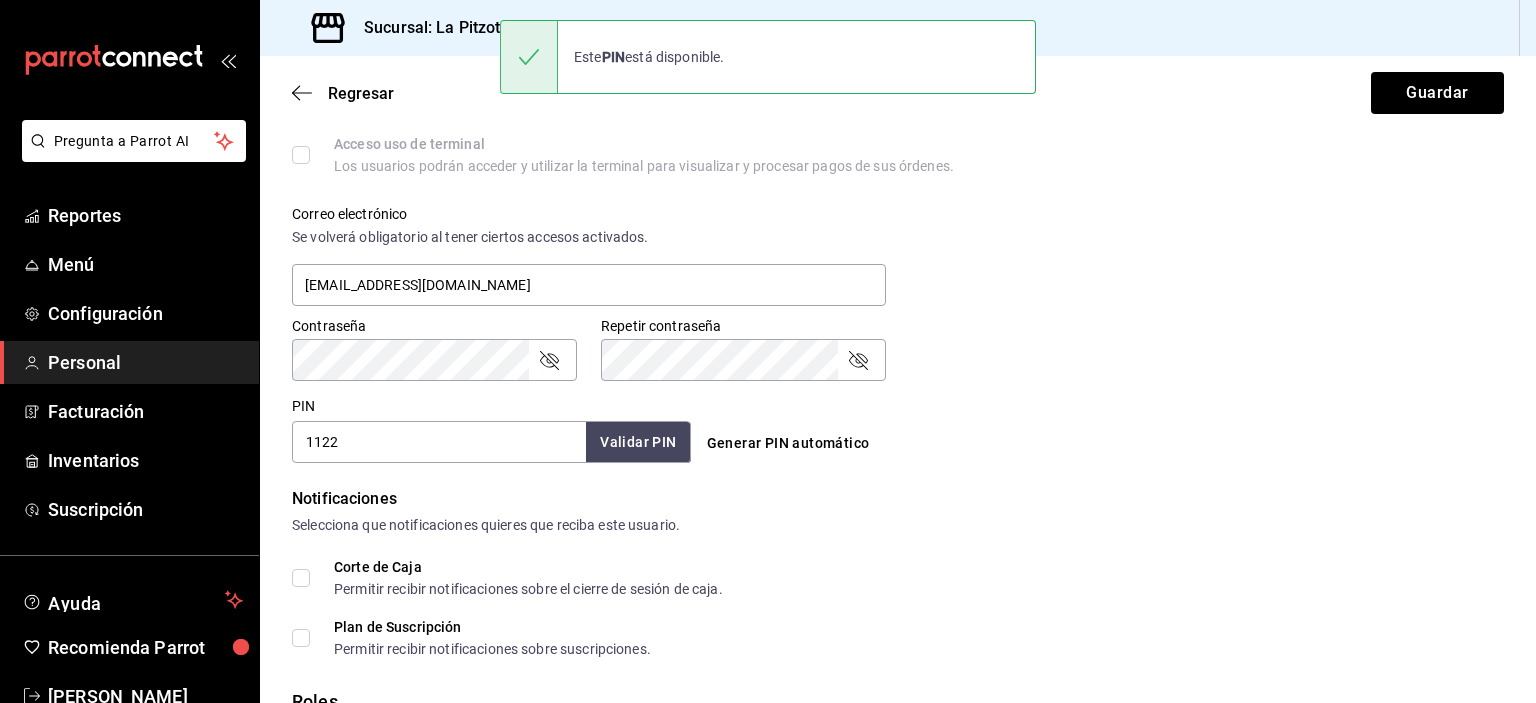 scroll, scrollTop: 835, scrollLeft: 0, axis: vertical 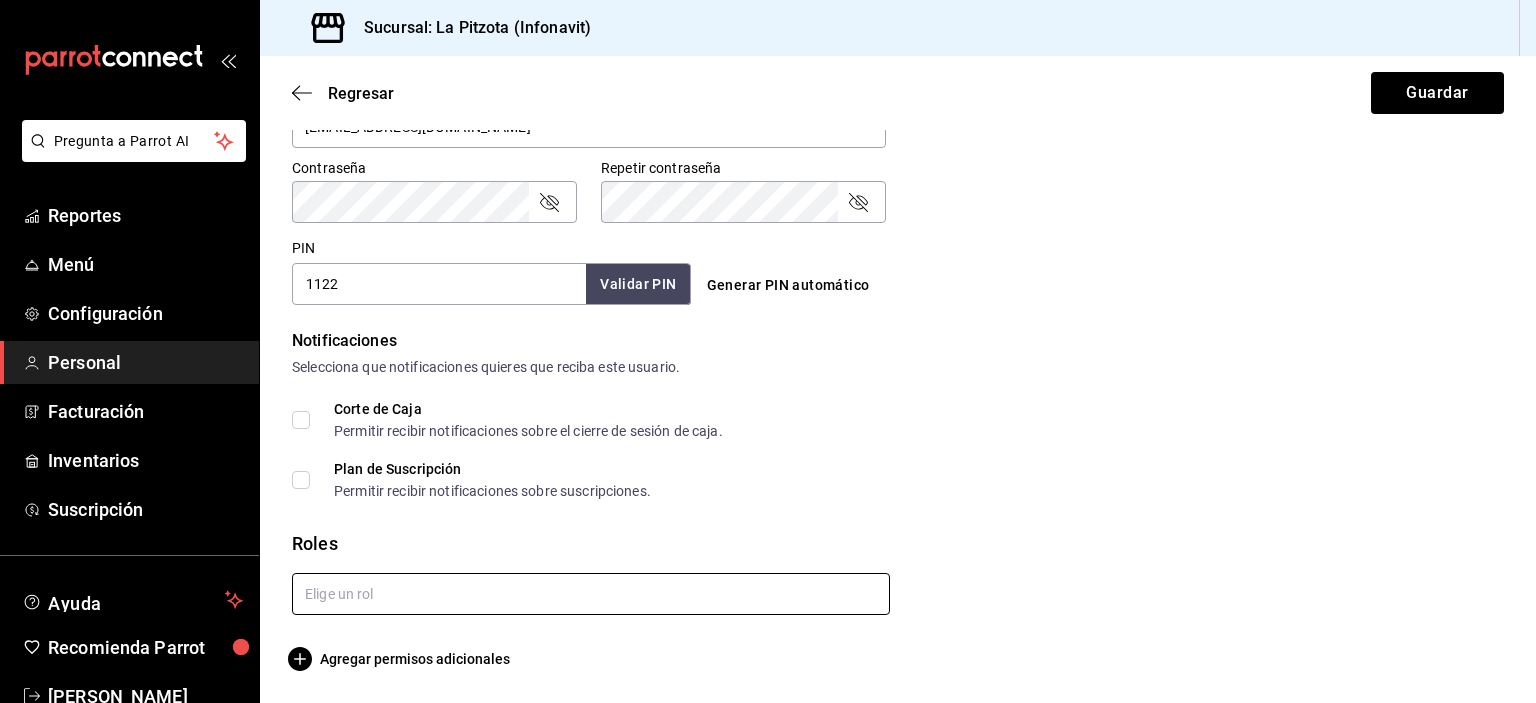 click at bounding box center [591, 594] 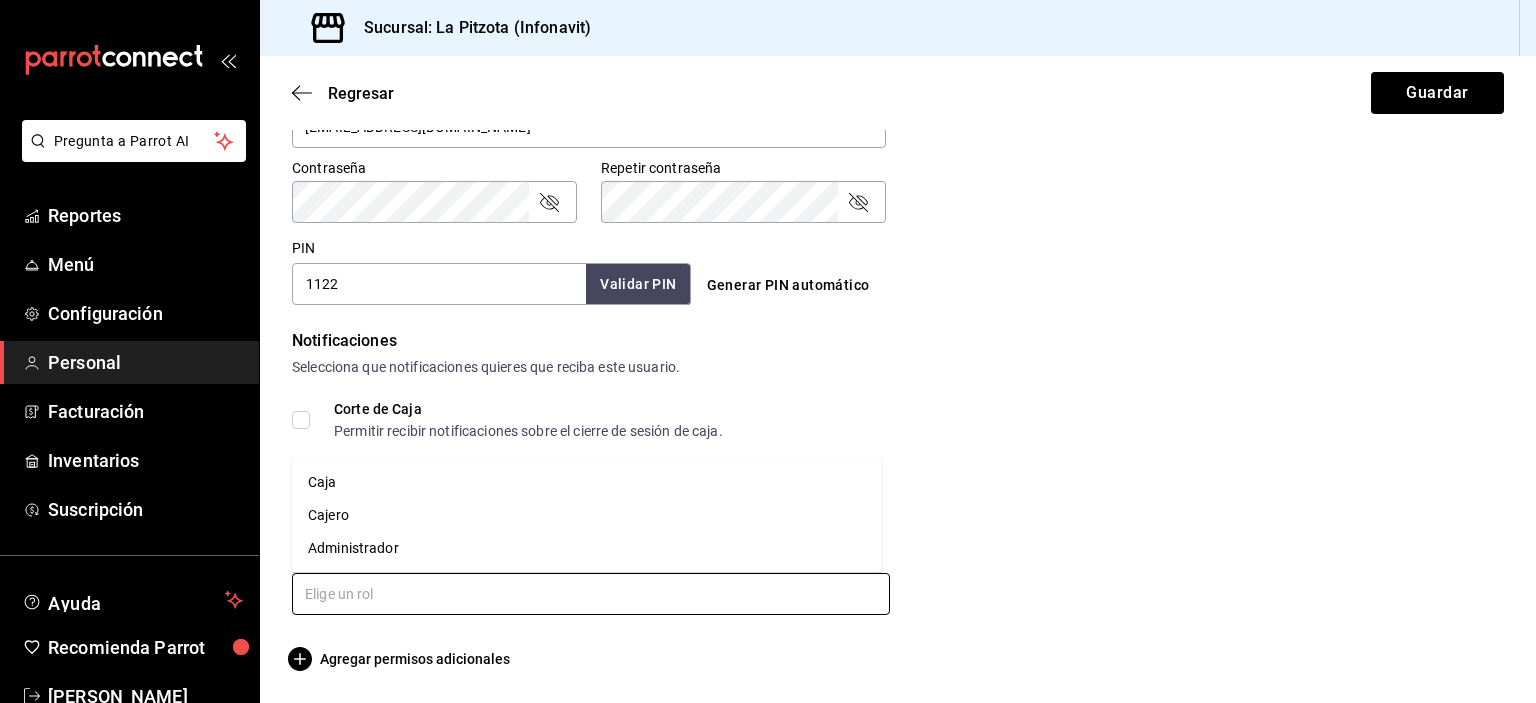 click on "Cajero" at bounding box center [587, 515] 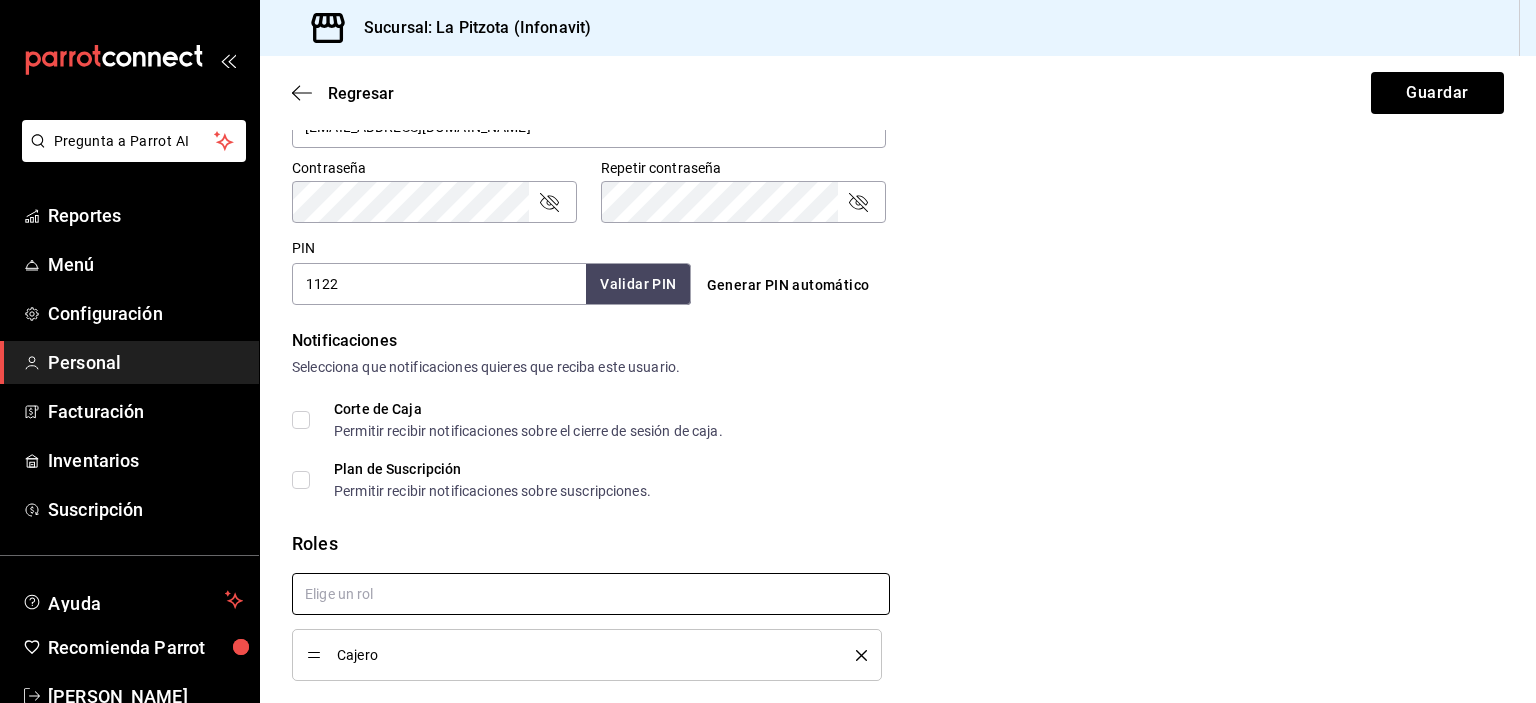 checkbox on "true" 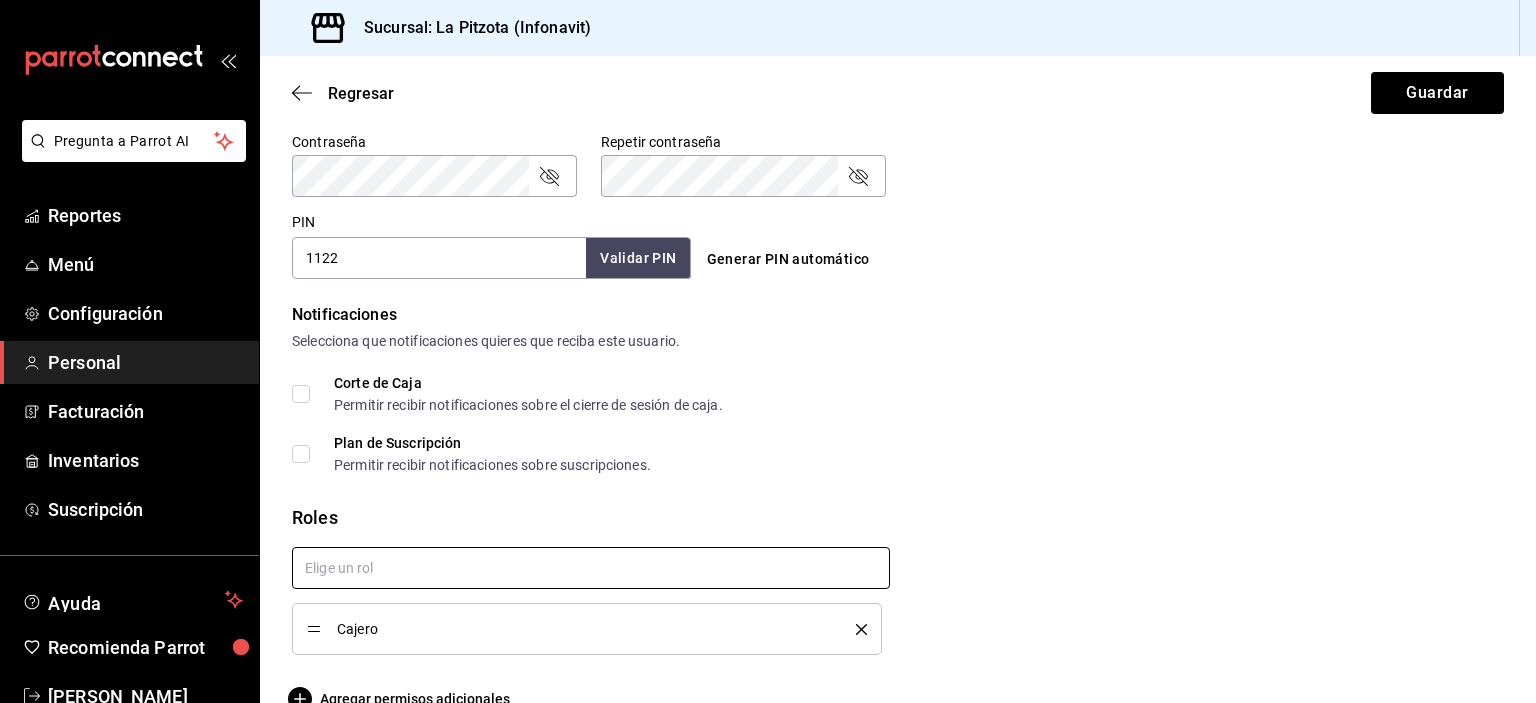 scroll, scrollTop: 900, scrollLeft: 0, axis: vertical 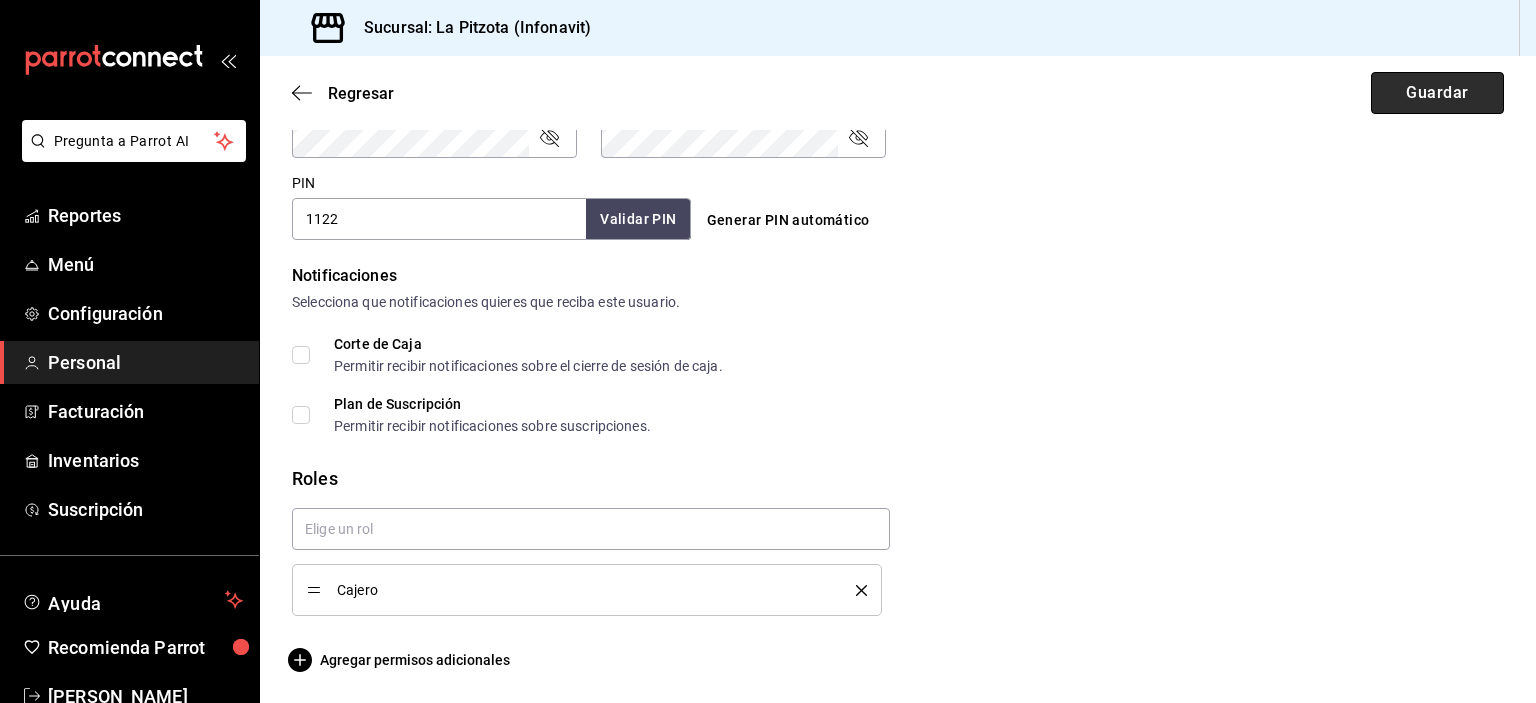 click on "Guardar" at bounding box center [1437, 93] 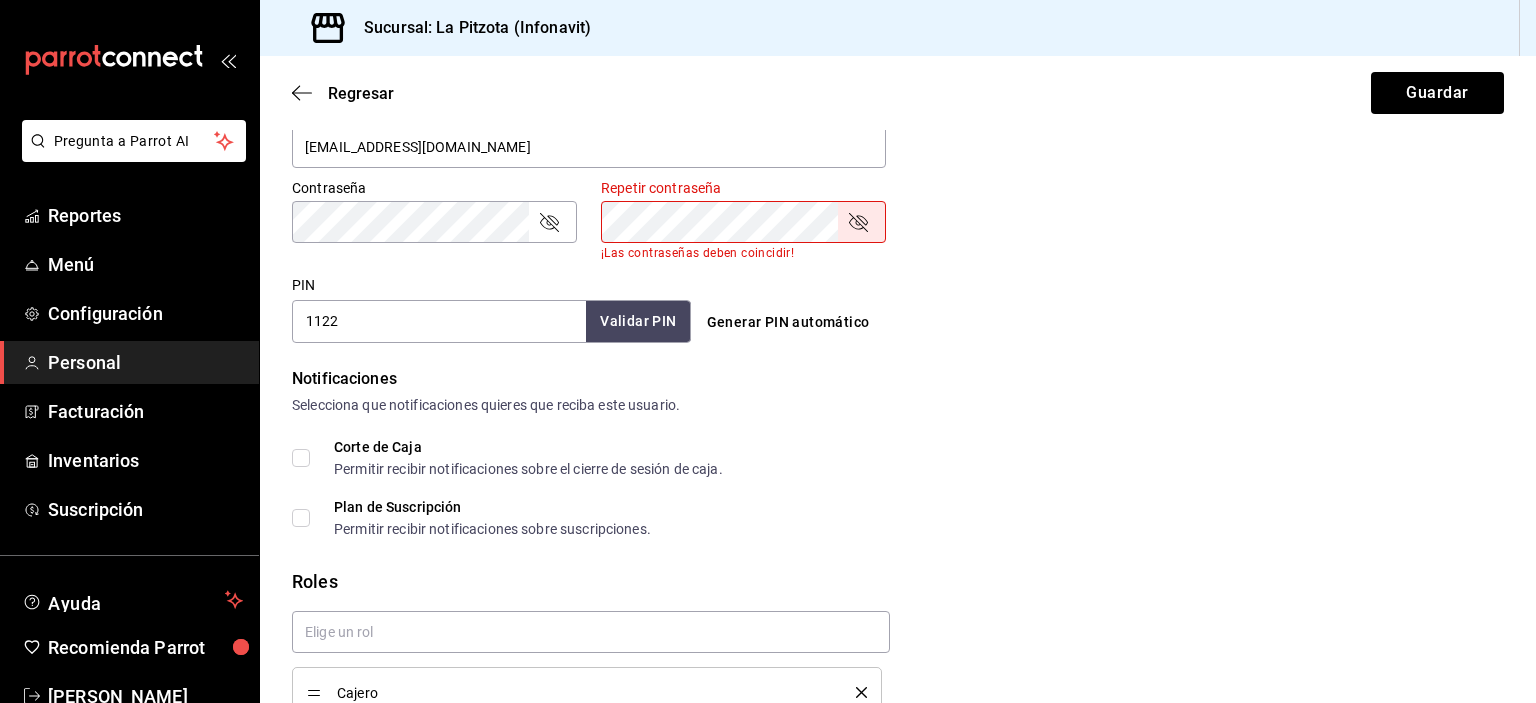 scroll, scrollTop: 782, scrollLeft: 0, axis: vertical 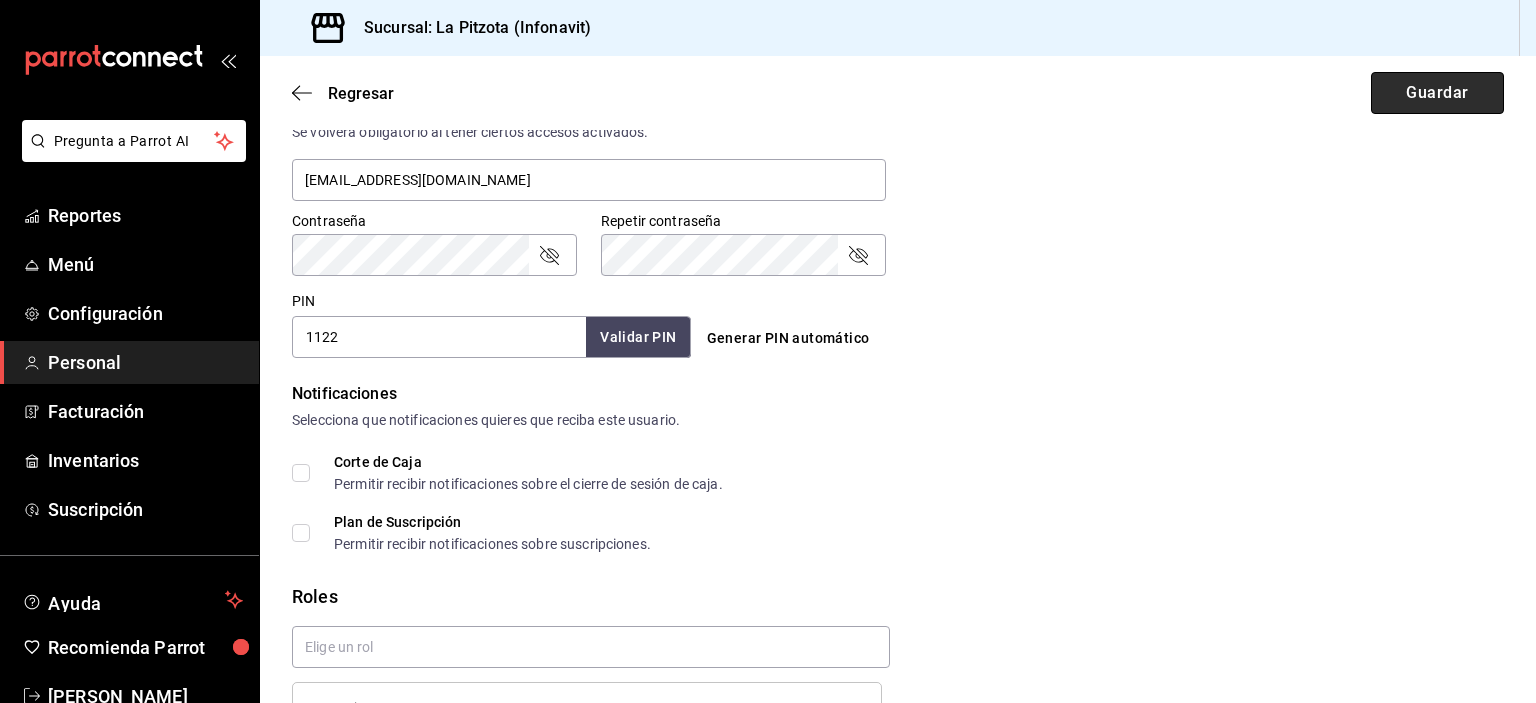 click on "Guardar" at bounding box center [1437, 93] 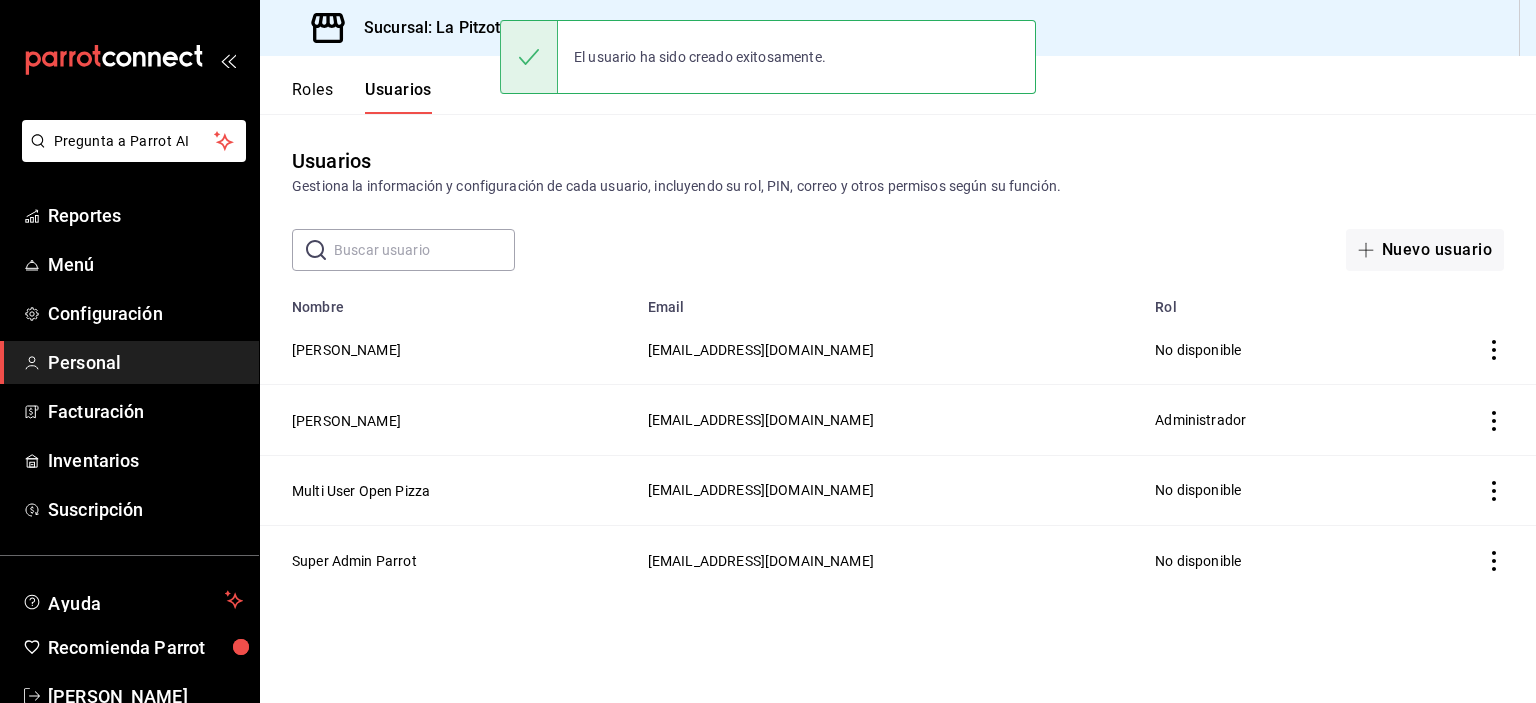 scroll, scrollTop: 0, scrollLeft: 0, axis: both 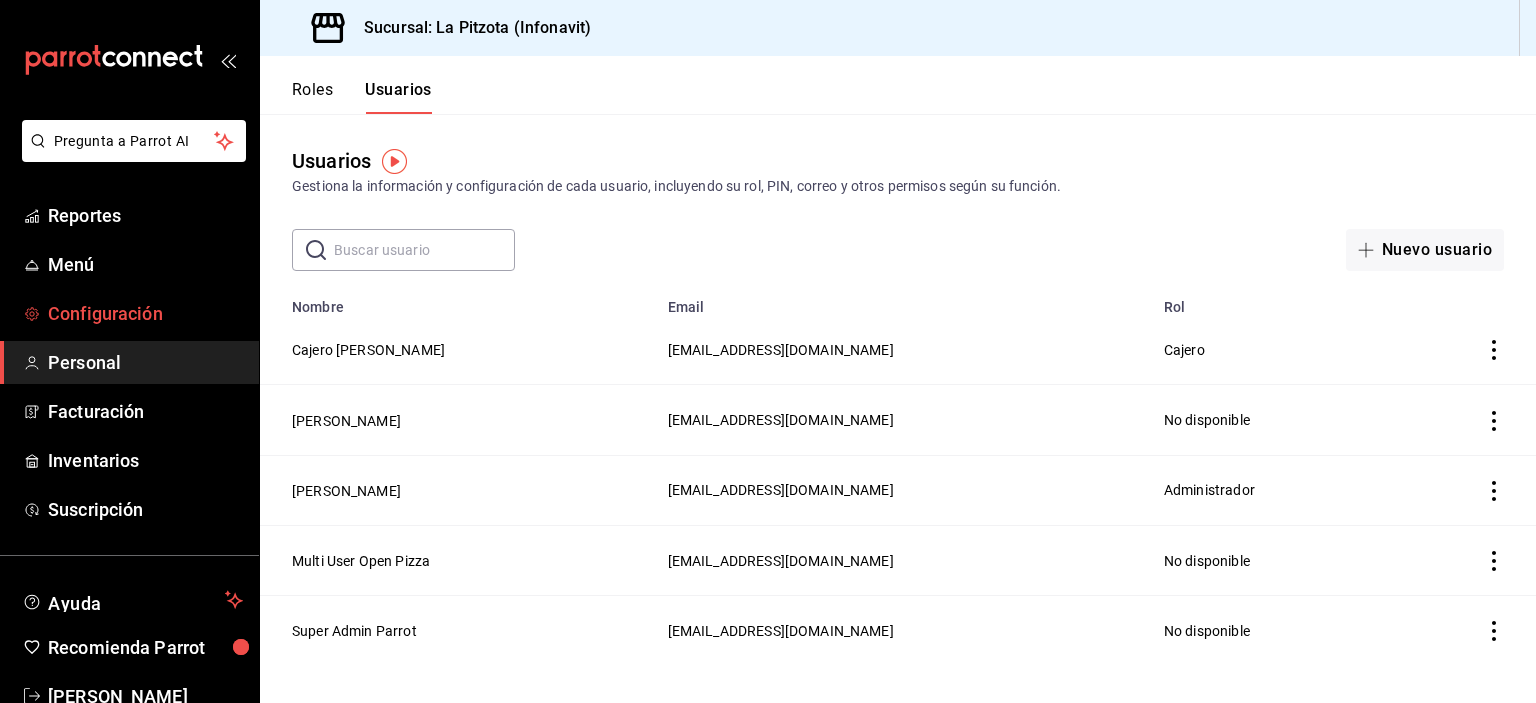 click on "Configuración" at bounding box center [129, 313] 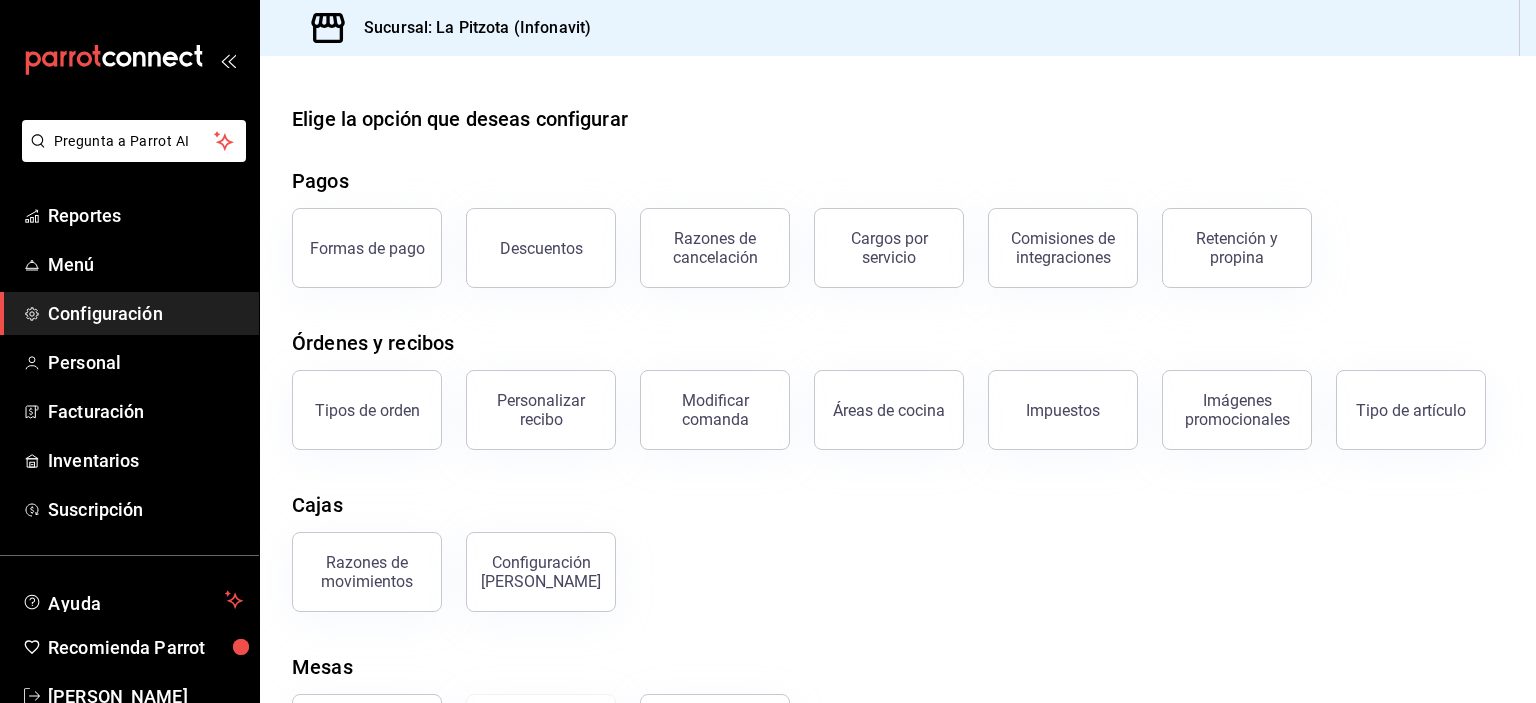 click on "Formas de pago" at bounding box center [367, 248] 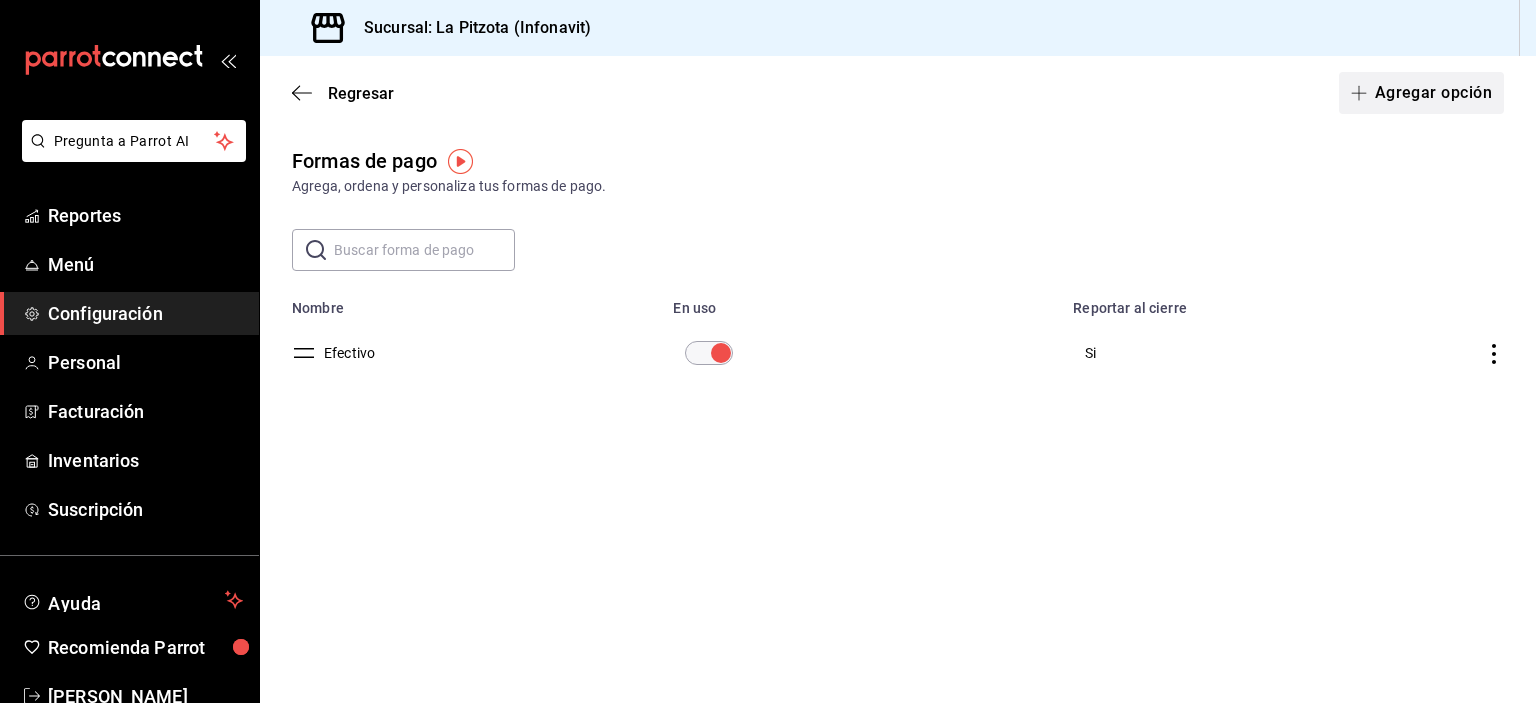 click on "Agregar opción" at bounding box center (1421, 93) 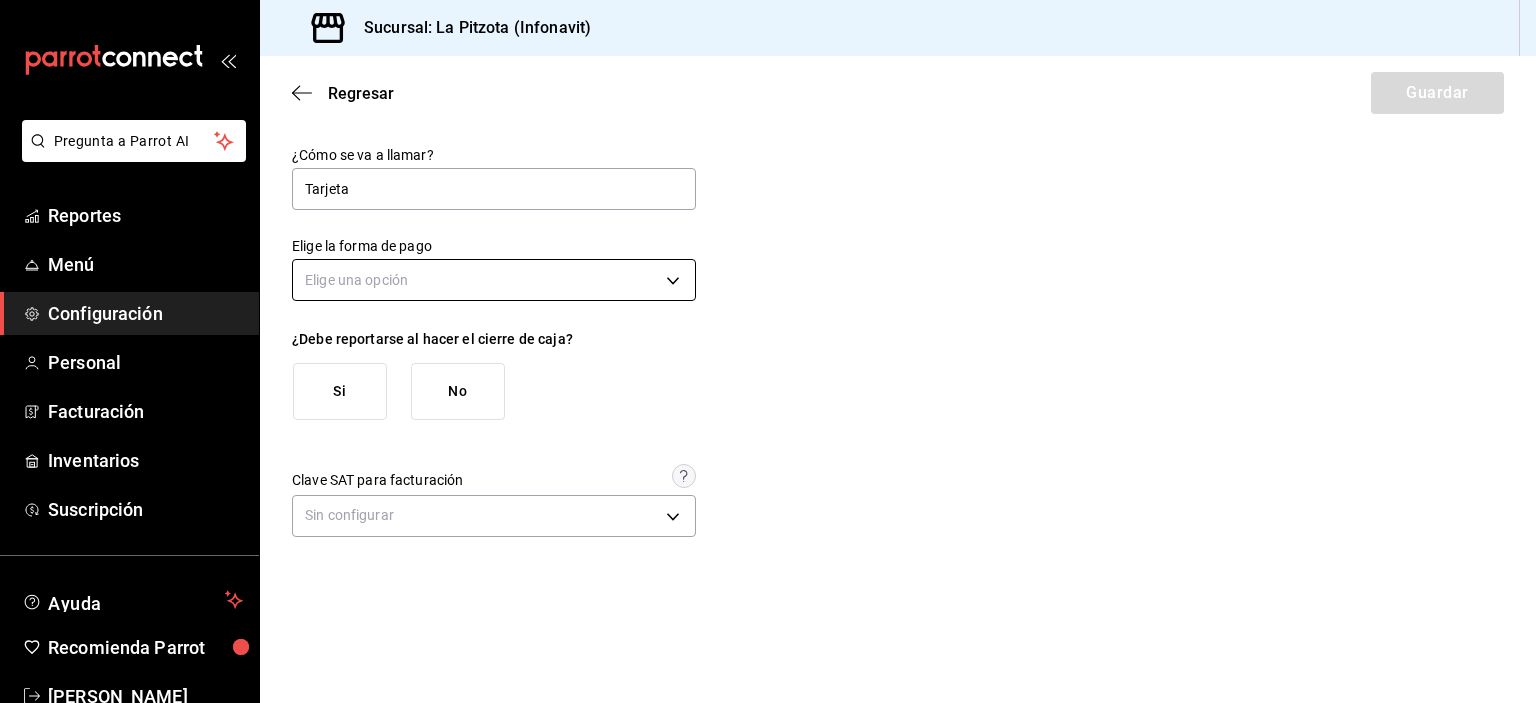 type on "Tarjeta" 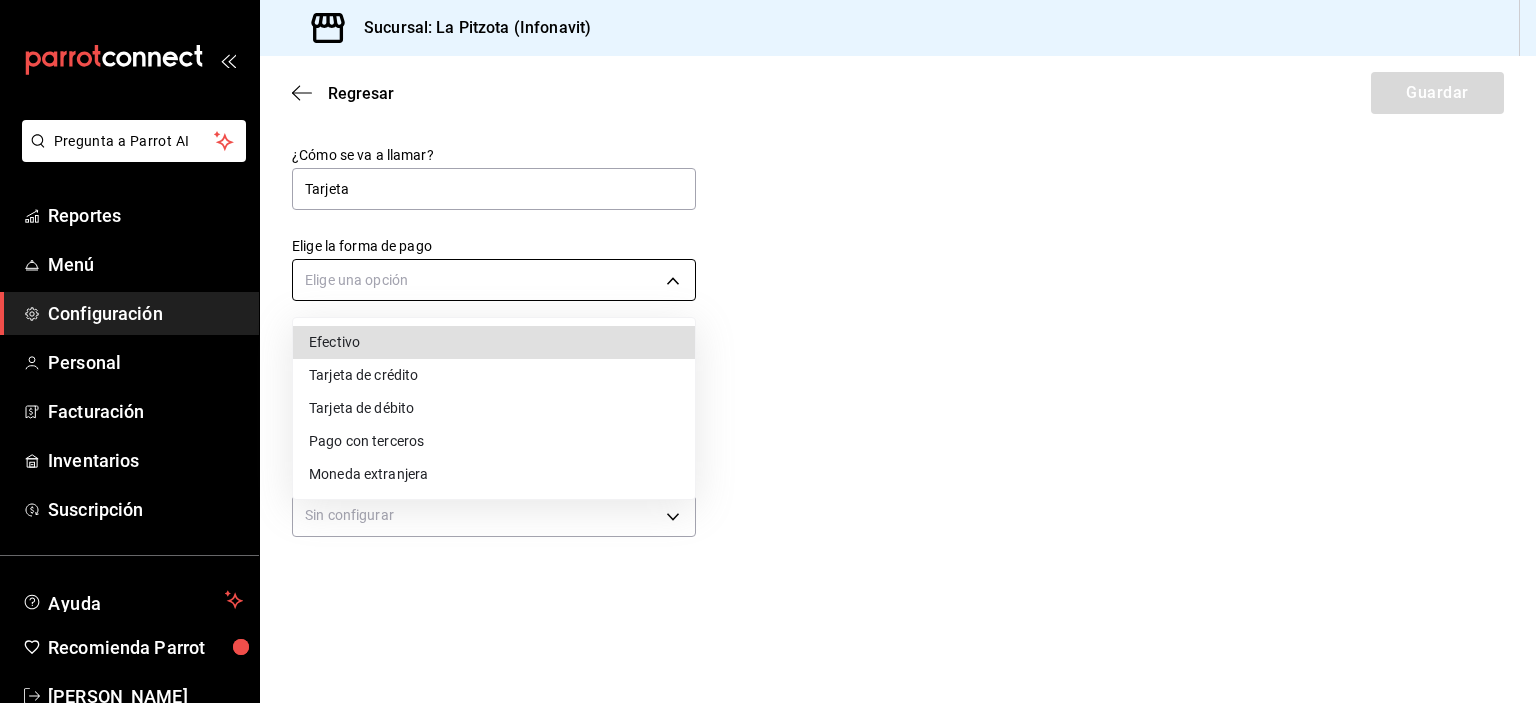 click on "Pregunta a Parrot AI Reportes   Menú   Configuración   Personal   Facturación   Inventarios   Suscripción   Ayuda Recomienda Parrot   Jesus Alvarez   Sugerir nueva función   Sucursal: La Pitzota (Infonavit) Regresar Guardar ¿Cómo se va a llamar? Tarjeta Elige la forma de pago Elige una opción ¿Debe reportarse al hacer el cierre de caja? Si No Clave SAT para facturación Sin configurar Ver video tutorial Ir a video GANA 1 MES GRATIS EN TU SUSCRIPCIÓN AQUÍ ¿Recuerdas cómo empezó tu restaurante?
Hoy puedes ayudar a un colega a tener el mismo cambio que tú viviste.
Recomienda Parrot directamente desde tu Portal Administrador.
Es fácil y rápido.
🎁 Por cada restaurante que se una, ganas 1 mes gratis.
Pregunta a Parrot AI Reportes   Menú   Configuración   Personal   Facturación   Inventarios   Suscripción   Ayuda Recomienda Parrot   Jesus Alvarez   Sugerir nueva función   Visitar centro de ayuda (81) 2046 6363 soporte@parrotsoftware.io (81) 2046 6363" at bounding box center [768, 351] 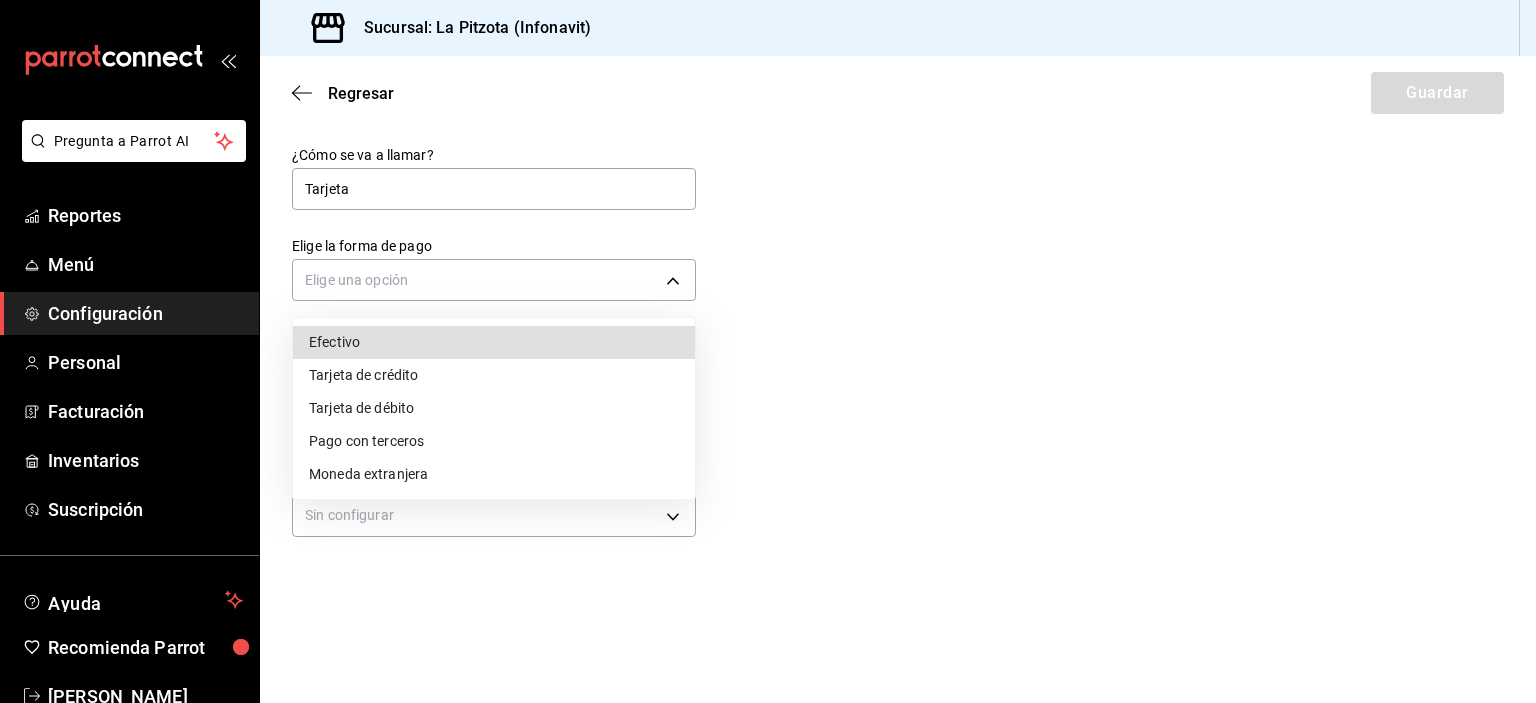 click on "Tarjeta de débito" at bounding box center (494, 408) 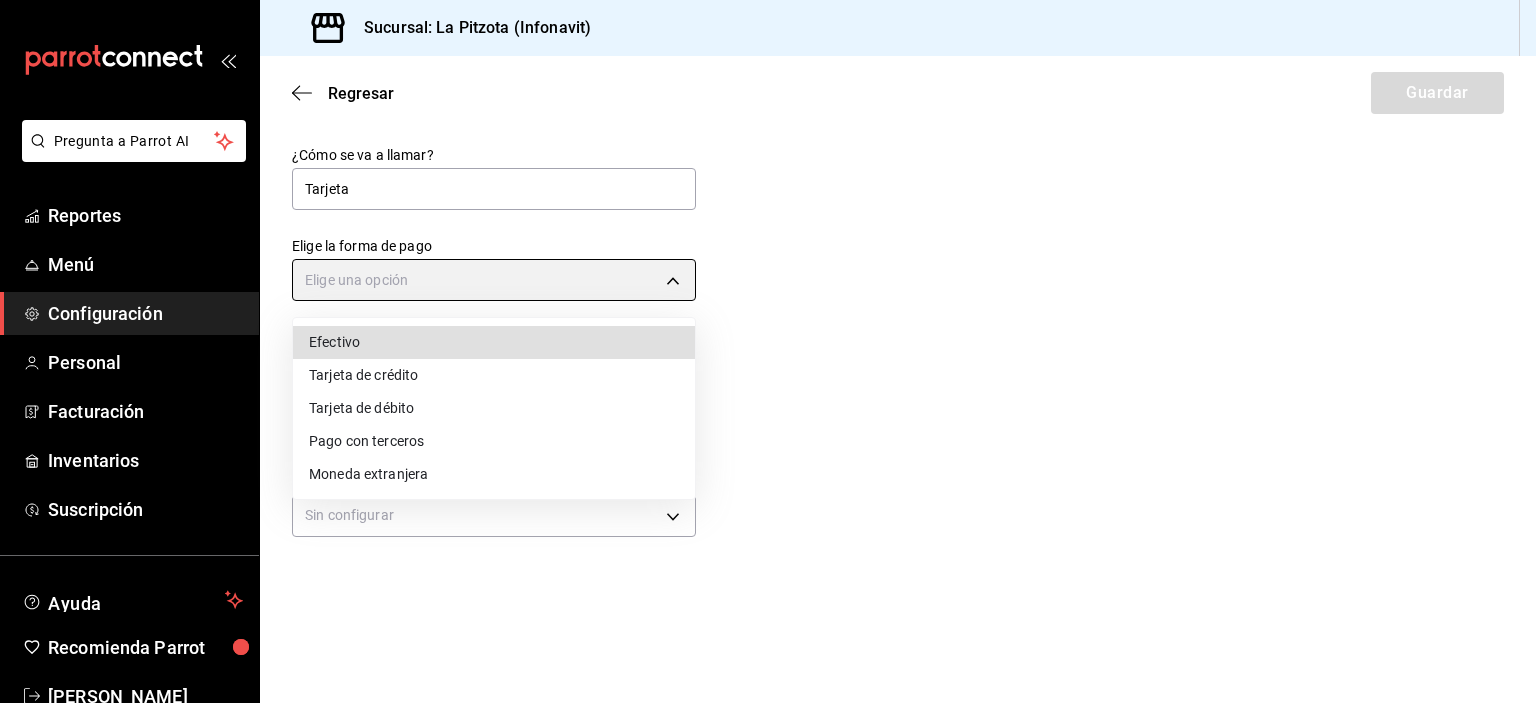 type on "DEBIT_CARD" 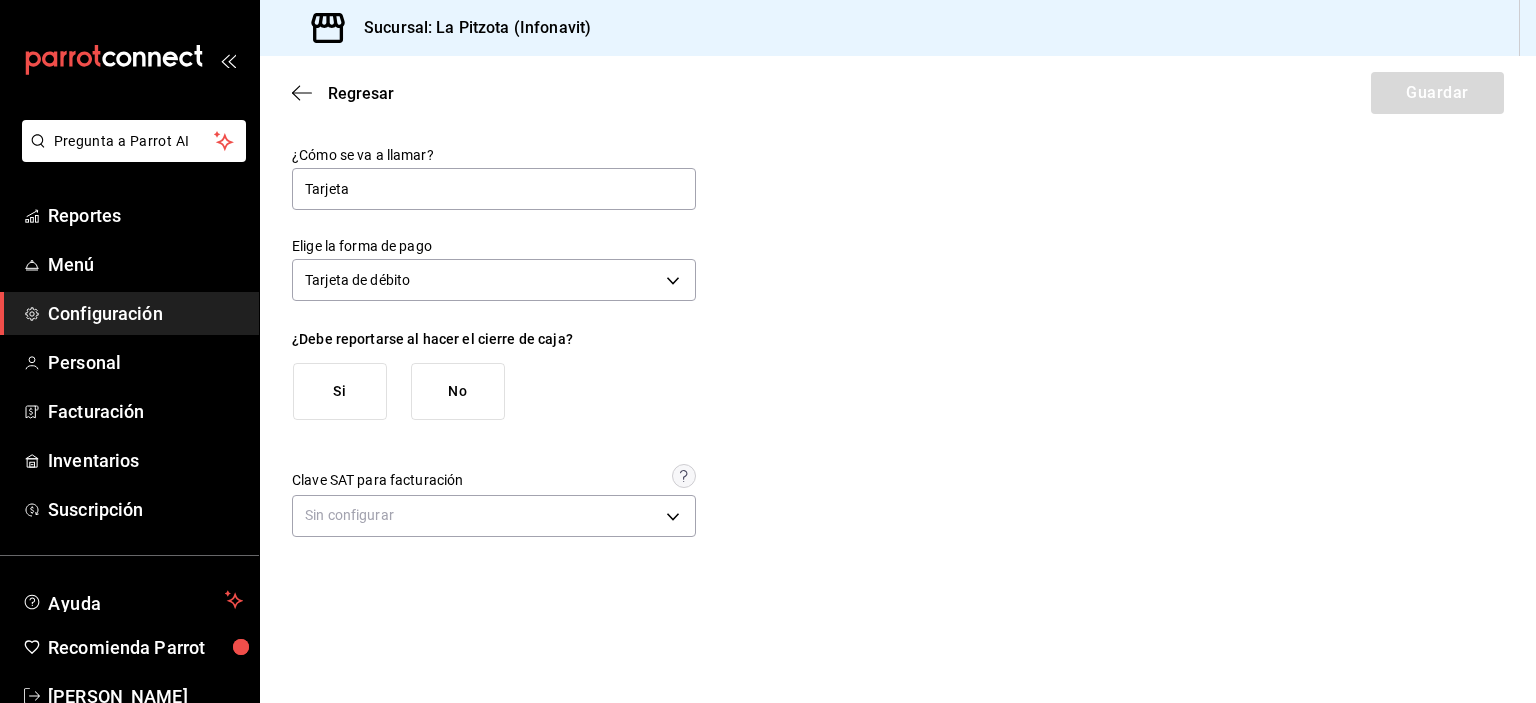 click on "Si" at bounding box center (340, 391) 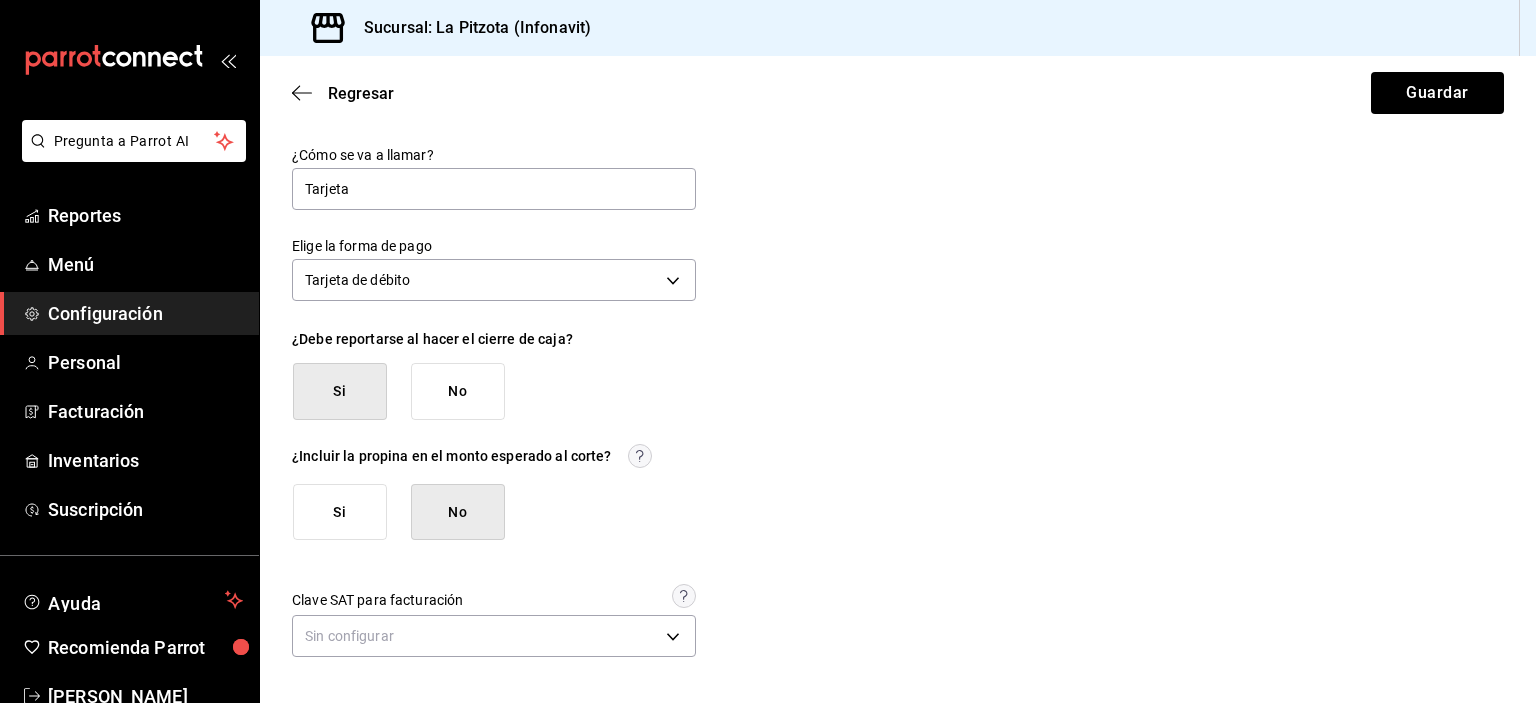 click on "Si" at bounding box center (340, 512) 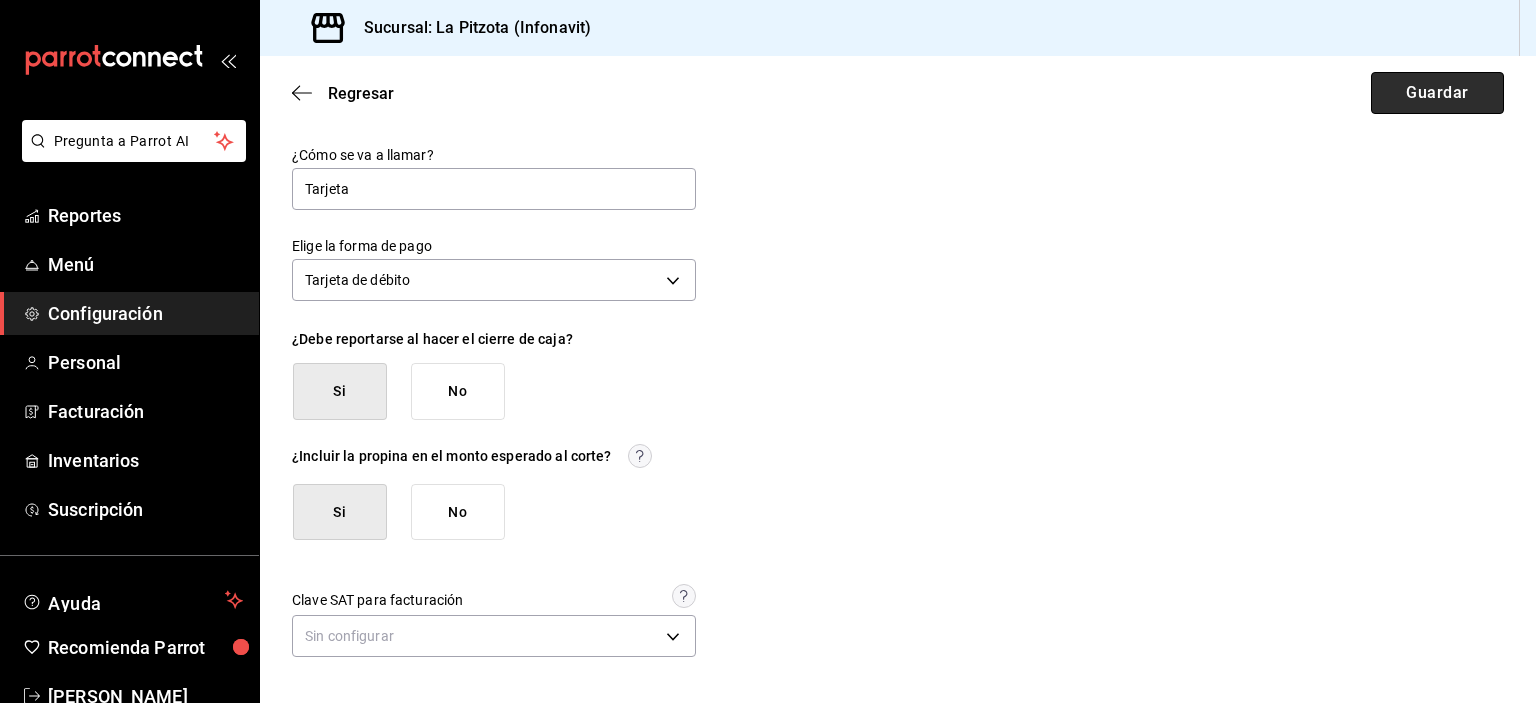 click on "Guardar" at bounding box center [1437, 93] 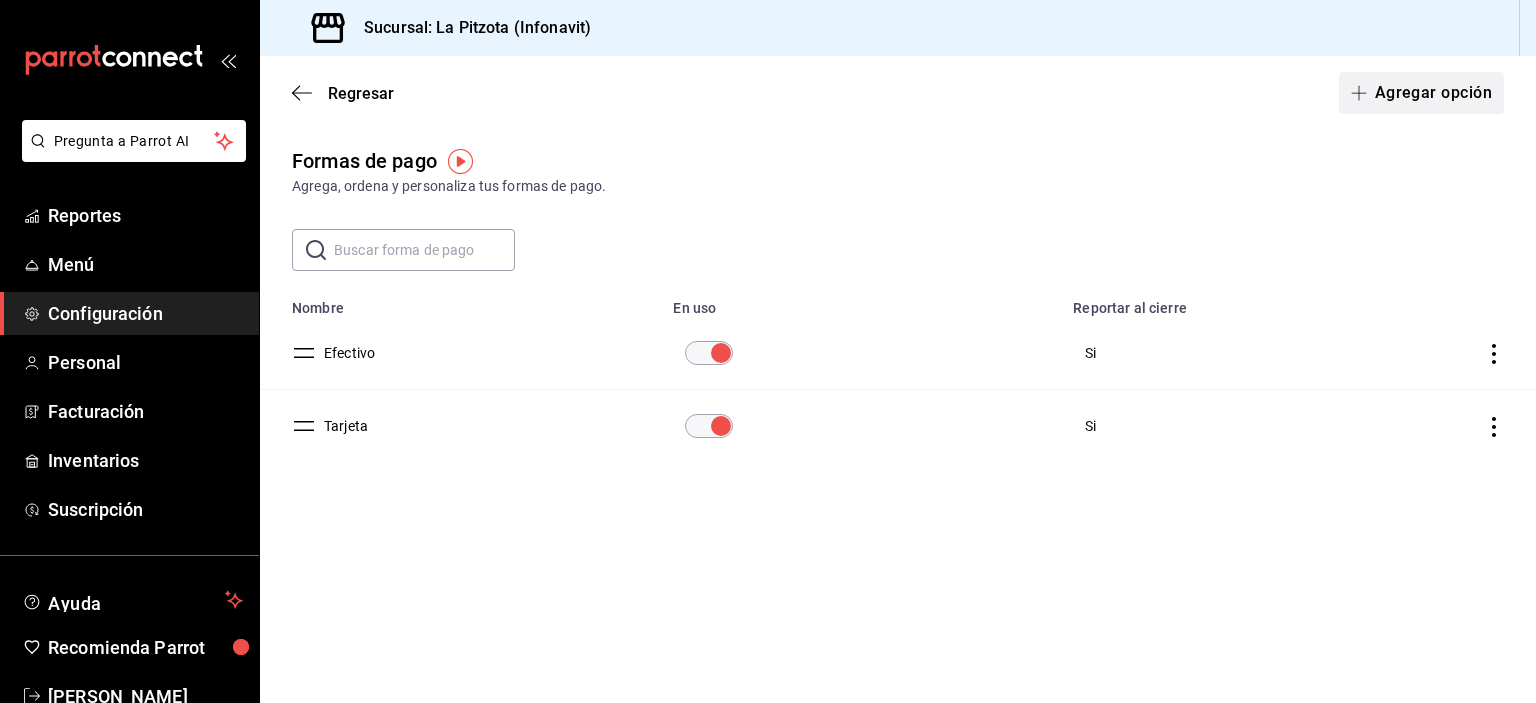 click on "Agregar opción" at bounding box center (1421, 93) 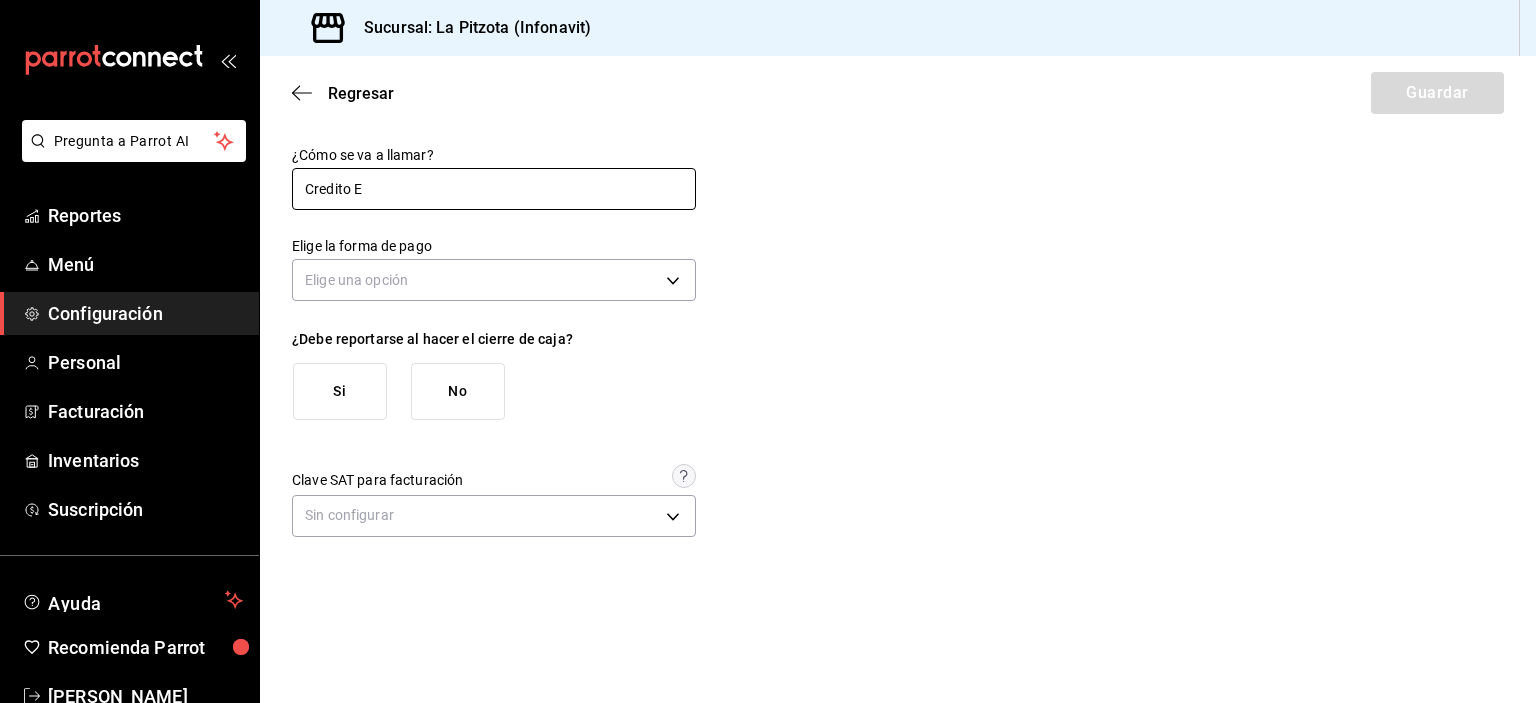 type on "Credito Empleado" 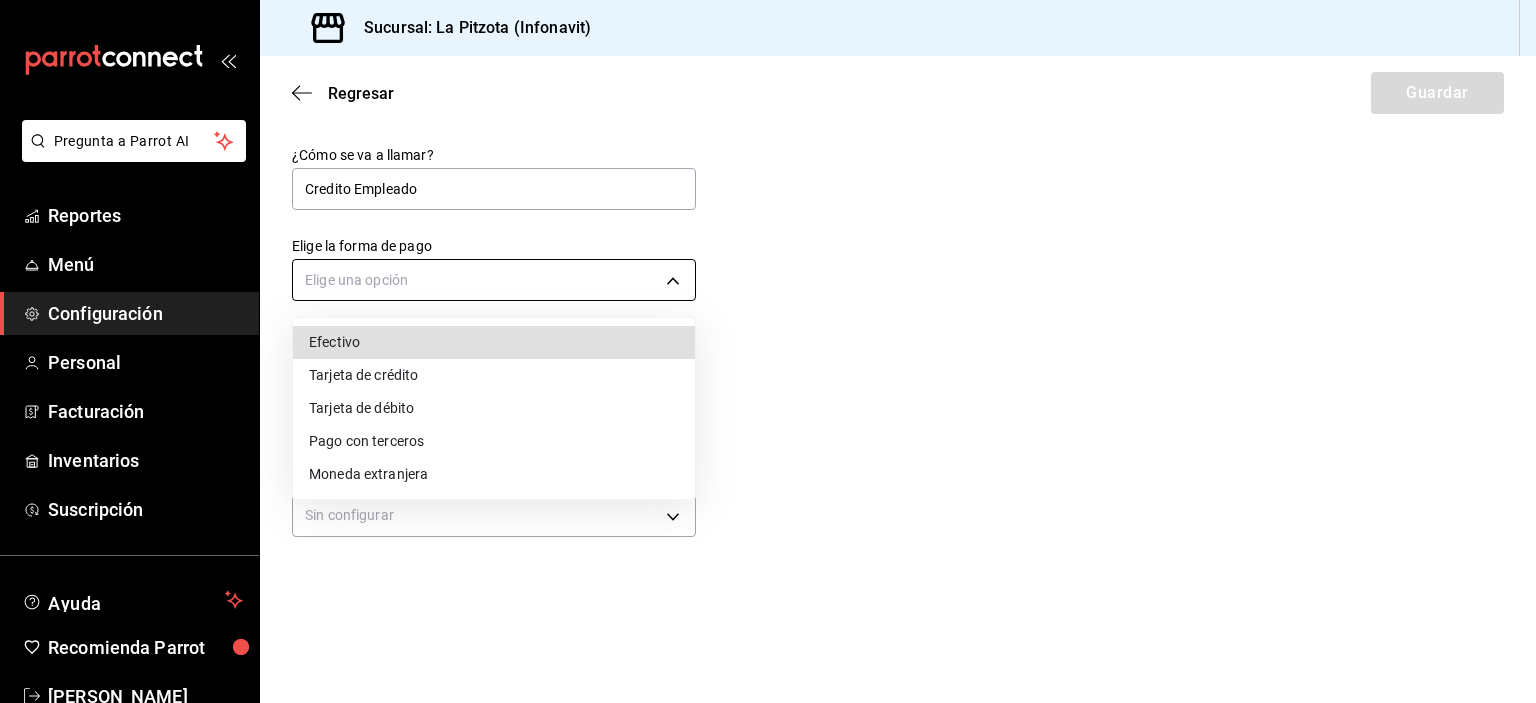 click on "Pregunta a Parrot AI Reportes   Menú   Configuración   Personal   Facturación   Inventarios   Suscripción   Ayuda Recomienda Parrot   Jesus Alvarez   Sugerir nueva función   Sucursal: La Pitzota (Infonavit) Regresar Guardar ¿Cómo se va a llamar? Credito Empleado Elige la forma de pago Elige una opción ¿Debe reportarse al hacer el cierre de caja? Si No Clave SAT para facturación Sin configurar Ver video tutorial Ir a video GANA 1 MES GRATIS EN TU SUSCRIPCIÓN AQUÍ ¿Recuerdas cómo empezó tu restaurante?
Hoy puedes ayudar a un colega a tener el mismo cambio que tú viviste.
Recomienda Parrot directamente desde tu Portal Administrador.
Es fácil y rápido.
🎁 Por cada restaurante que se una, ganas 1 mes gratis.
Pregunta a Parrot AI Reportes   Menú   Configuración   Personal   Facturación   Inventarios   Suscripción   Ayuda Recomienda Parrot   Jesus Alvarez   Sugerir nueva función   Visitar centro de ayuda (81) 2046 6363 soporte@parrotsoftware.io Efectivo" at bounding box center (768, 351) 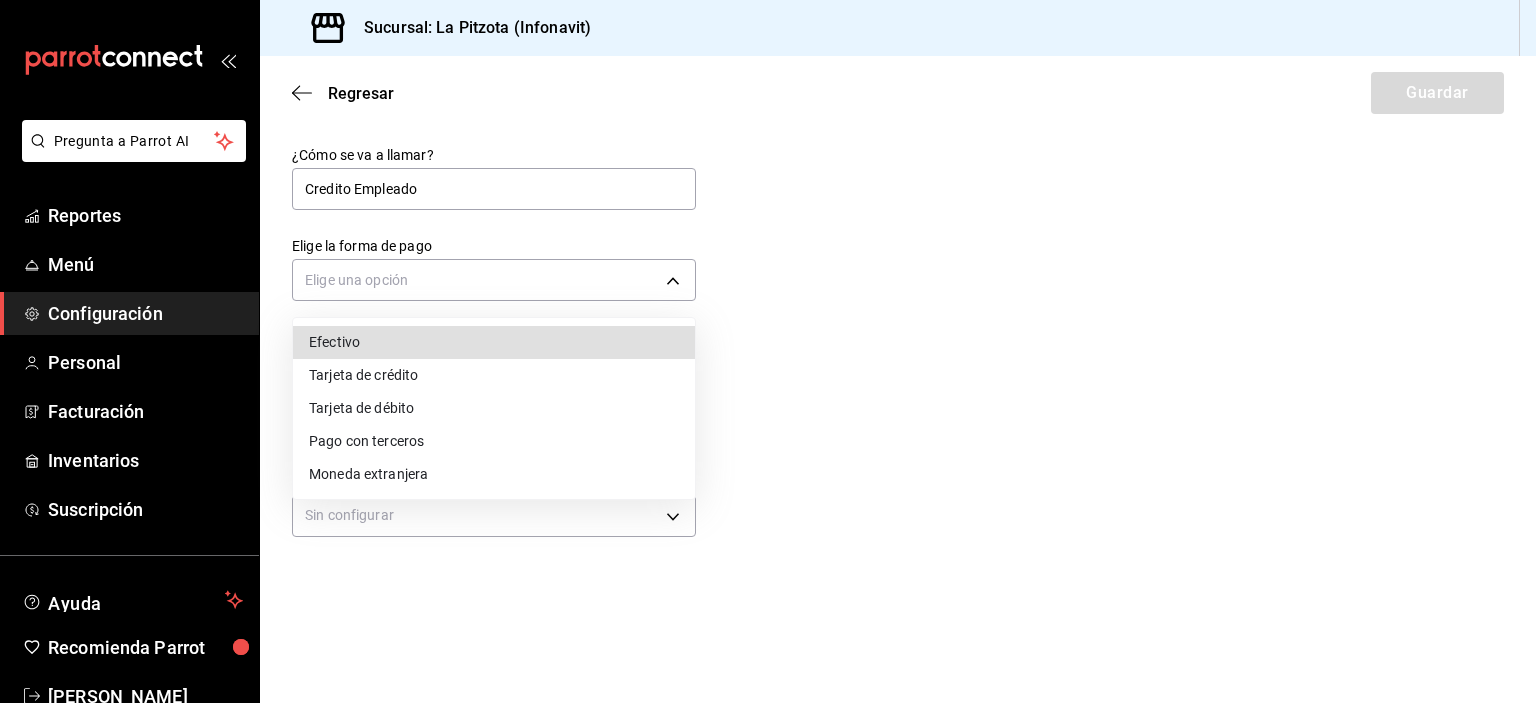 click on "Pago con terceros" at bounding box center [494, 441] 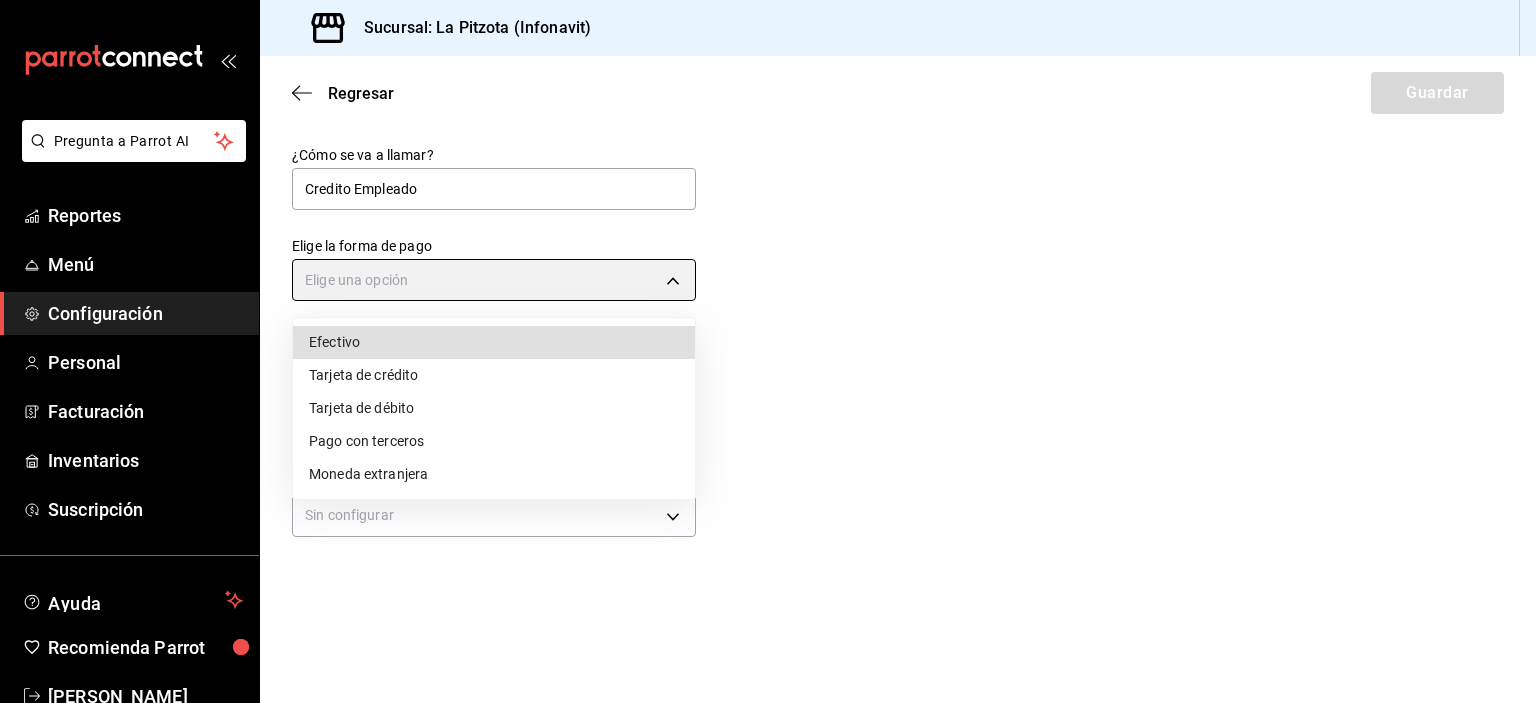 type on "THIRD_PARTY" 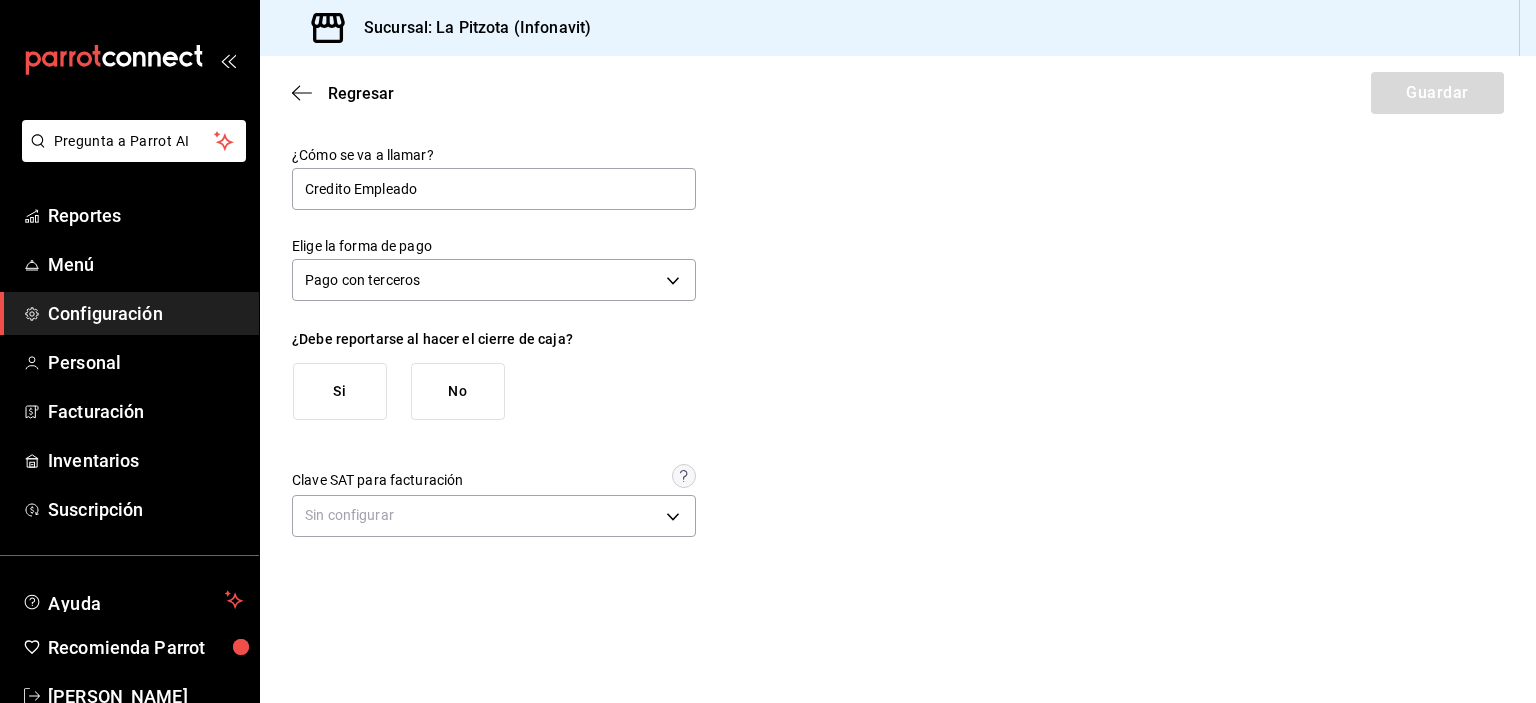 click on "Si" at bounding box center [340, 391] 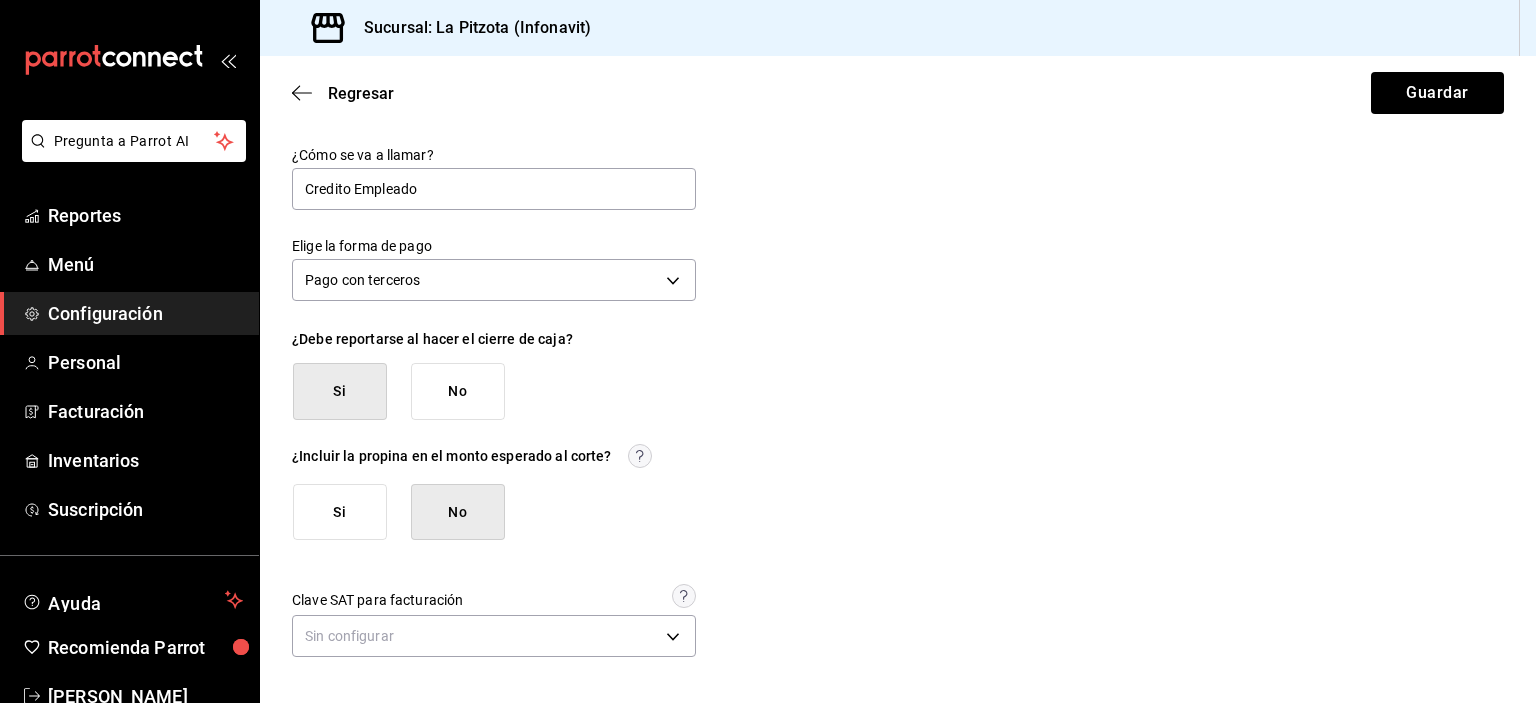 click on "Si" at bounding box center (340, 512) 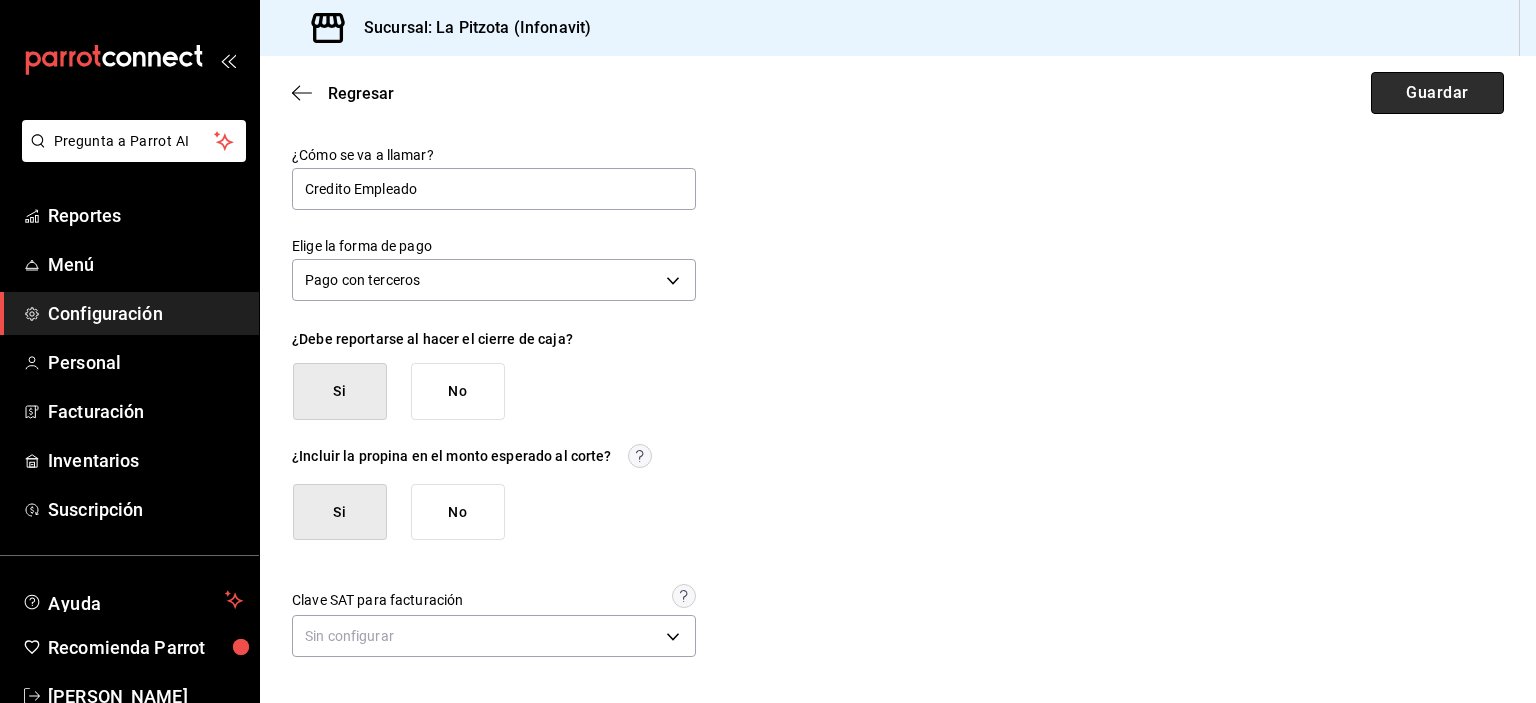 click on "Guardar" at bounding box center (1437, 93) 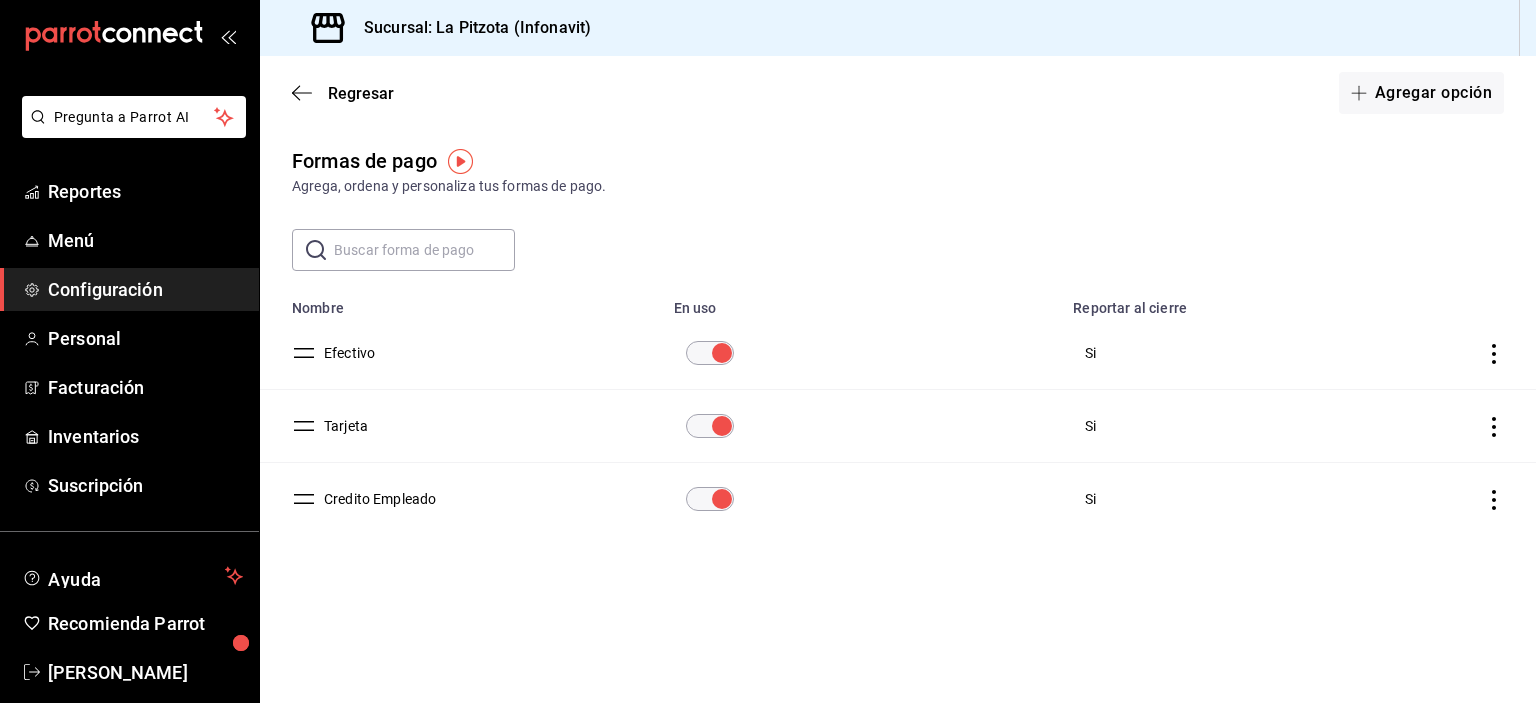 scroll, scrollTop: 51, scrollLeft: 0, axis: vertical 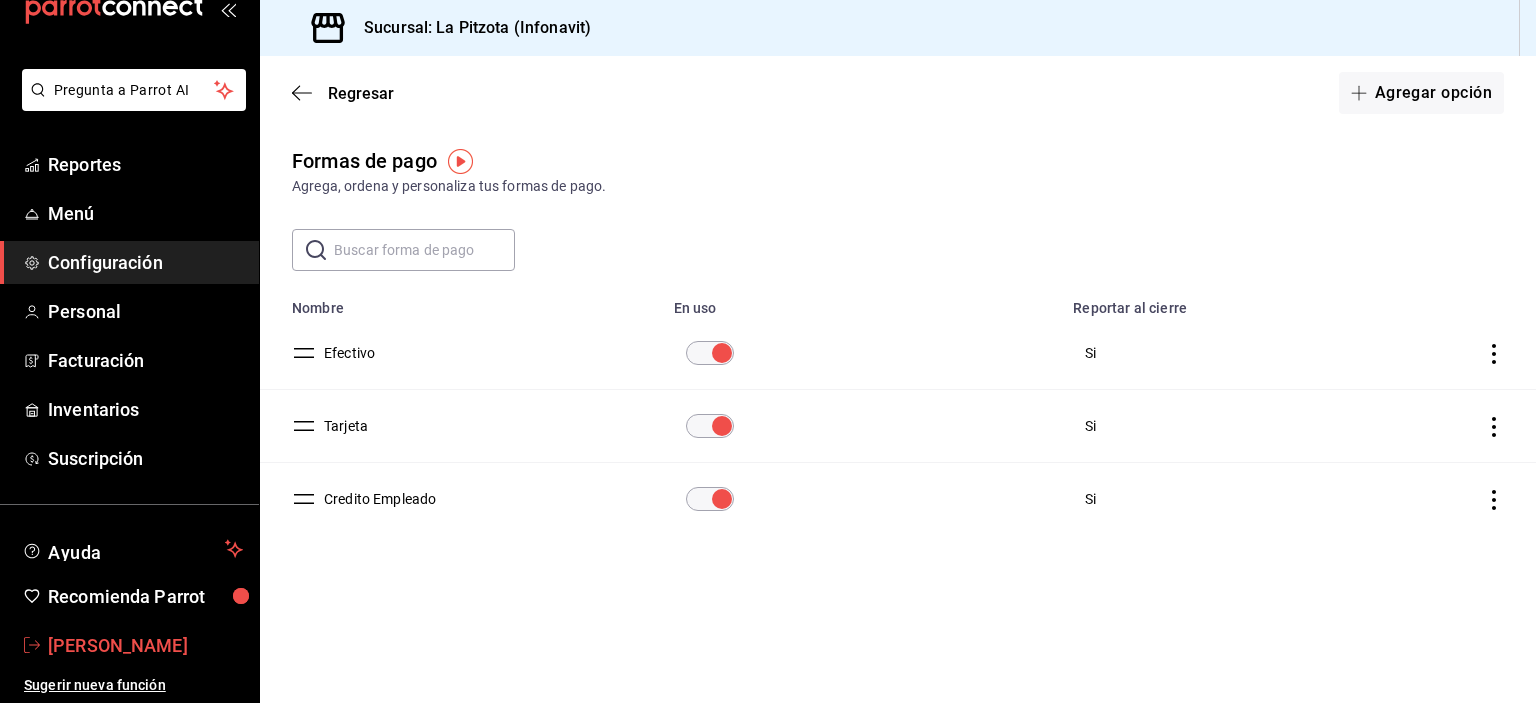 click on "[PERSON_NAME]" at bounding box center (145, 645) 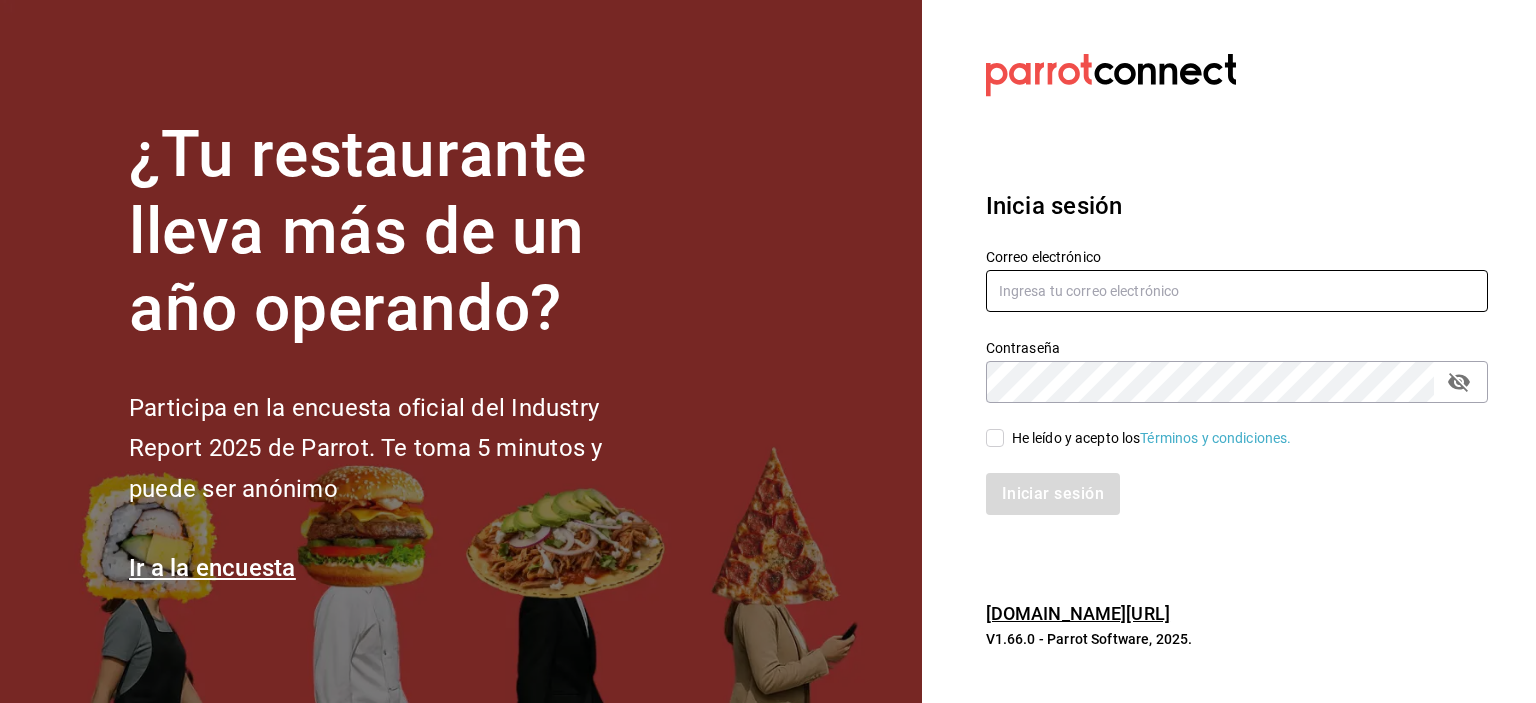 type on "jesus_durzo2@hotmail.com" 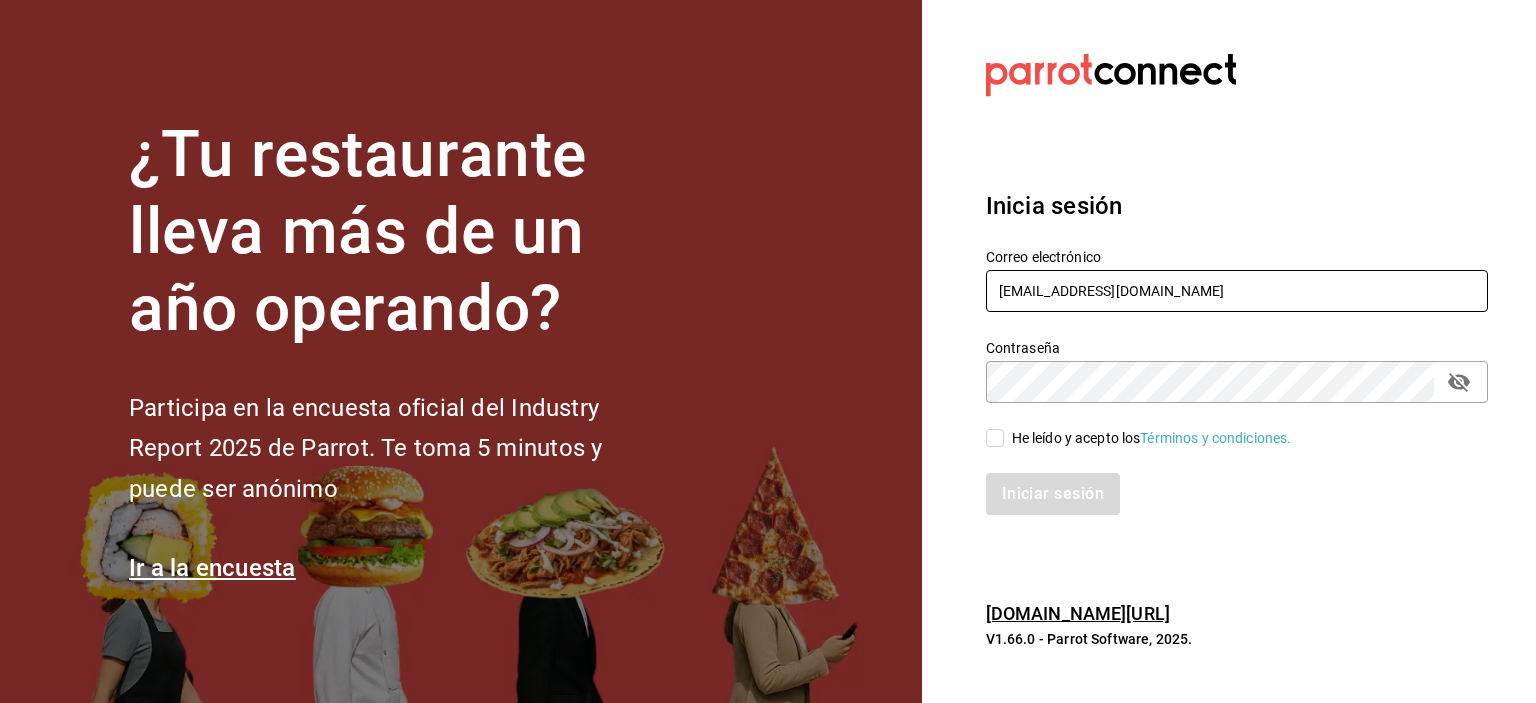 drag, startPoint x: 1227, startPoint y: 304, endPoint x: 892, endPoint y: 364, distance: 340.33072 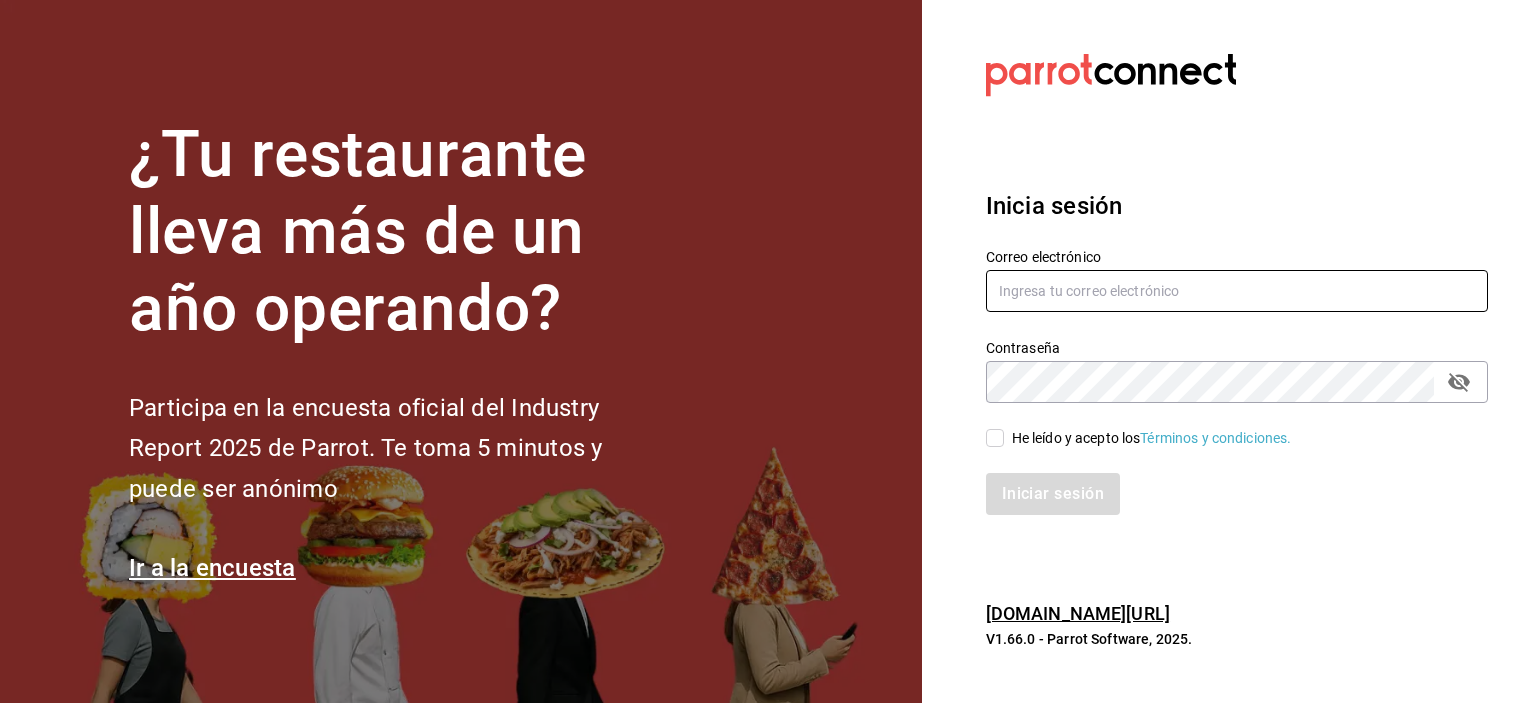 paste on "[EMAIL_ADDRESS][DOMAIN_NAME]" 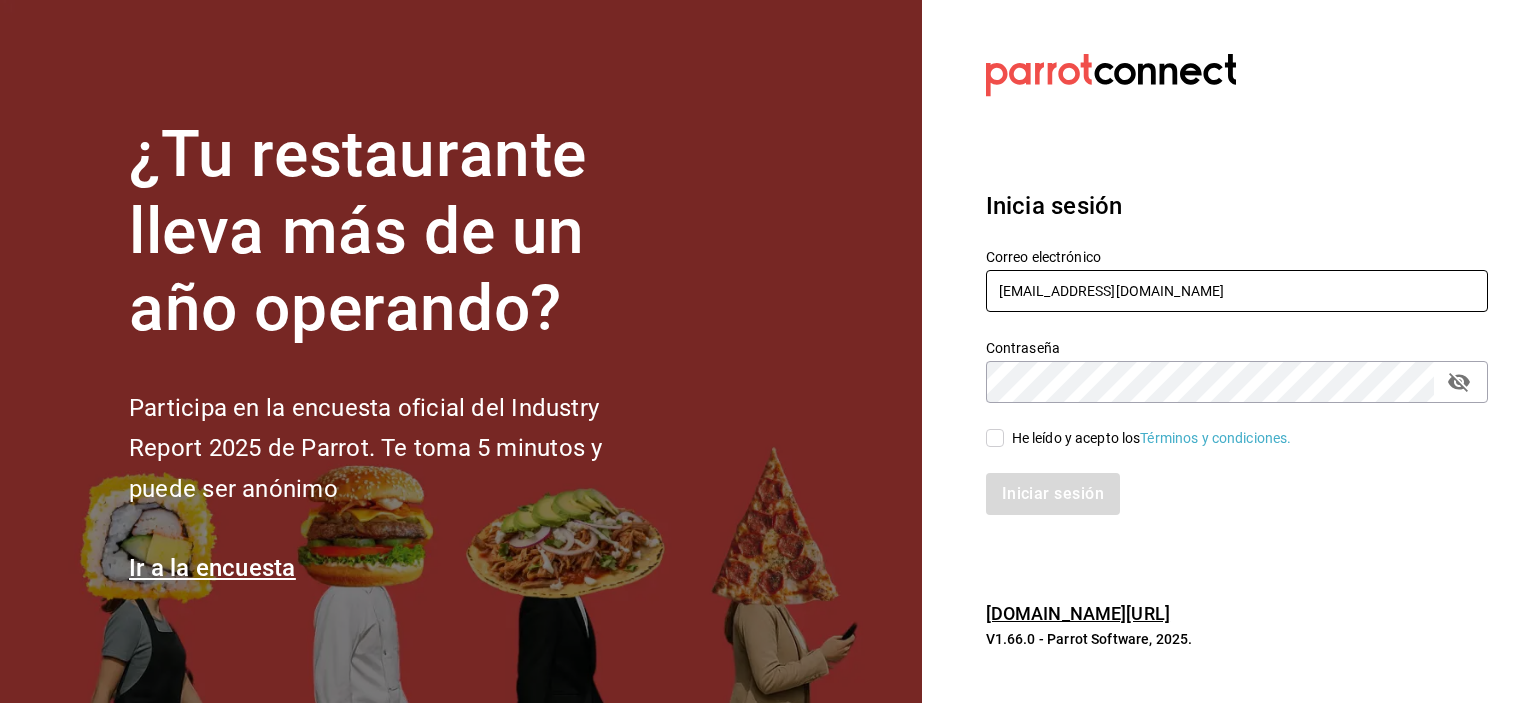 type on "[EMAIL_ADDRESS][DOMAIN_NAME]" 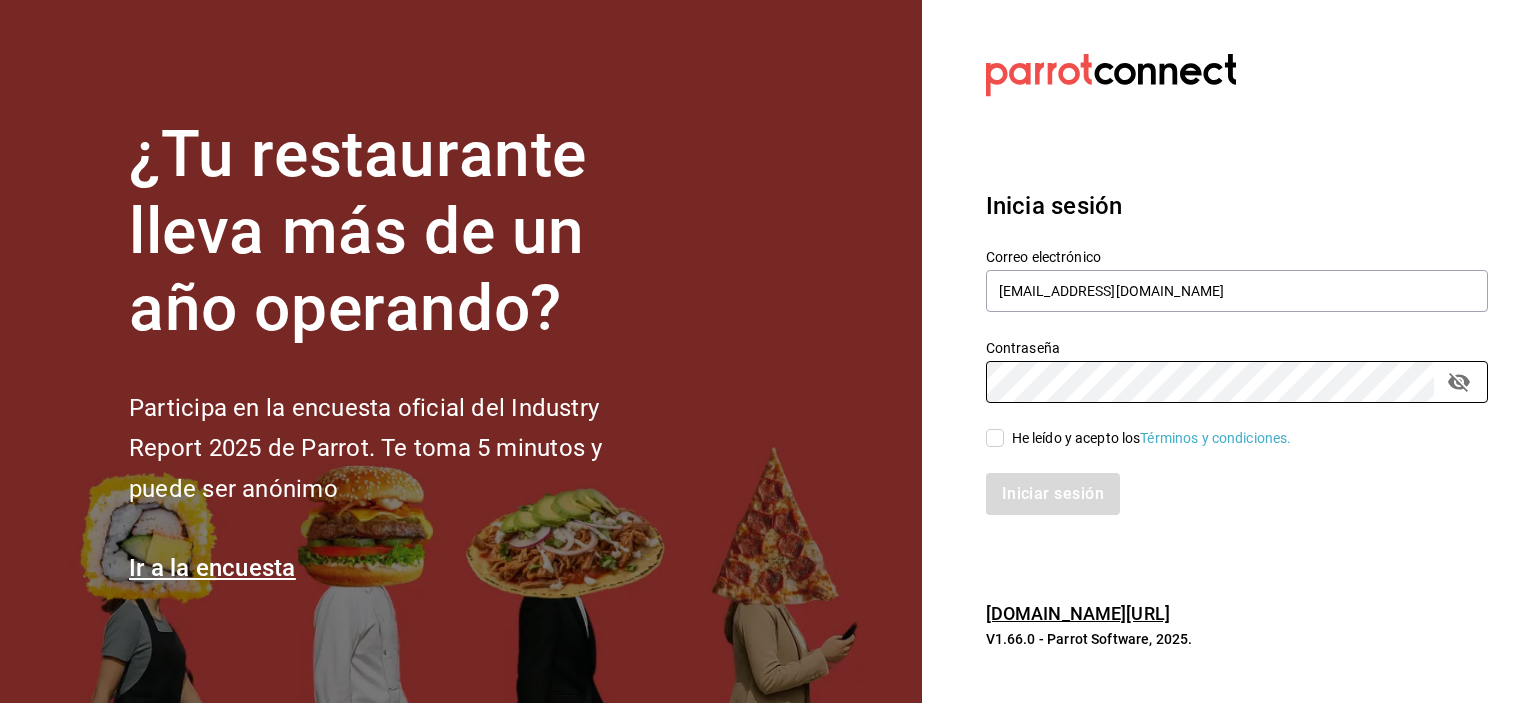 click on "¿Tu restaurante lleva más de un año operando? Participa en la encuesta oficial del Industry Report 2025 de Parrot. Te toma 5 minutos y puede ser anónimo Ir a la encuesta Datos incorrectos. Verifica que tu Correo o Contraseña estén bien escritos. Inicia sesión Correo electrónico jesus_durzo_miramar@lapitzota.com Contraseña Contraseña He leído y acepto los  Términos y condiciones. Iniciar sesión pos.parrotsoftware.io/ V1.66.0 - Parrot Software, 2025." at bounding box center (768, 351) 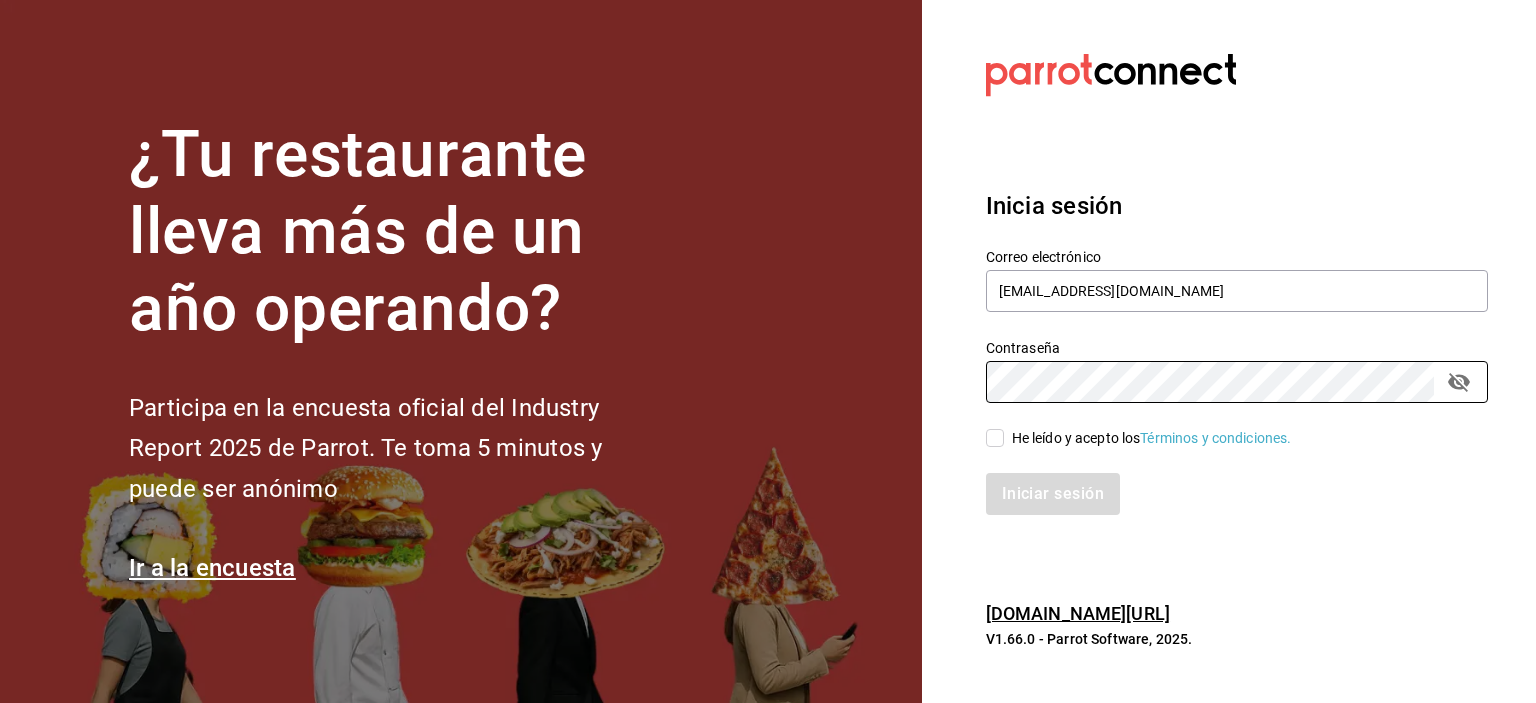 click on "He leído y acepto los  Términos y condiciones." at bounding box center (995, 438) 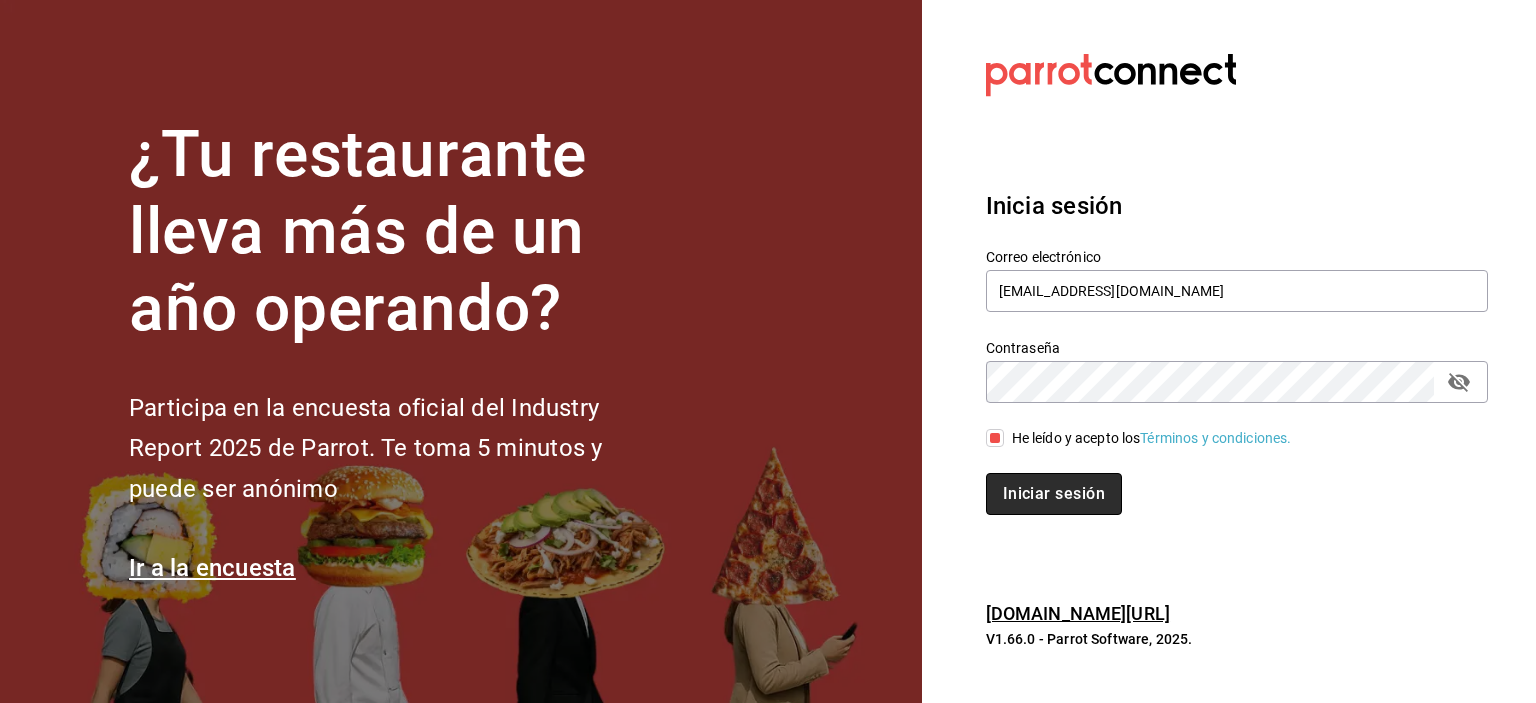click on "Iniciar sesión" at bounding box center [1054, 494] 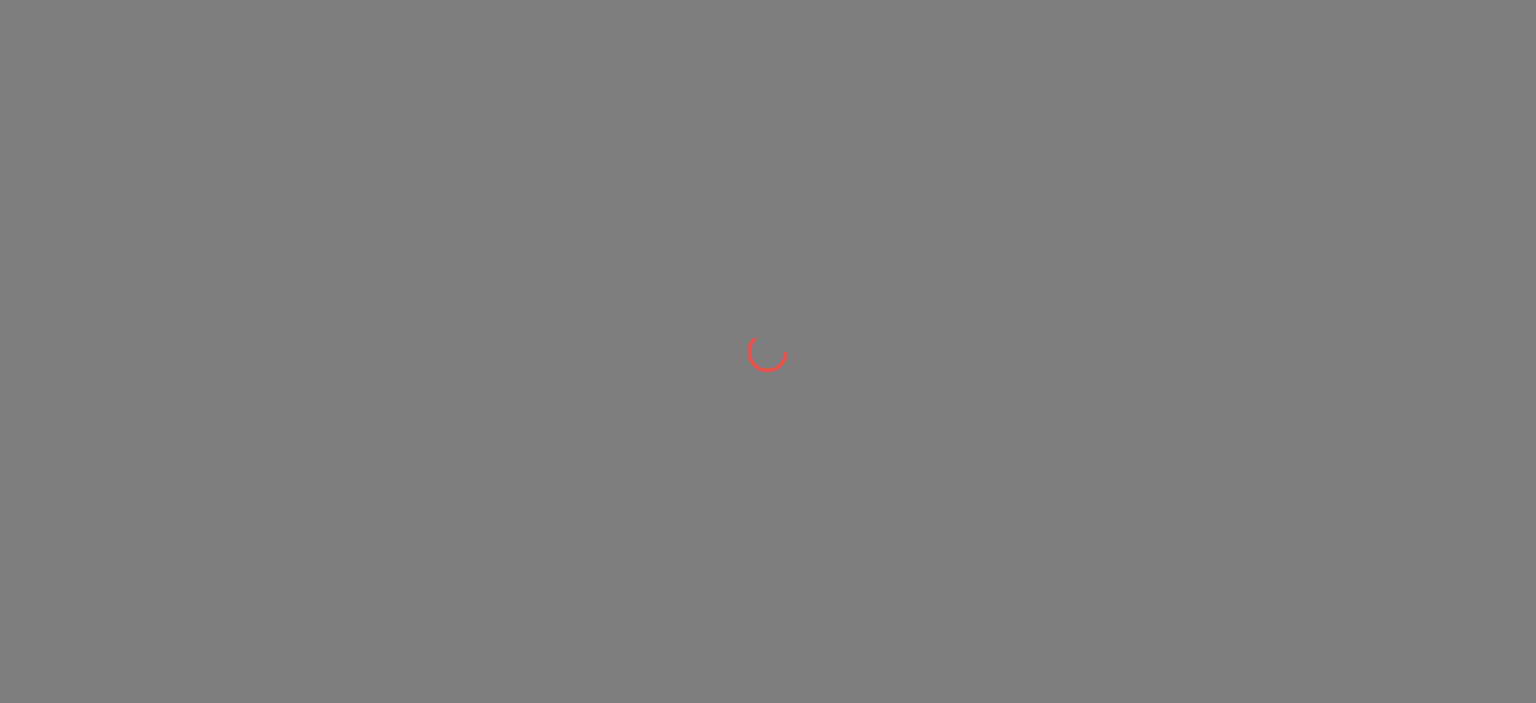 scroll, scrollTop: 0, scrollLeft: 0, axis: both 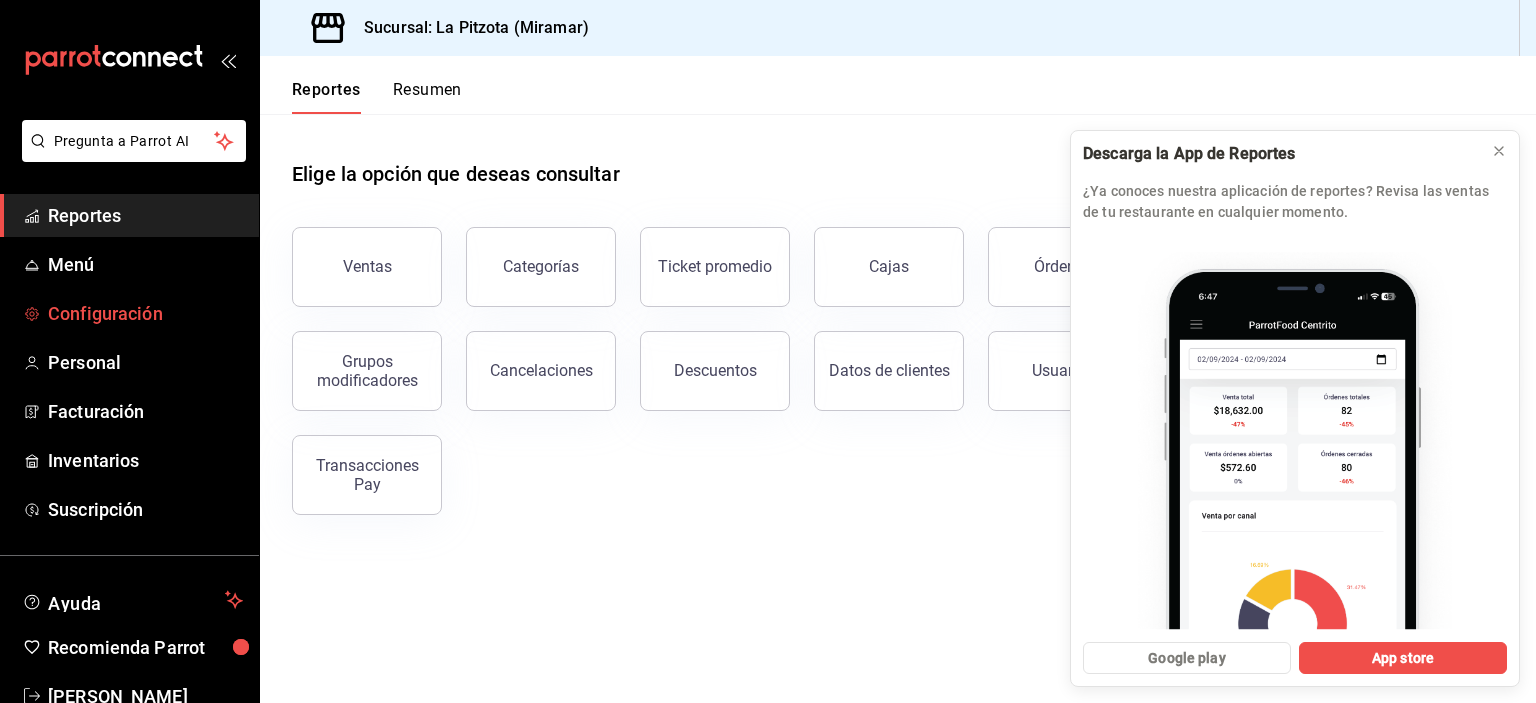 click on "Configuración" at bounding box center [145, 313] 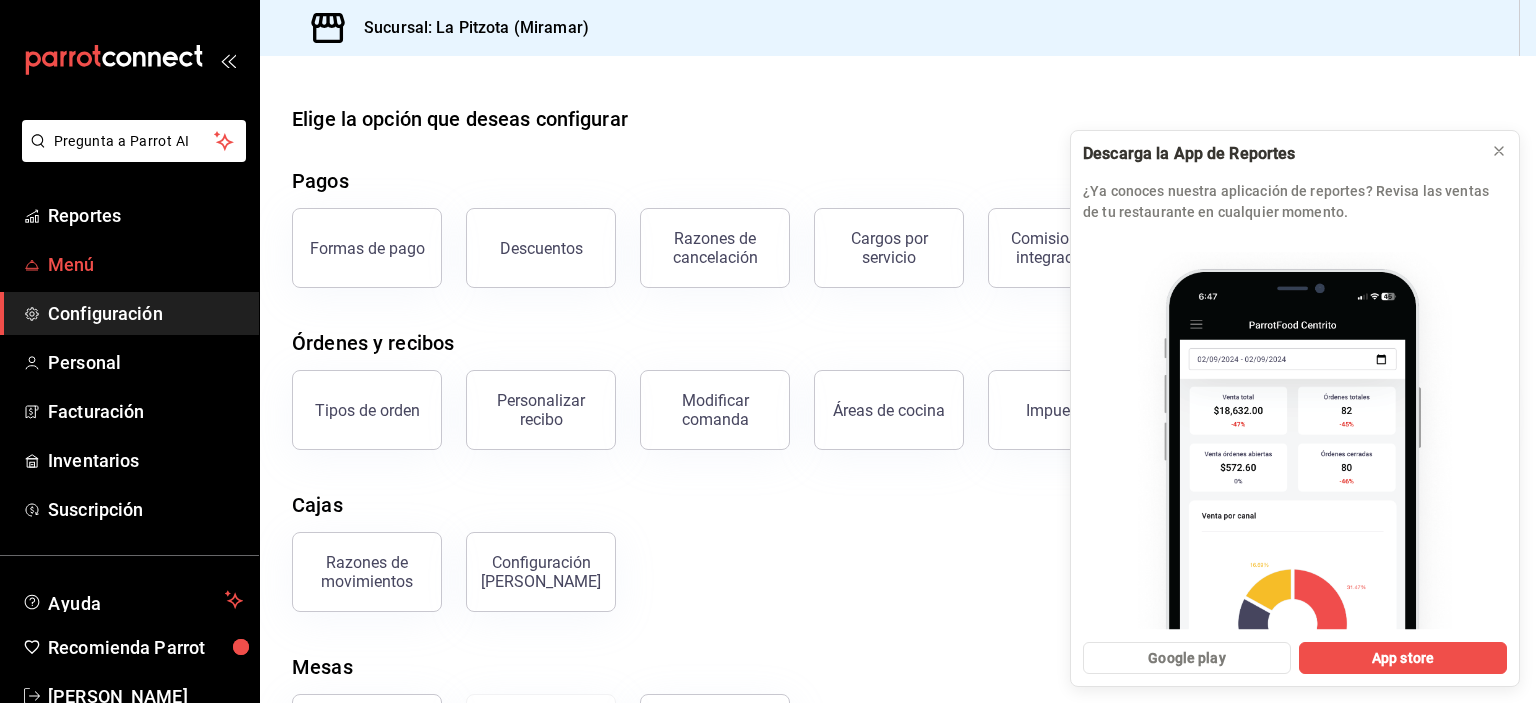 click on "Menú" at bounding box center (145, 264) 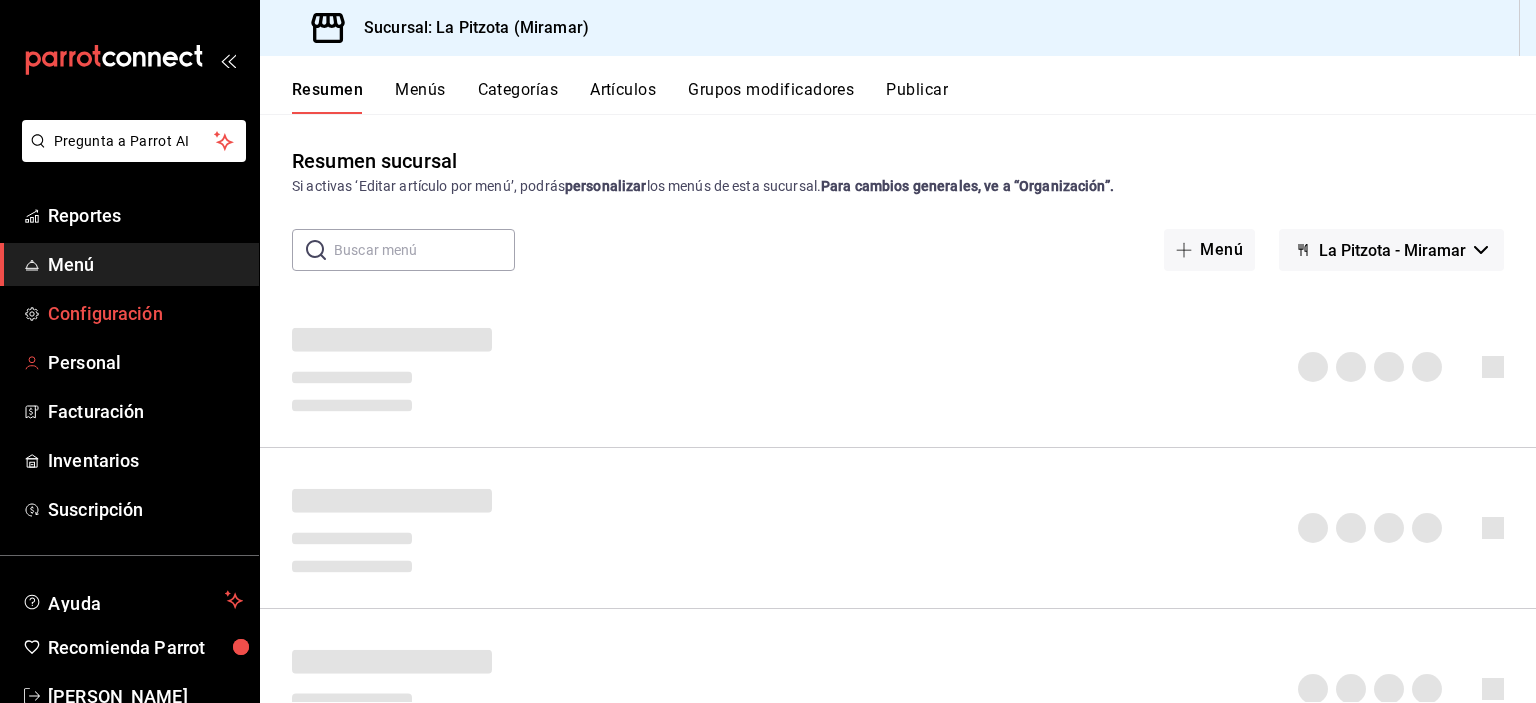 click on "Configuración" at bounding box center [145, 313] 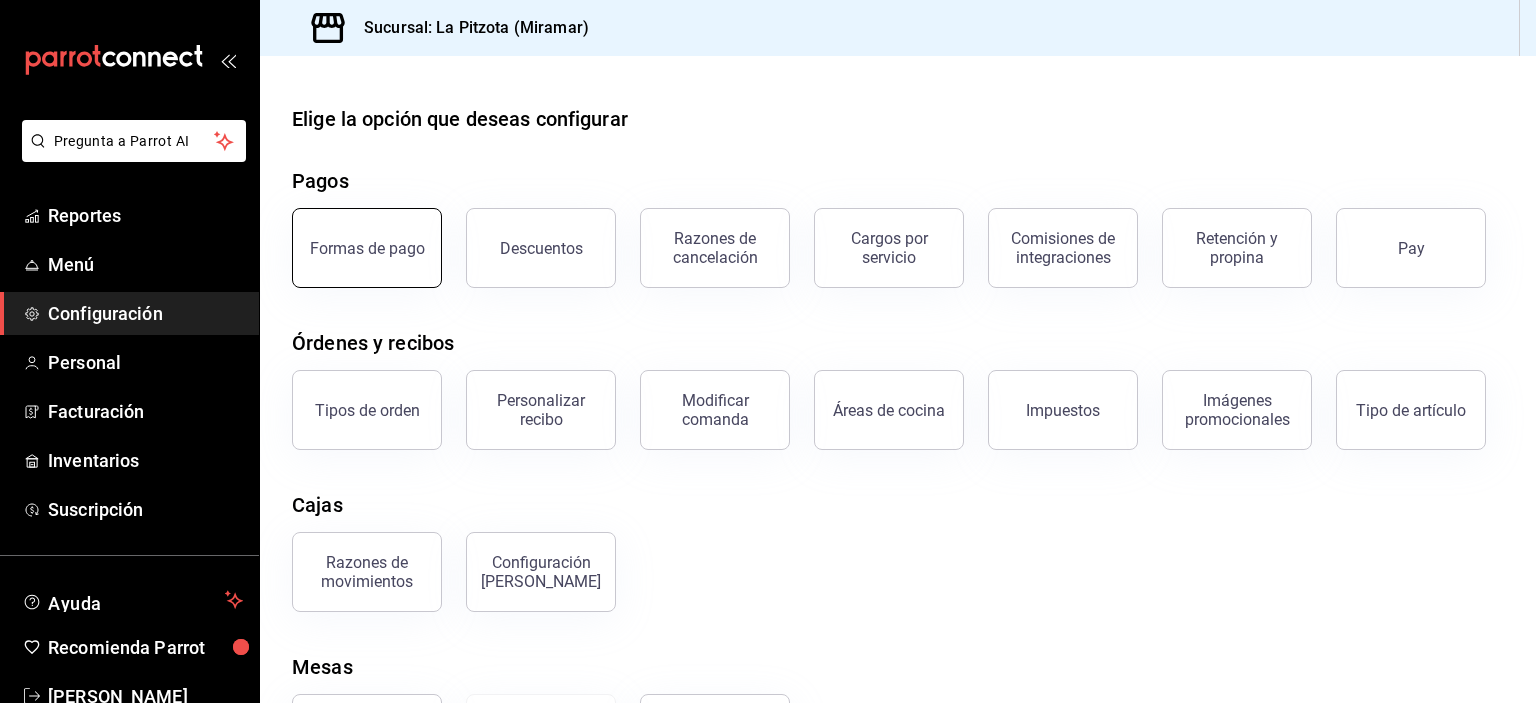 click on "Formas de pago" at bounding box center (367, 248) 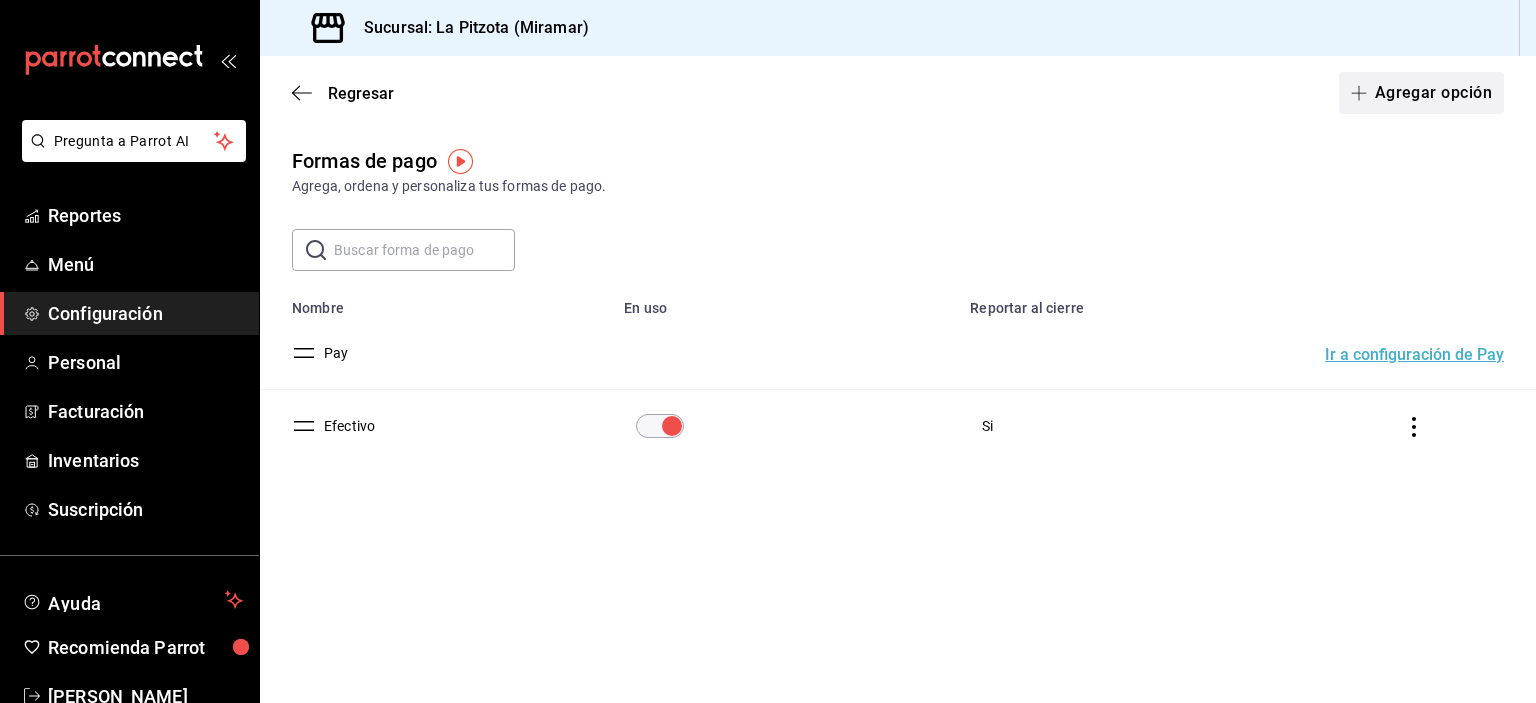 click on "Agregar opción" at bounding box center (1421, 93) 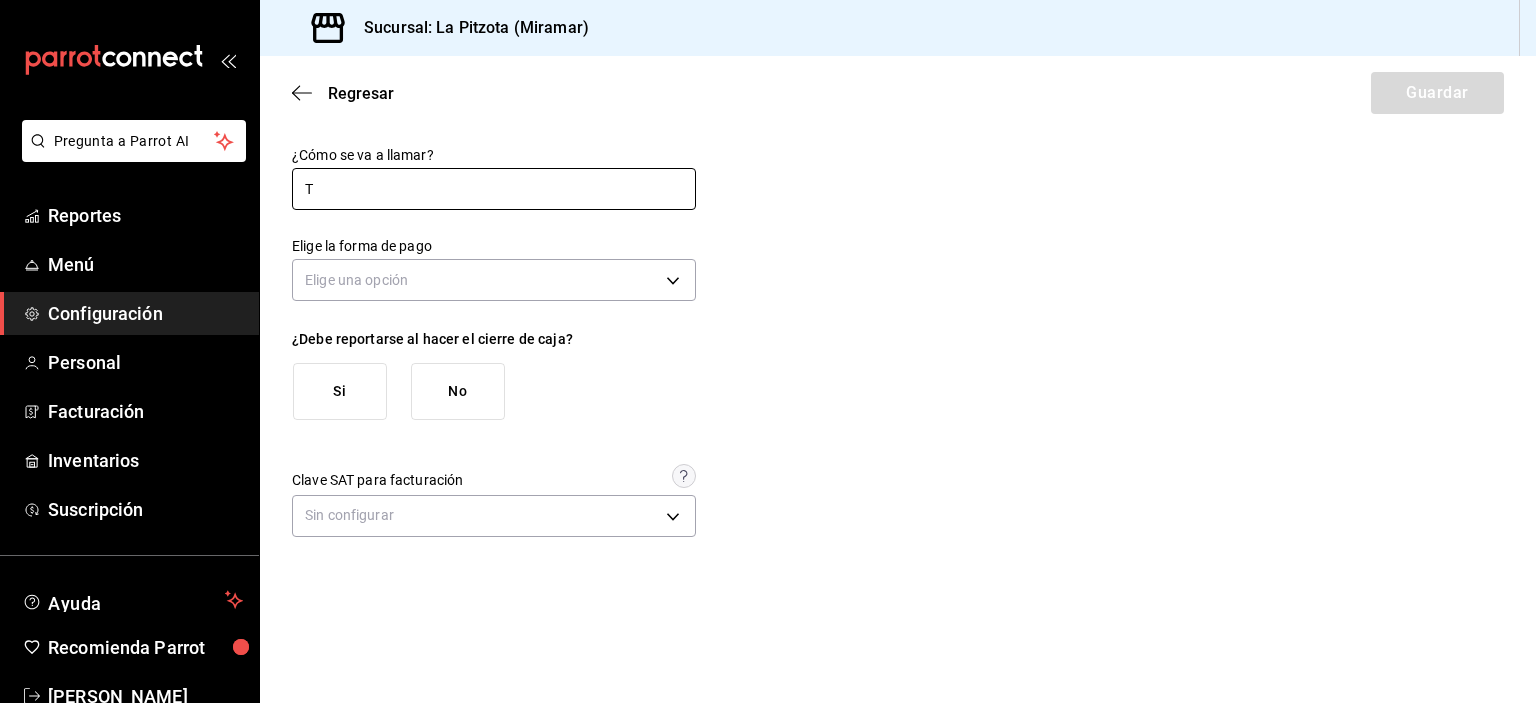 type on "Tarjeta" 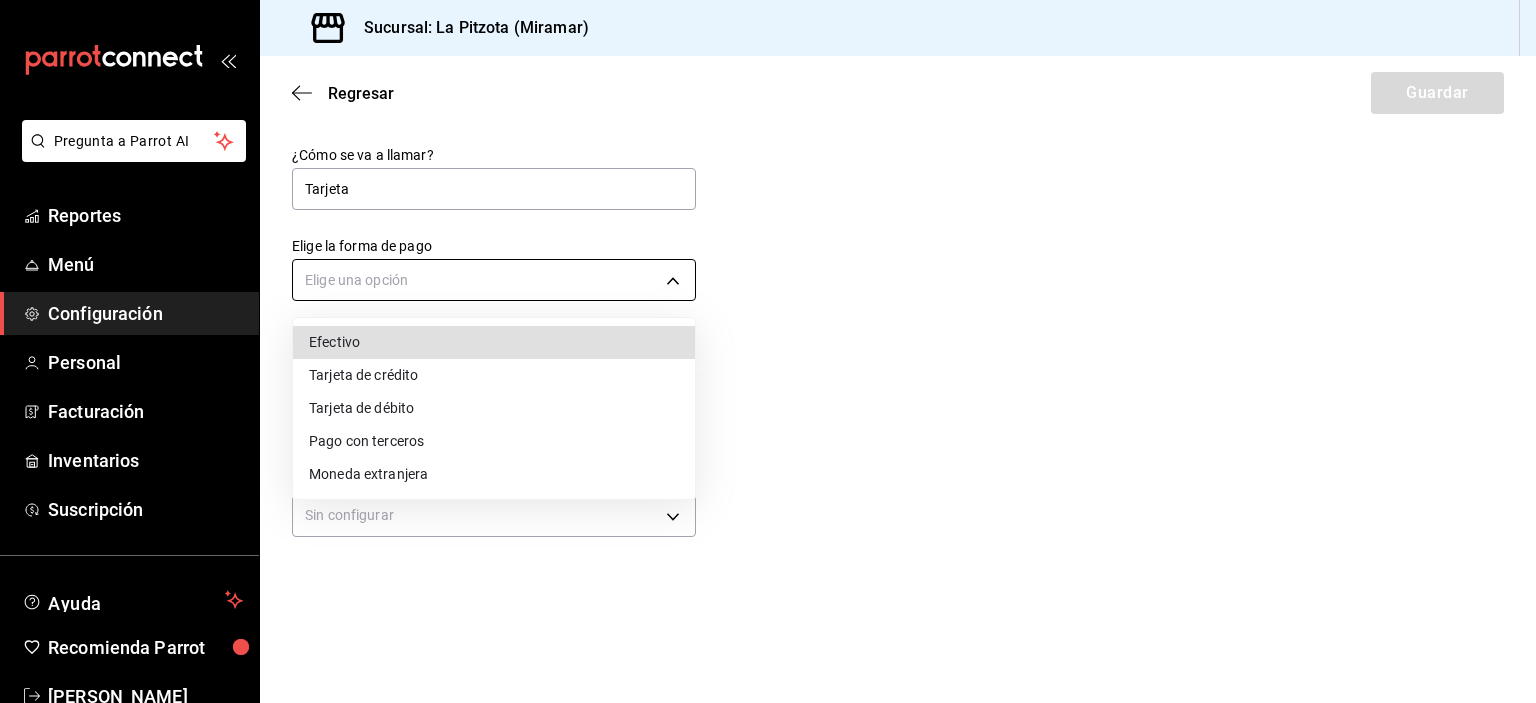 click on "Pregunta a Parrot AI Reportes   Menú   Configuración   Personal   Facturación   Inventarios   Suscripción   Ayuda Recomienda Parrot   [PERSON_NAME]   Sugerir nueva función   Sucursal: La Pitzota (Miramar) Regresar Guardar ¿Cómo se va a llamar? Tarjeta Elige la forma de pago Elige una opción ¿Debe reportarse al hacer el cierre de caja? Si No Clave SAT para facturación Sin configurar Ver video tutorial Ir a video GANA 1 MES GRATIS EN TU SUSCRIPCIÓN AQUÍ ¿Recuerdas cómo empezó tu restaurante?
[DATE] puedes ayudar a un colega a tener el mismo cambio que tú viviste.
Recomienda Parrot directamente desde tu Portal Administrador.
Es fácil y rápido.
🎁 Por cada restaurante que se una, ganas 1 mes gratis. Pregunta a Parrot AI Reportes   Menú   Configuración   Personal   Facturación   Inventarios   Suscripción   Ayuda Recomienda Parrot   [PERSON_NAME]   Sugerir nueva función   Visitar centro de ayuda [PHONE_NUMBER] [EMAIL_ADDRESS][DOMAIN_NAME] Visitar centro de ayuda [PHONE_NUMBER] Efectivo" at bounding box center [768, 351] 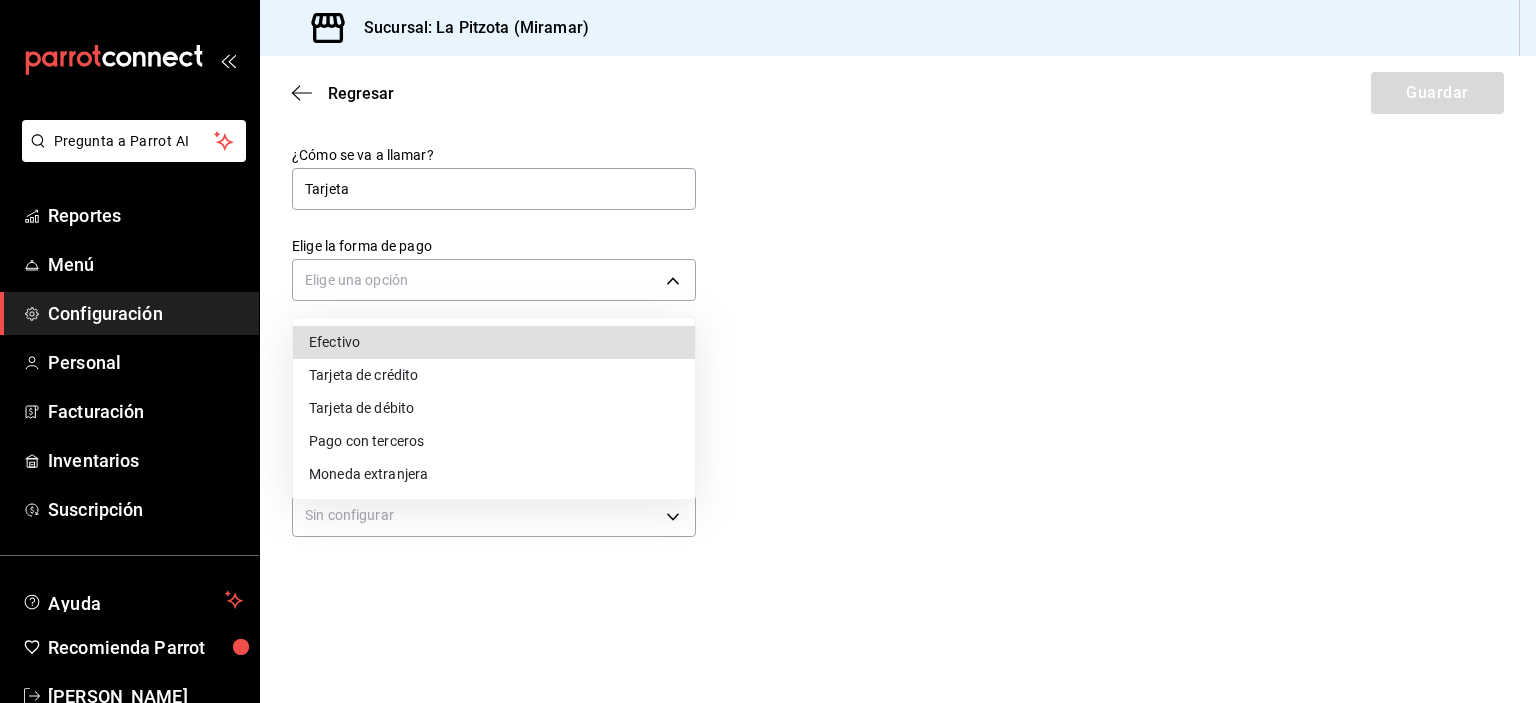 click on "Tarjeta de débito" at bounding box center [494, 408] 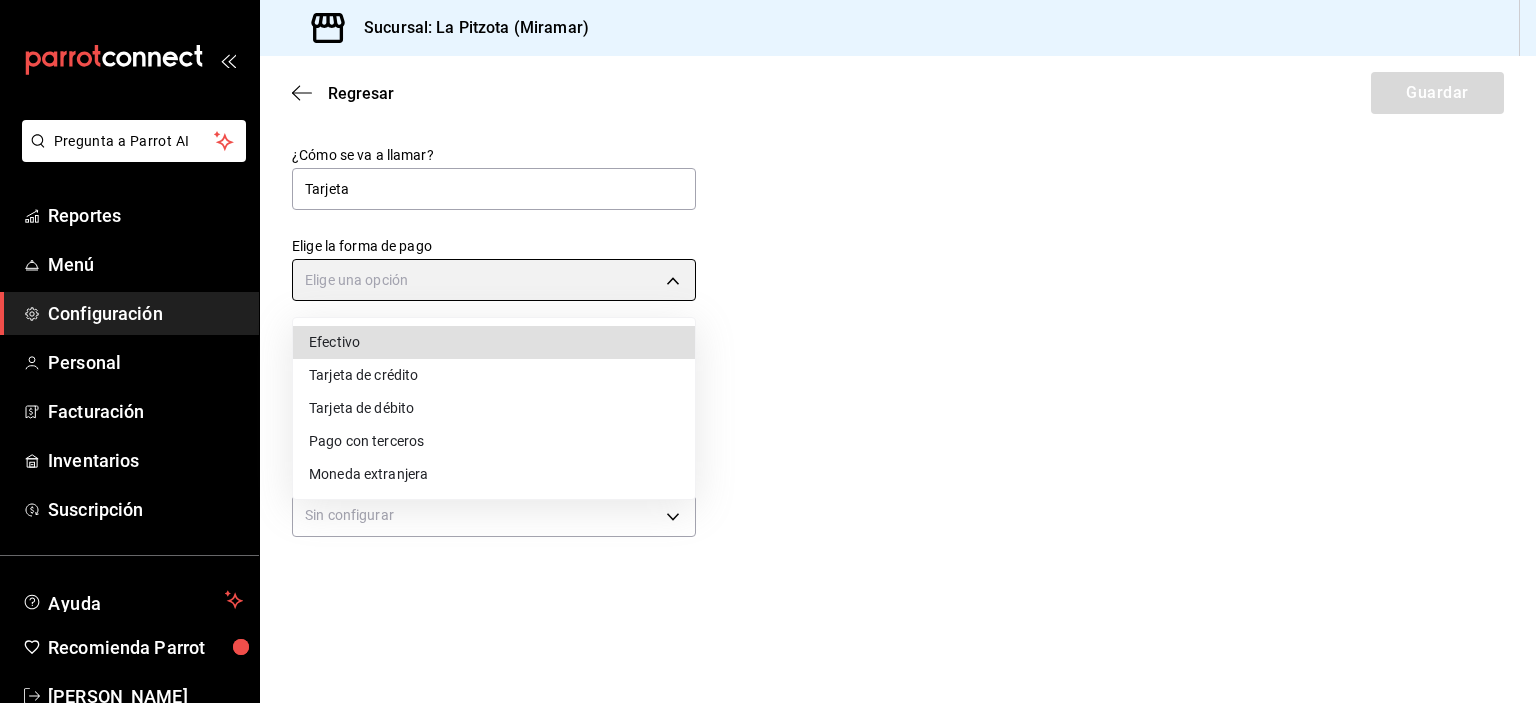 type on "DEBIT_CARD" 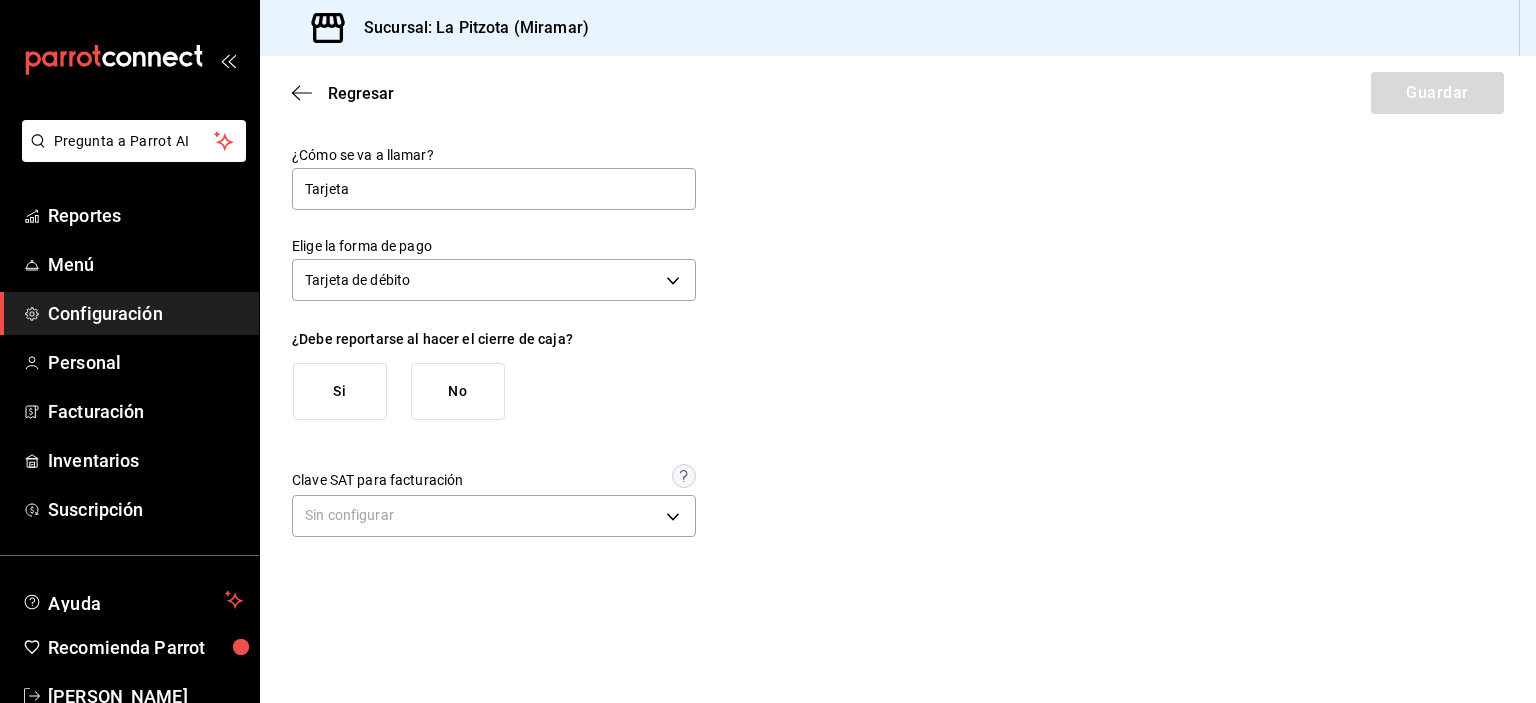 click on "Si" at bounding box center [340, 391] 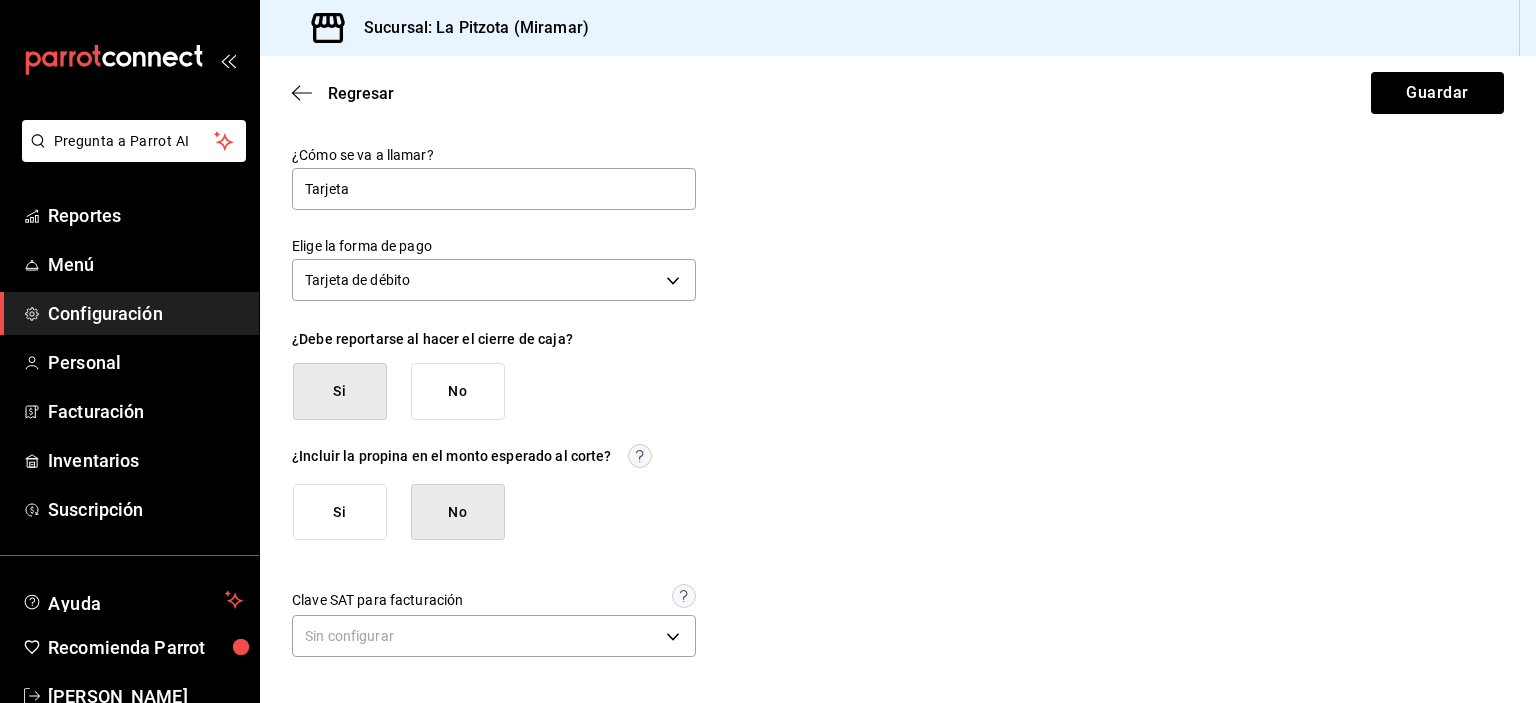 click on "Si" at bounding box center [340, 512] 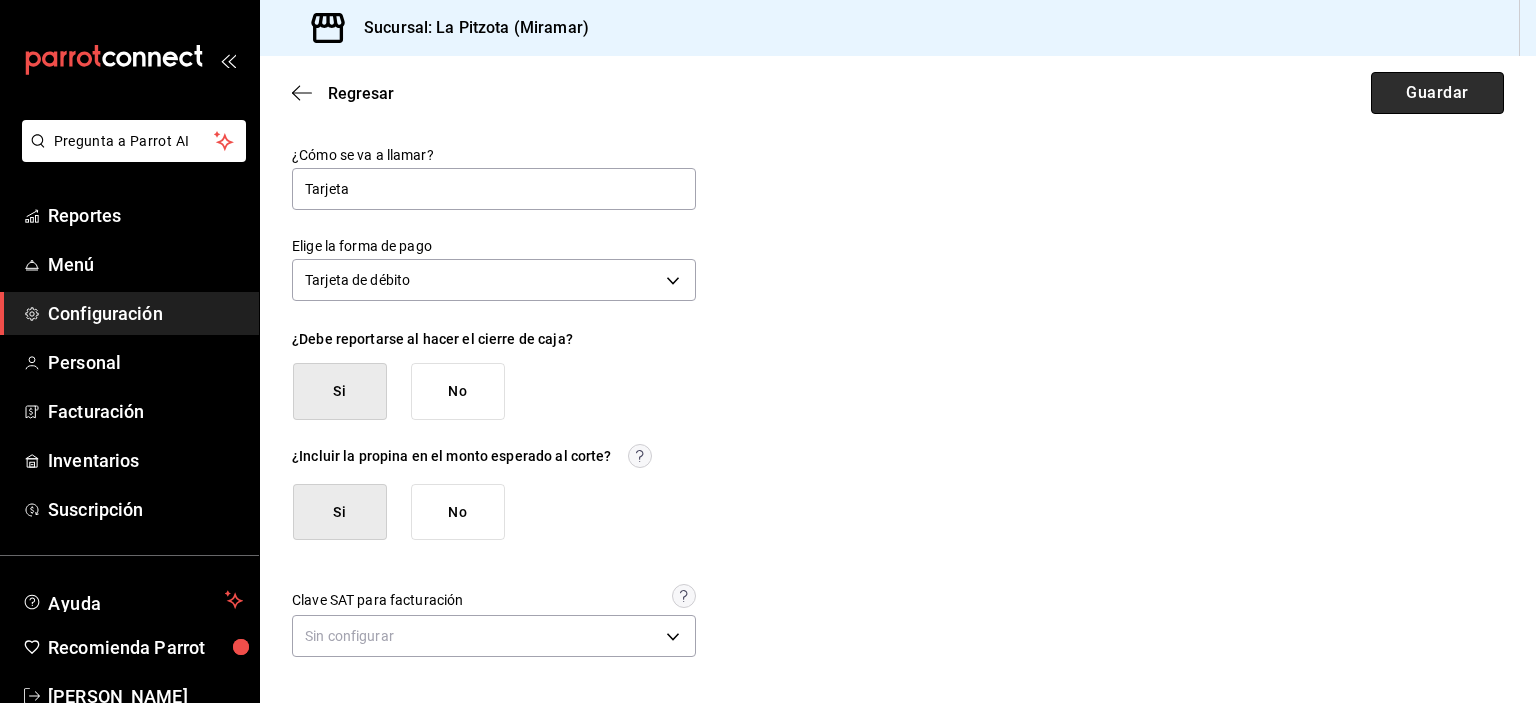 click on "Guardar" at bounding box center [1437, 93] 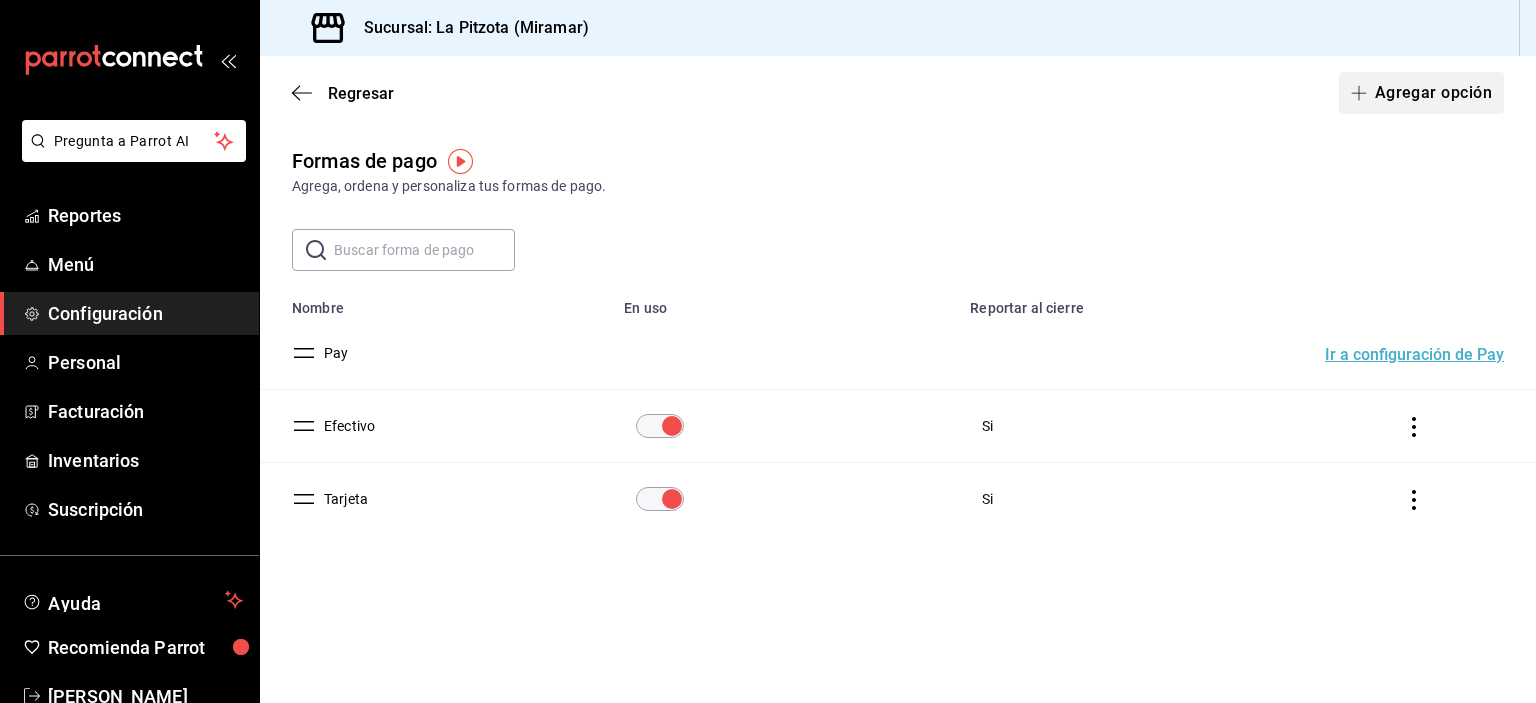click on "Agregar opción" at bounding box center [1421, 93] 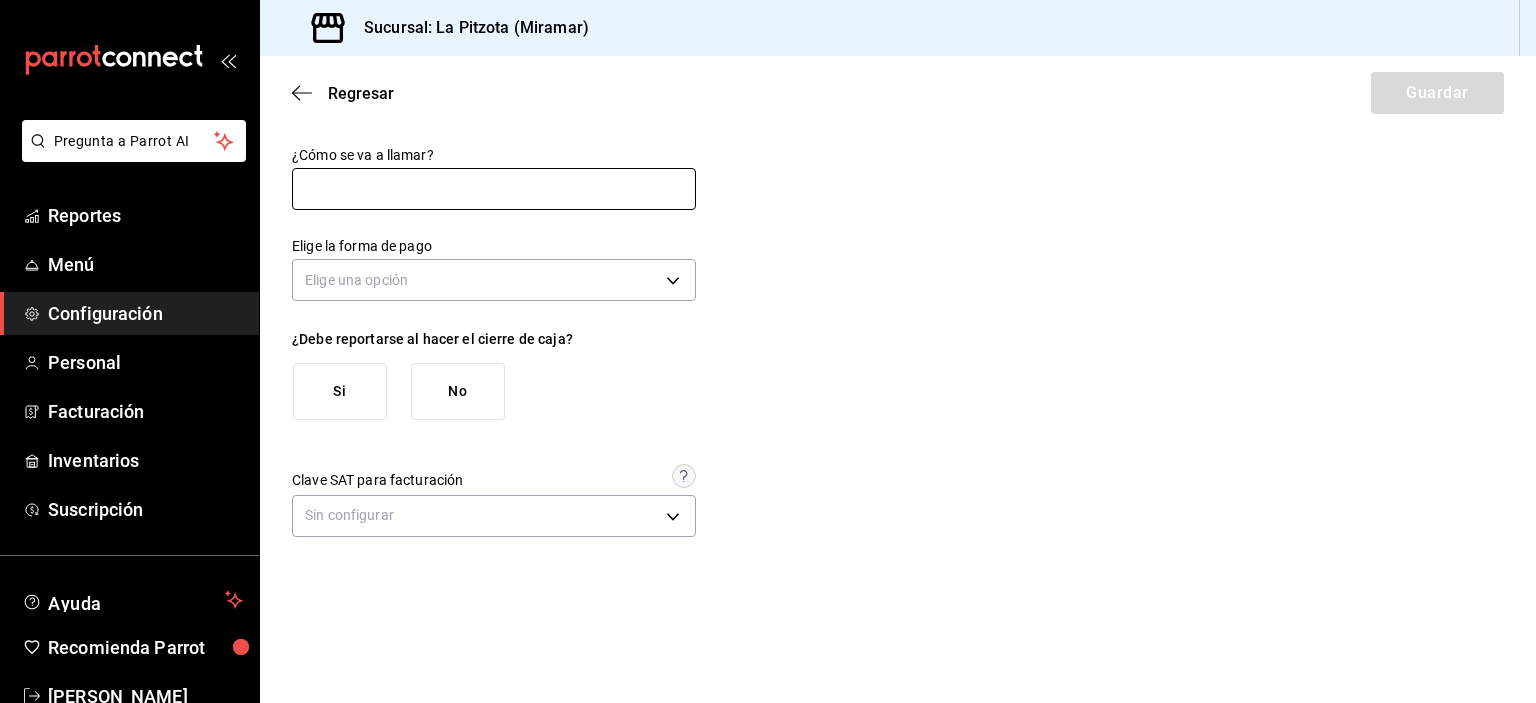 click at bounding box center [494, 189] 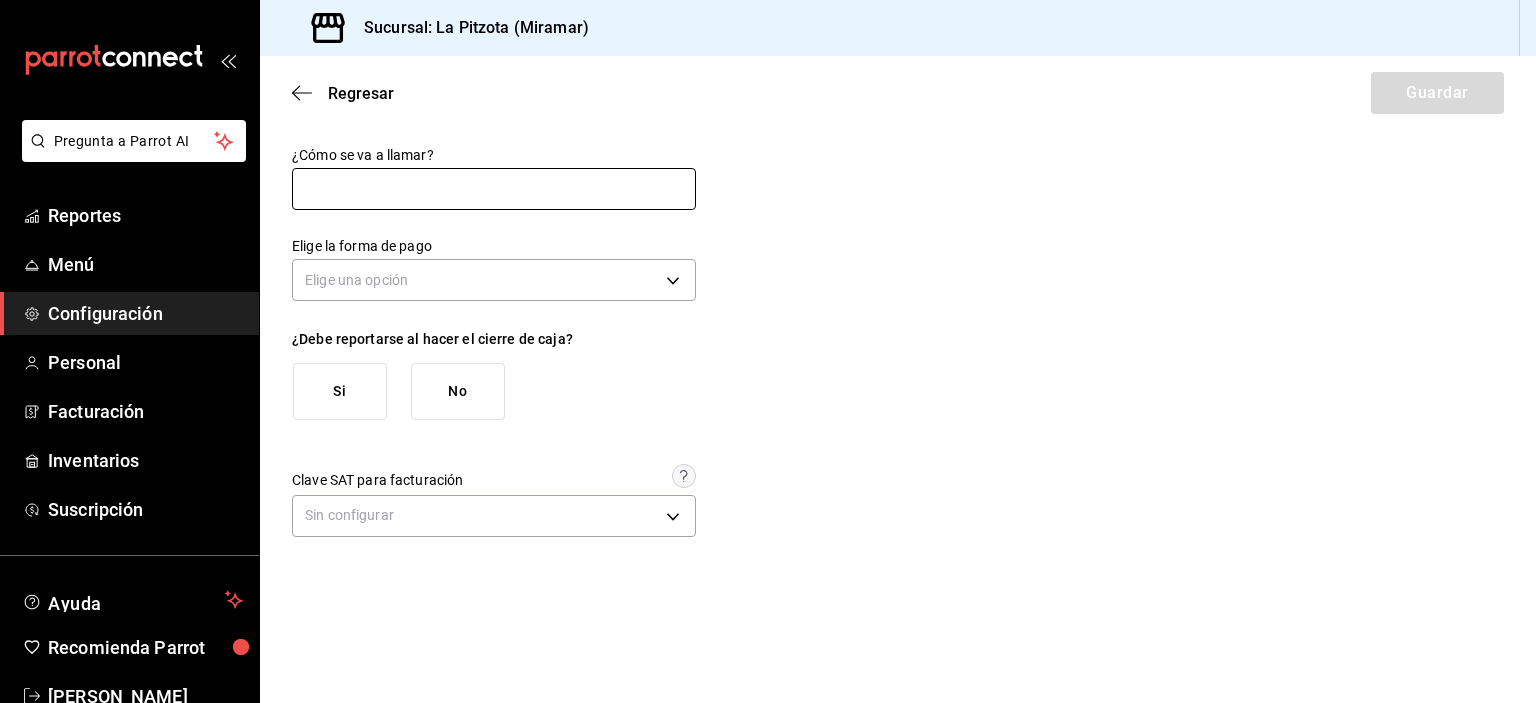 type on "Credito Empleado" 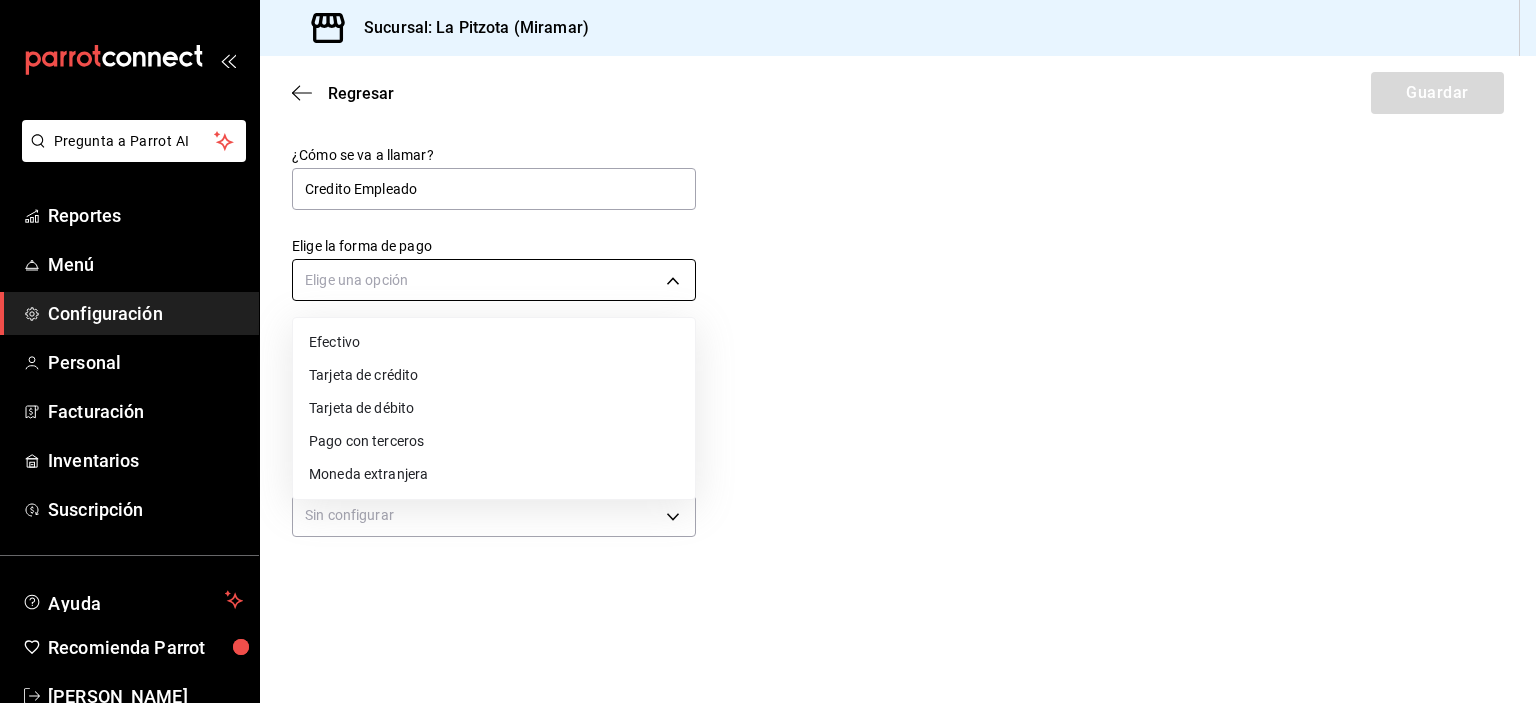 click on "Pregunta a Parrot AI Reportes   Menú   Configuración   Personal   Facturación   Inventarios   Suscripción   Ayuda Recomienda Parrot   [PERSON_NAME]   Sugerir nueva función   Sucursal: La Pitzota (Miramar) Regresar Guardar ¿Cómo se va a llamar? Credito Empleado Elige la forma de pago Elige una opción ¿Debe reportarse al hacer el cierre de caja? Si No Clave SAT para facturación Sin configurar Ver video tutorial Ir a video GANA 1 MES GRATIS EN TU SUSCRIPCIÓN AQUÍ ¿Recuerdas cómo empezó tu restaurante?
[DATE] puedes ayudar a un colega a tener el mismo cambio que tú viviste.
Recomienda Parrot directamente desde tu Portal Administrador.
Es fácil y rápido.
🎁 Por cada restaurante que se una, ganas 1 mes gratis. Pregunta a Parrot AI Reportes   Menú   Configuración   Personal   Facturación   Inventarios   Suscripción   Ayuda Recomienda Parrot   [PERSON_NAME]   Sugerir nueva función   Visitar centro de ayuda [PHONE_NUMBER] [EMAIL_ADDRESS][DOMAIN_NAME] Visitar centro de ayuda [PHONE_NUMBER]" at bounding box center [768, 351] 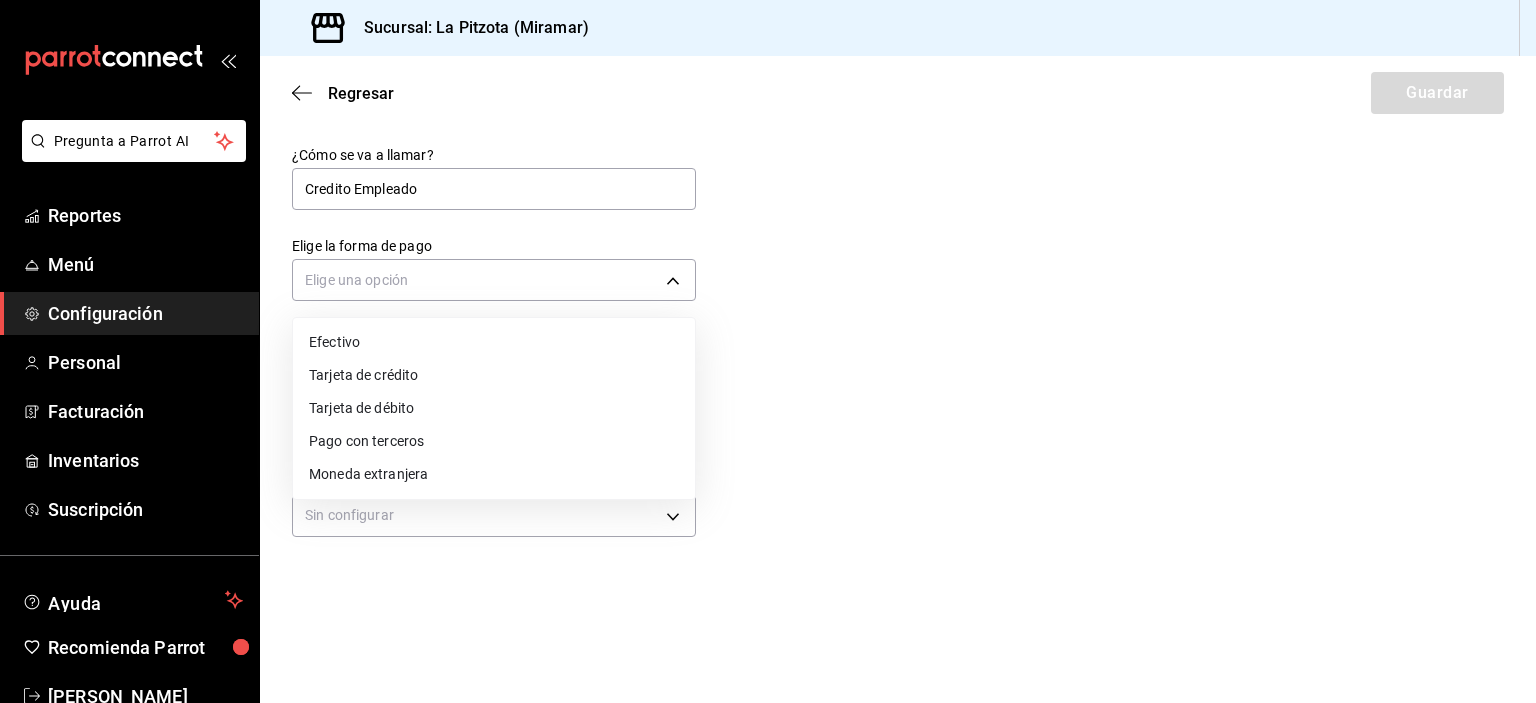 click on "Pago con terceros" at bounding box center (494, 441) 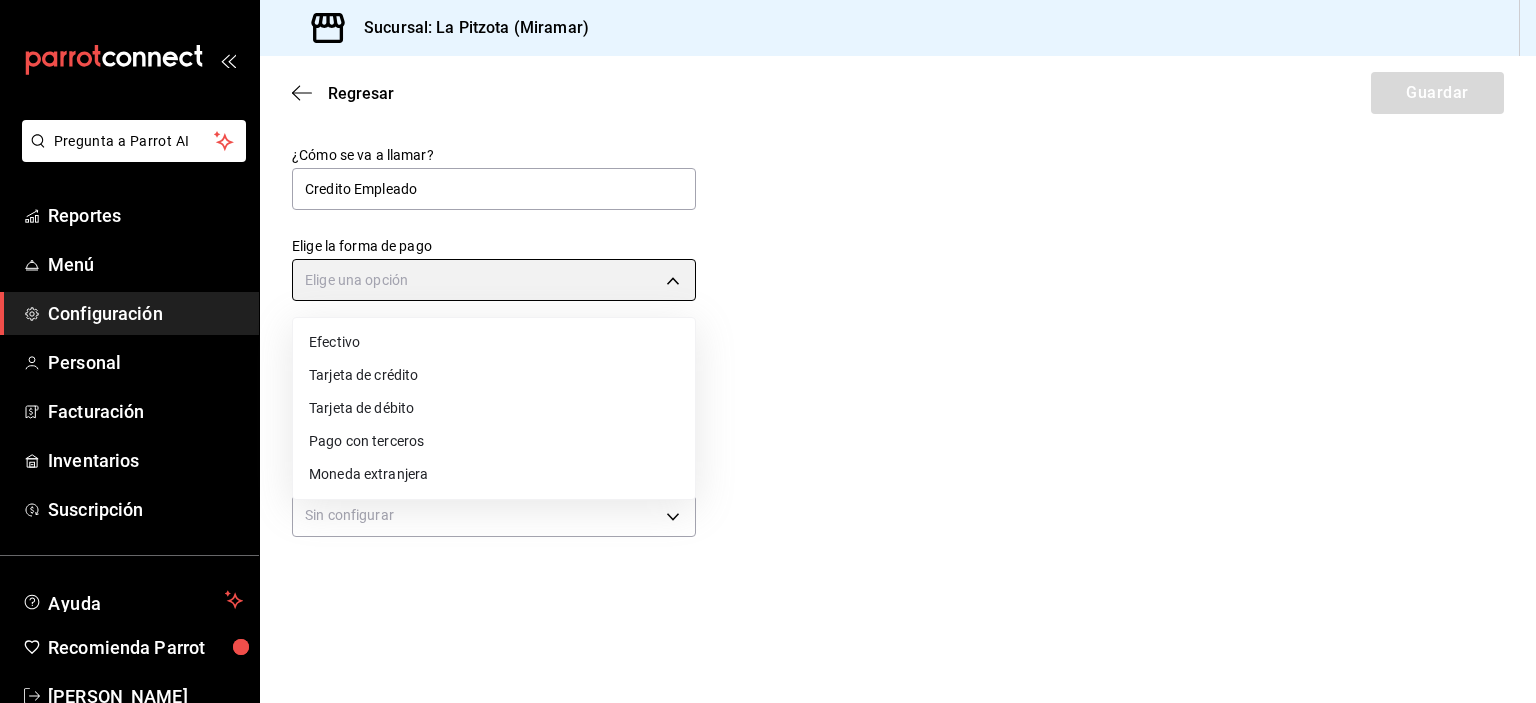 type on "THIRD_PARTY" 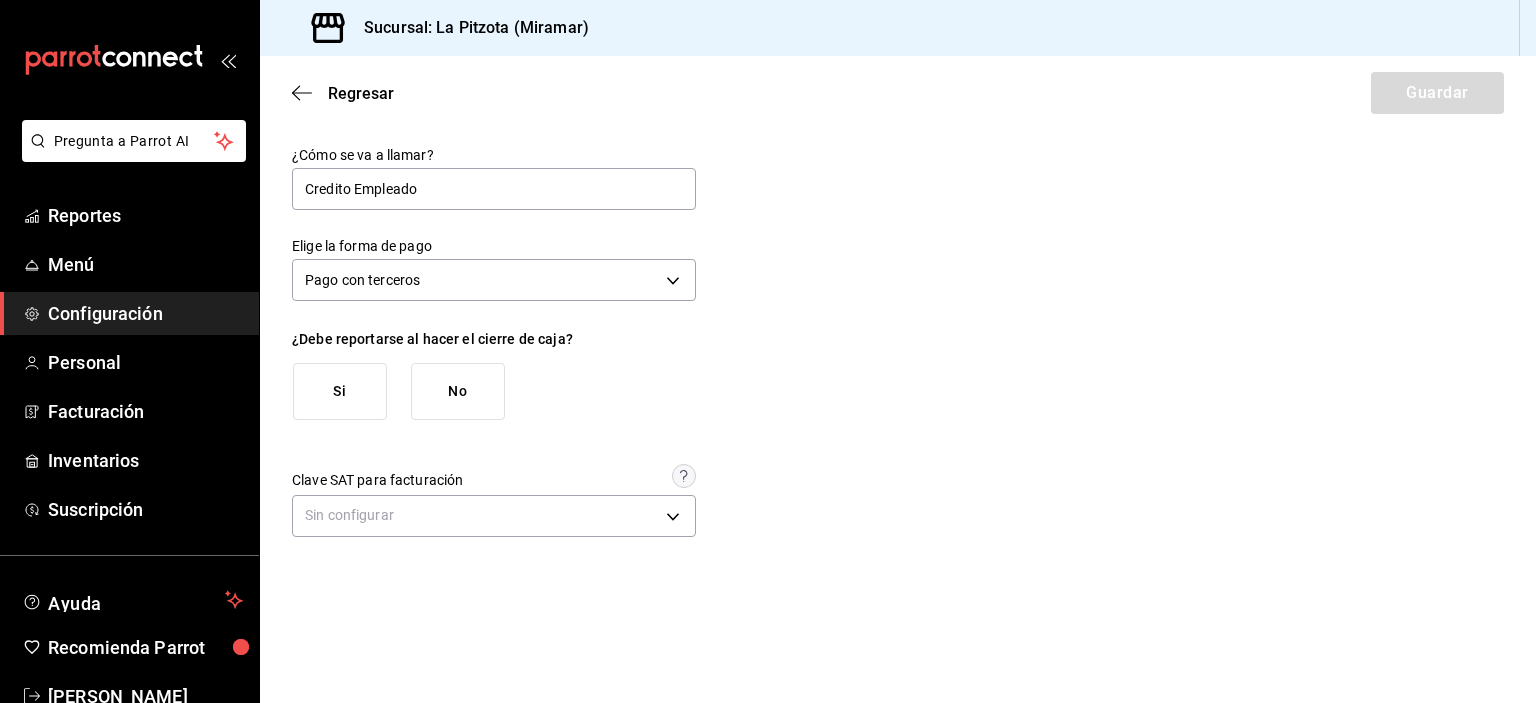 click on "Si" at bounding box center [340, 391] 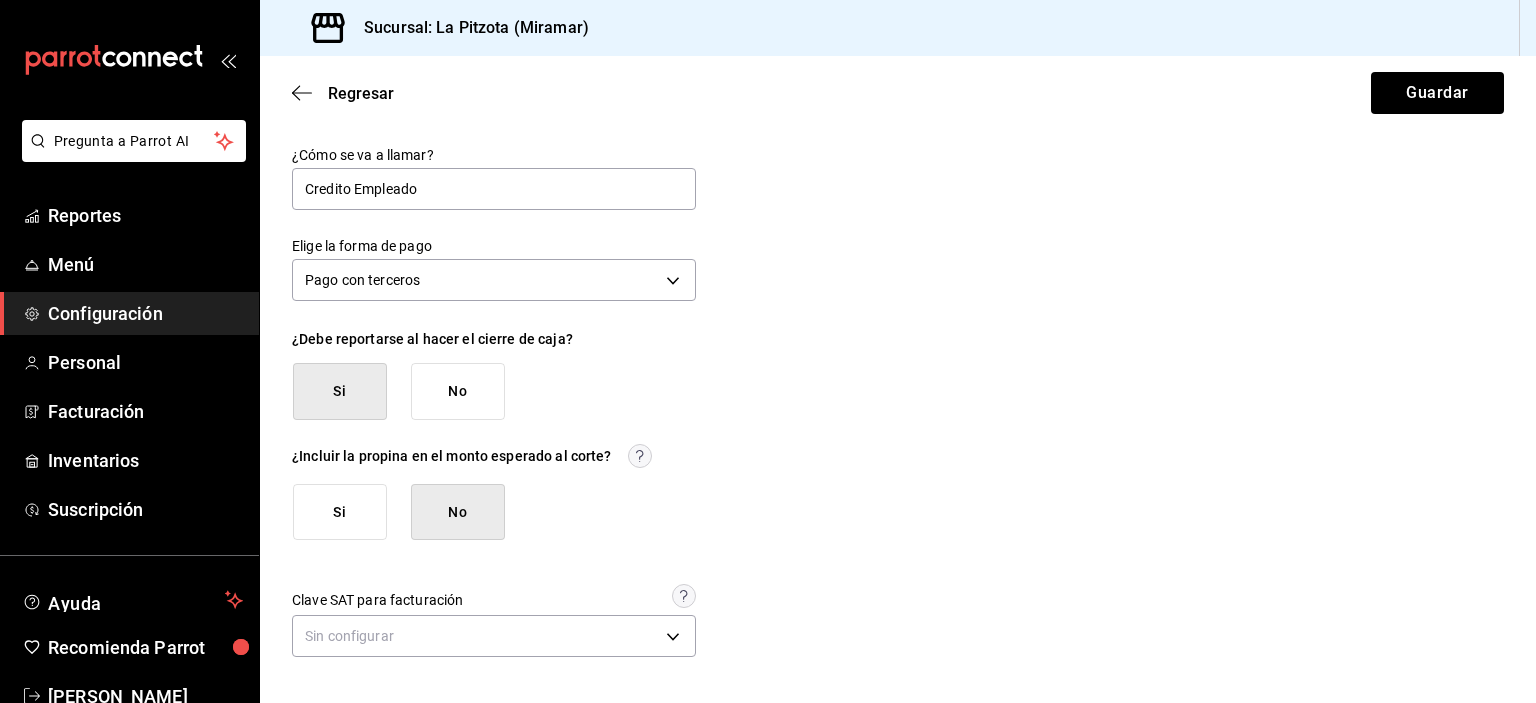 click on "Si" at bounding box center (340, 512) 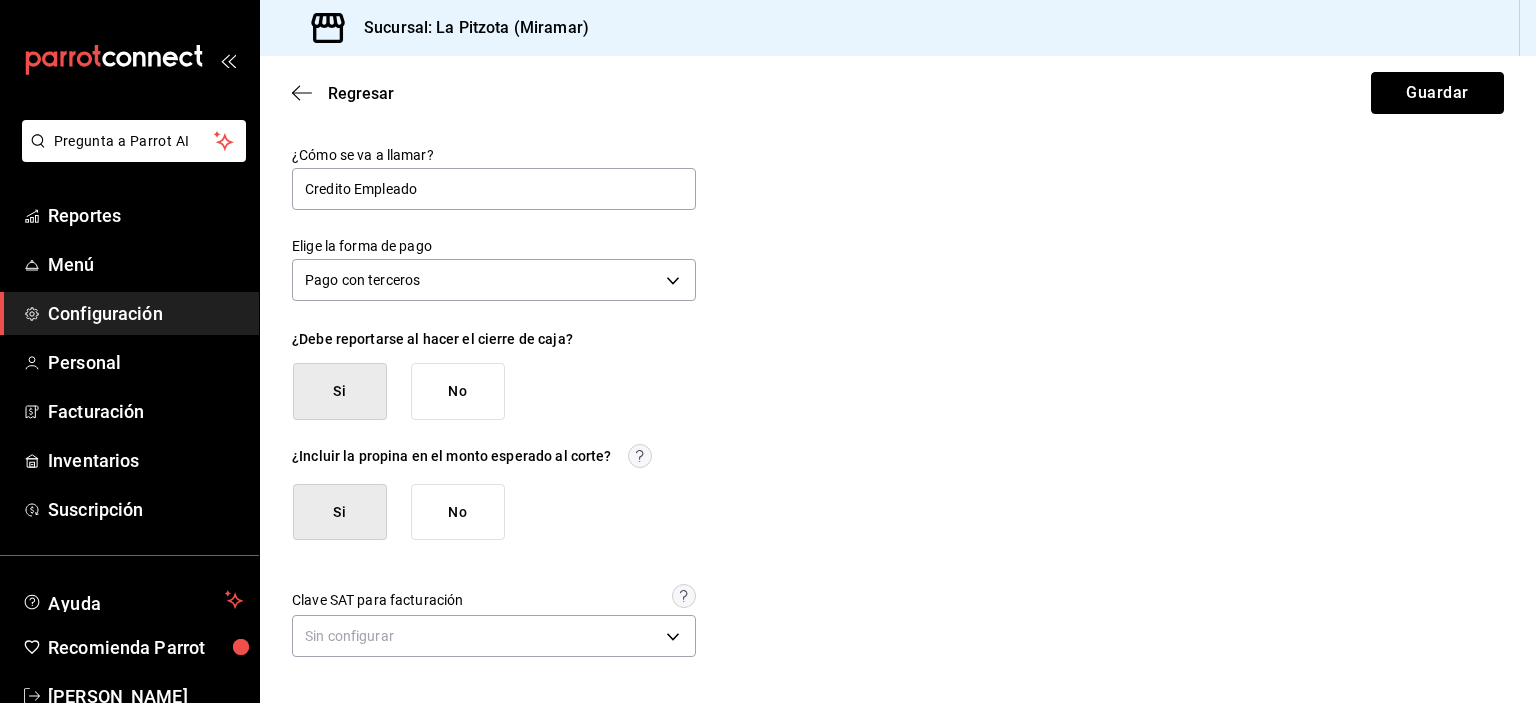 click on "Guardar" at bounding box center [1437, 93] 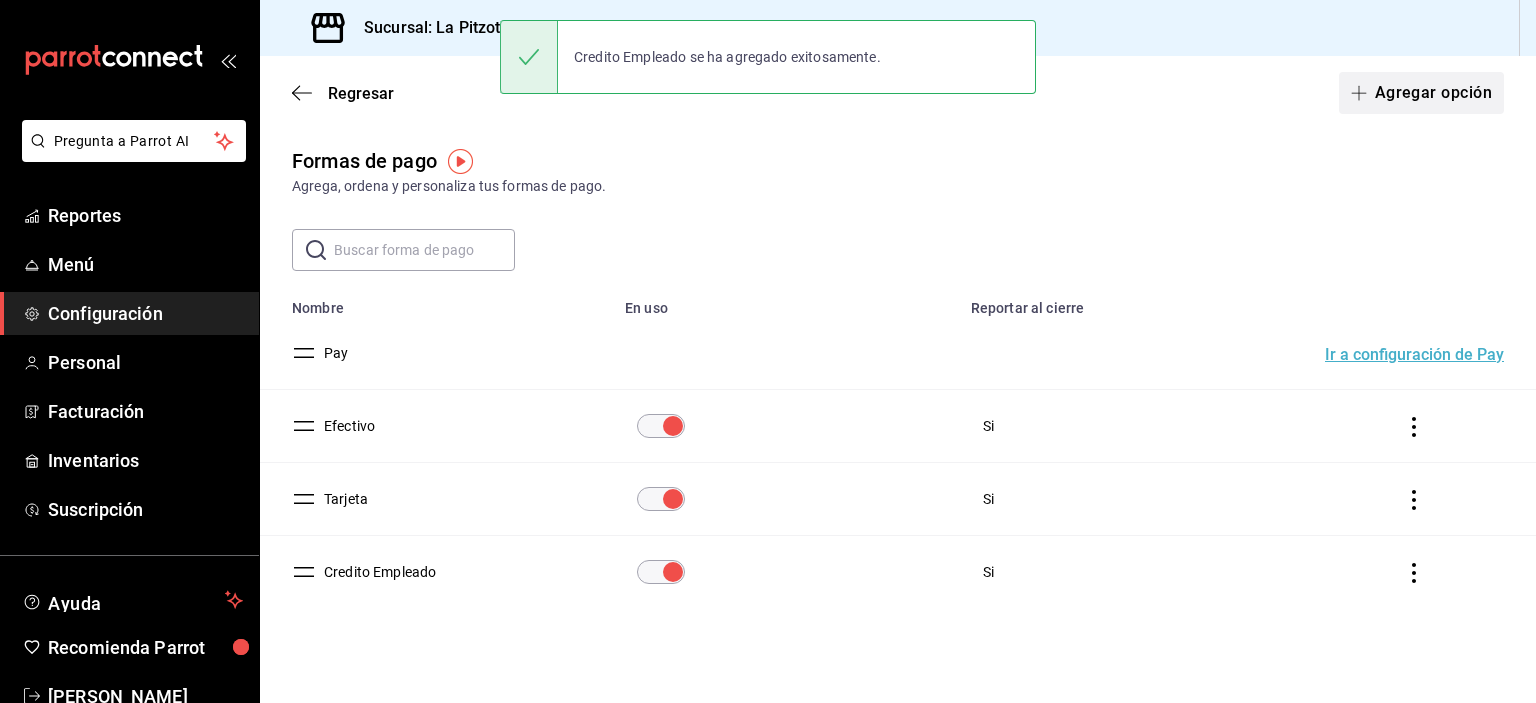 click on "Agregar opción" at bounding box center (1421, 93) 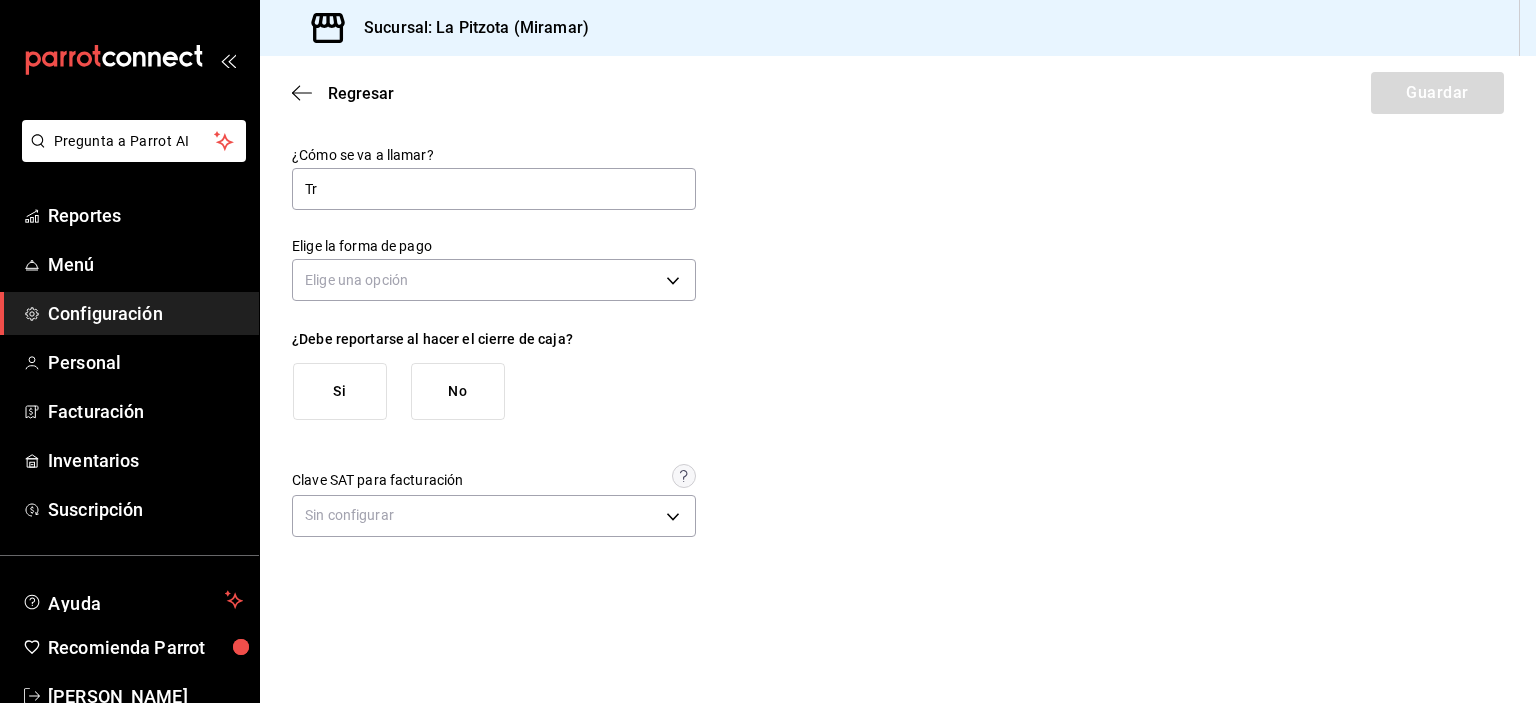 type on "TRANSFERENCIA" 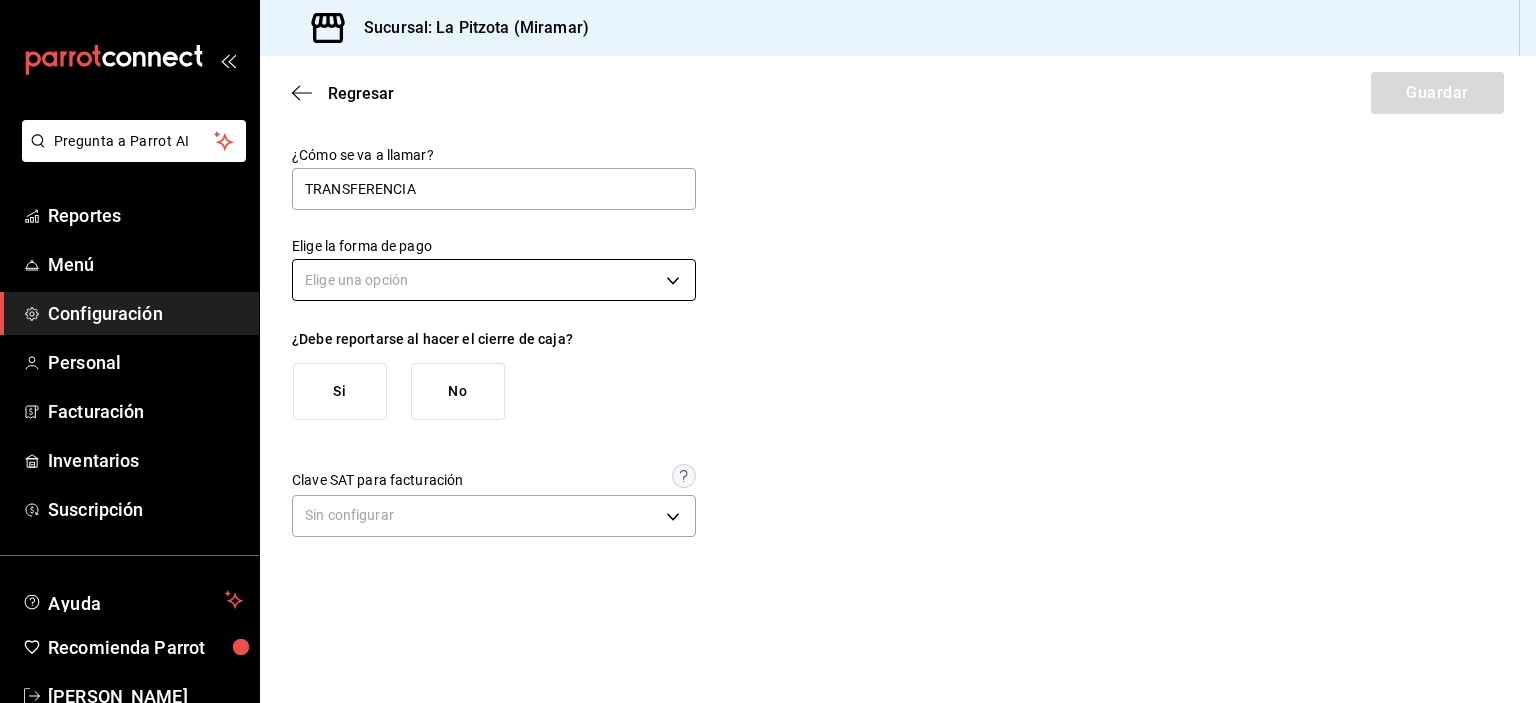 click on "Pregunta a Parrot AI Reportes   Menú   Configuración   Personal   Facturación   Inventarios   Suscripción   Ayuda Recomienda Parrot   [PERSON_NAME]   Sugerir nueva función   Sucursal: La Pitzota (Miramar) Regresar Guardar ¿Cómo se va a llamar? TRANSFERENCIA Elige la forma de pago Elige una opción ¿Debe reportarse al hacer el cierre de caja? Si No Clave SAT para facturación Sin configurar Ver video tutorial Ir a video GANA 1 MES GRATIS EN TU SUSCRIPCIÓN AQUÍ ¿Recuerdas cómo empezó tu restaurante?
[DATE] puedes ayudar a un colega a tener el mismo cambio que tú viviste.
Recomienda Parrot directamente desde tu Portal Administrador.
Es fácil y rápido.
🎁 Por cada restaurante que se una, ganas 1 mes gratis. Pregunta a Parrot AI Reportes   Menú   Configuración   Personal   Facturación   Inventarios   Suscripción   Ayuda Recomienda Parrot   [PERSON_NAME]   Sugerir nueva función   Visitar centro de ayuda [PHONE_NUMBER] [EMAIL_ADDRESS][DOMAIN_NAME] Visitar centro de ayuda [PHONE_NUMBER]" at bounding box center [768, 351] 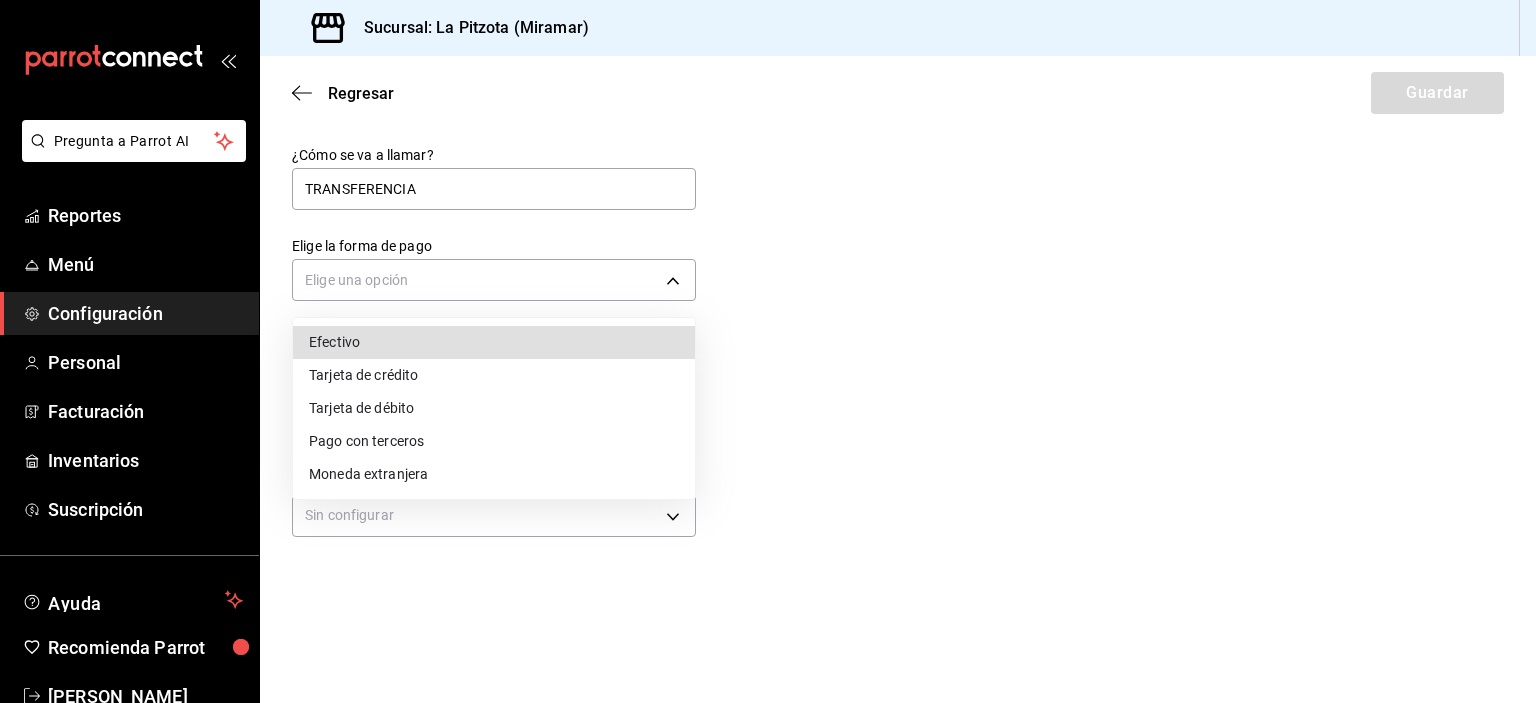 click on "Tarjeta de crédito" at bounding box center [494, 375] 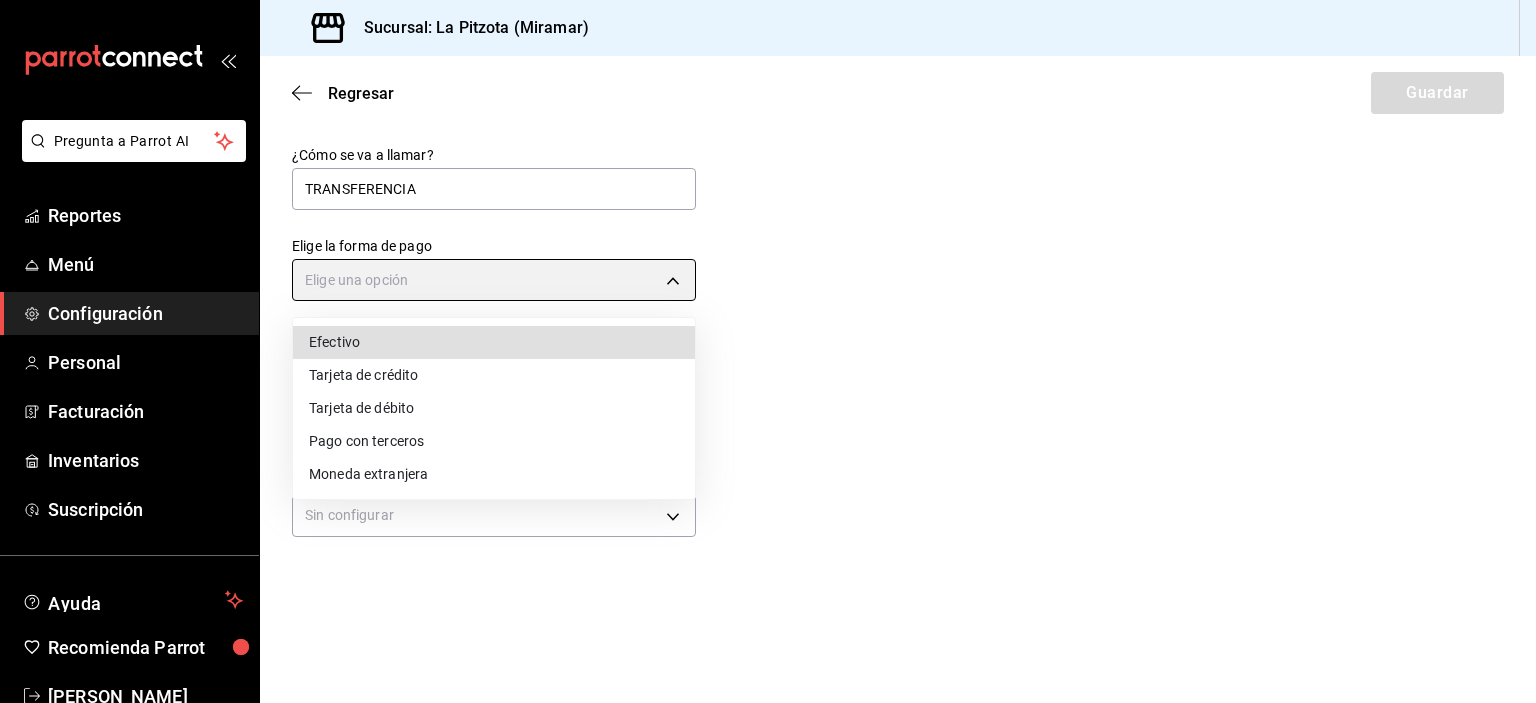 type on "CREDIT_CARD" 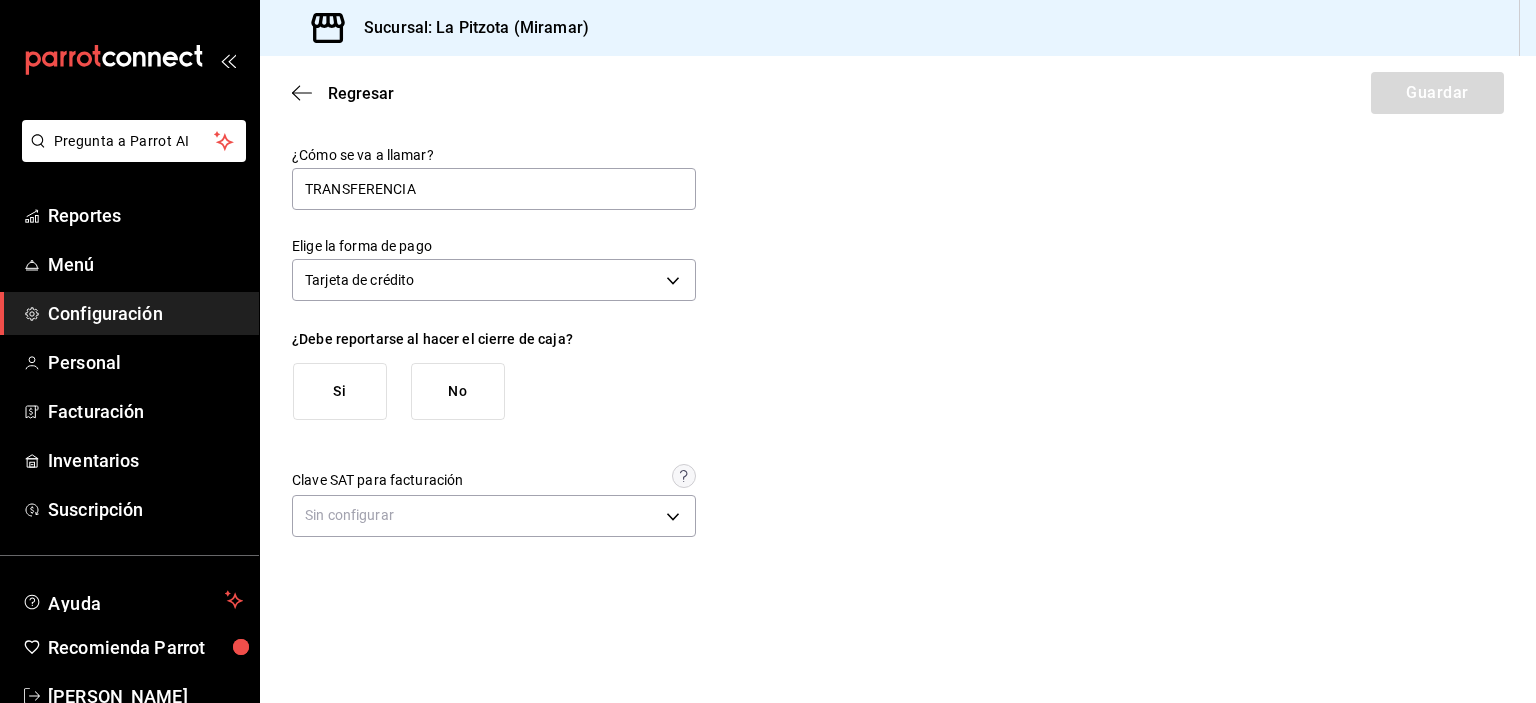 click on "Si" at bounding box center [340, 391] 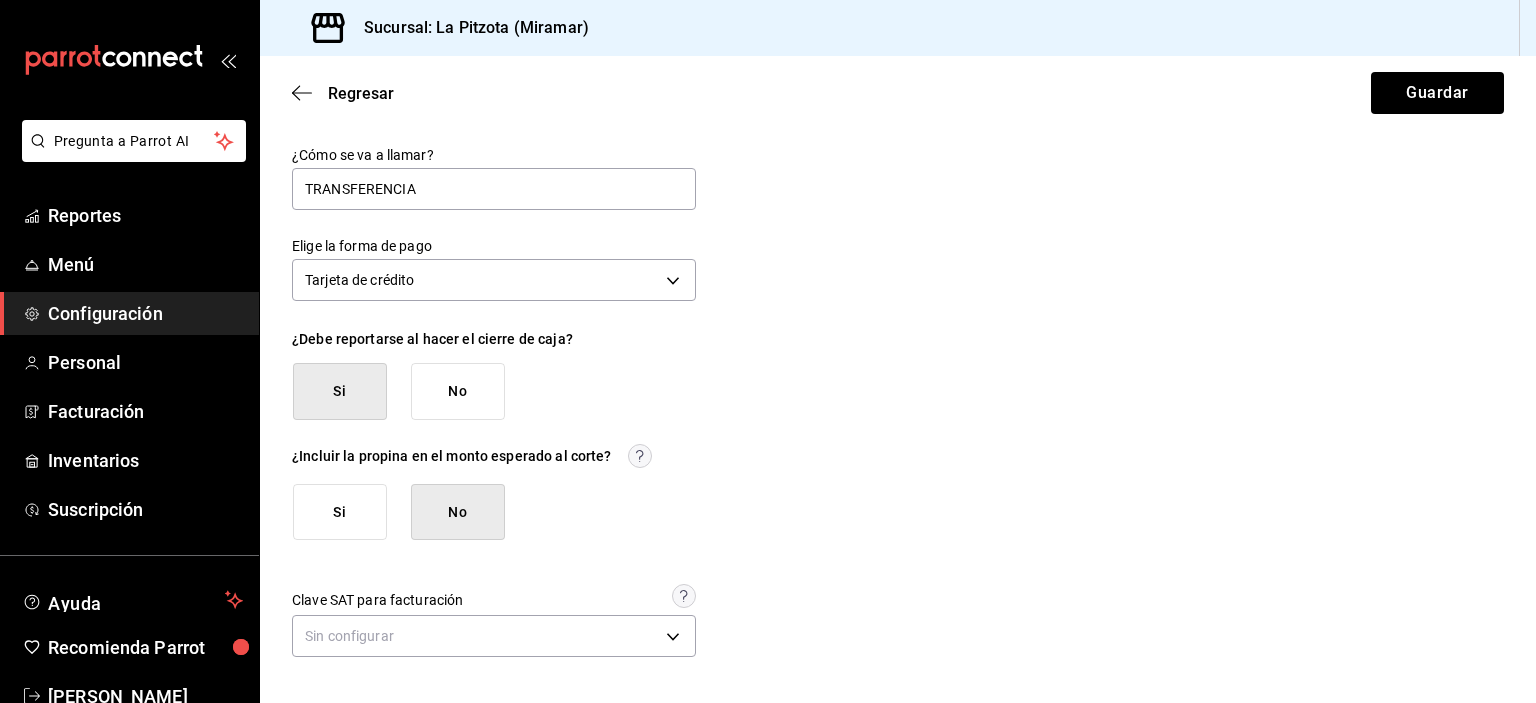 click on "Si" at bounding box center (340, 512) 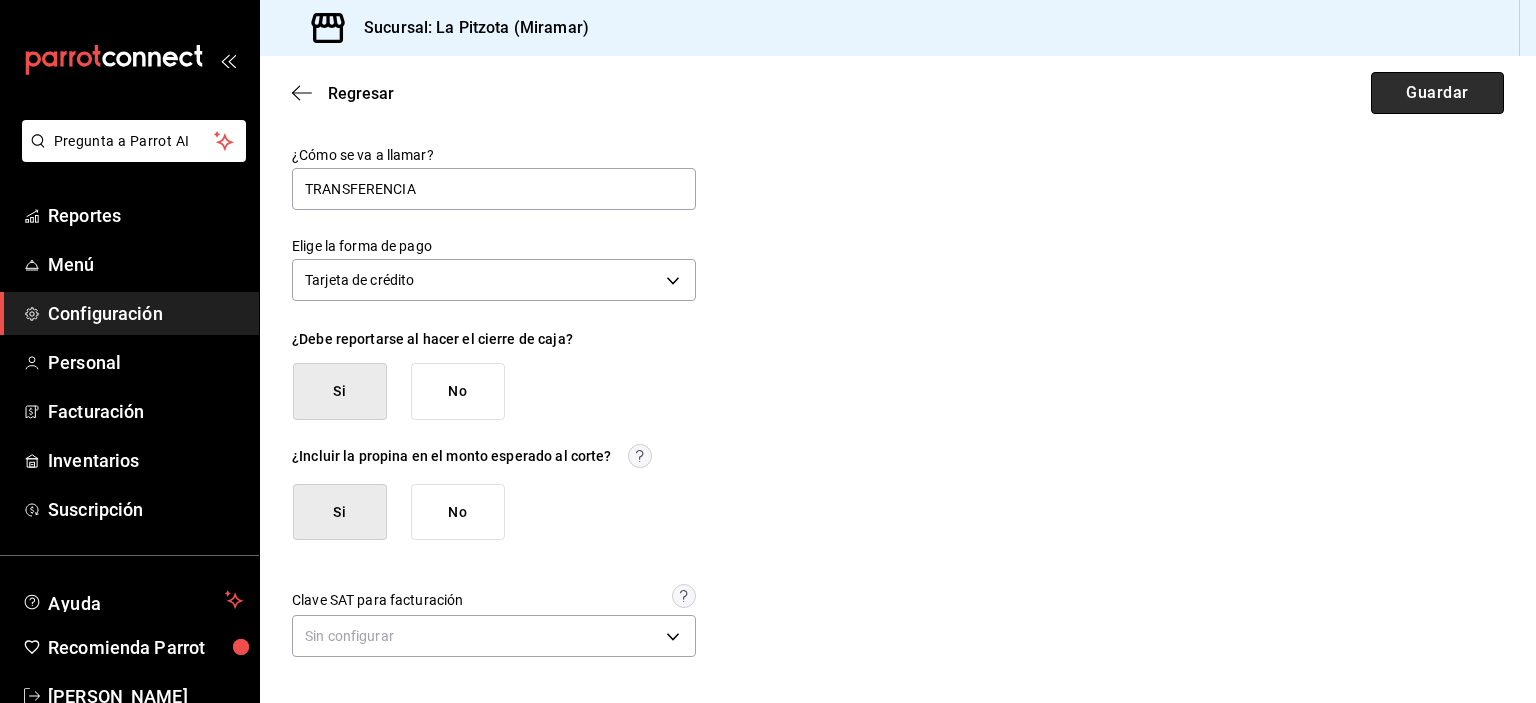 click on "Guardar" at bounding box center (1437, 93) 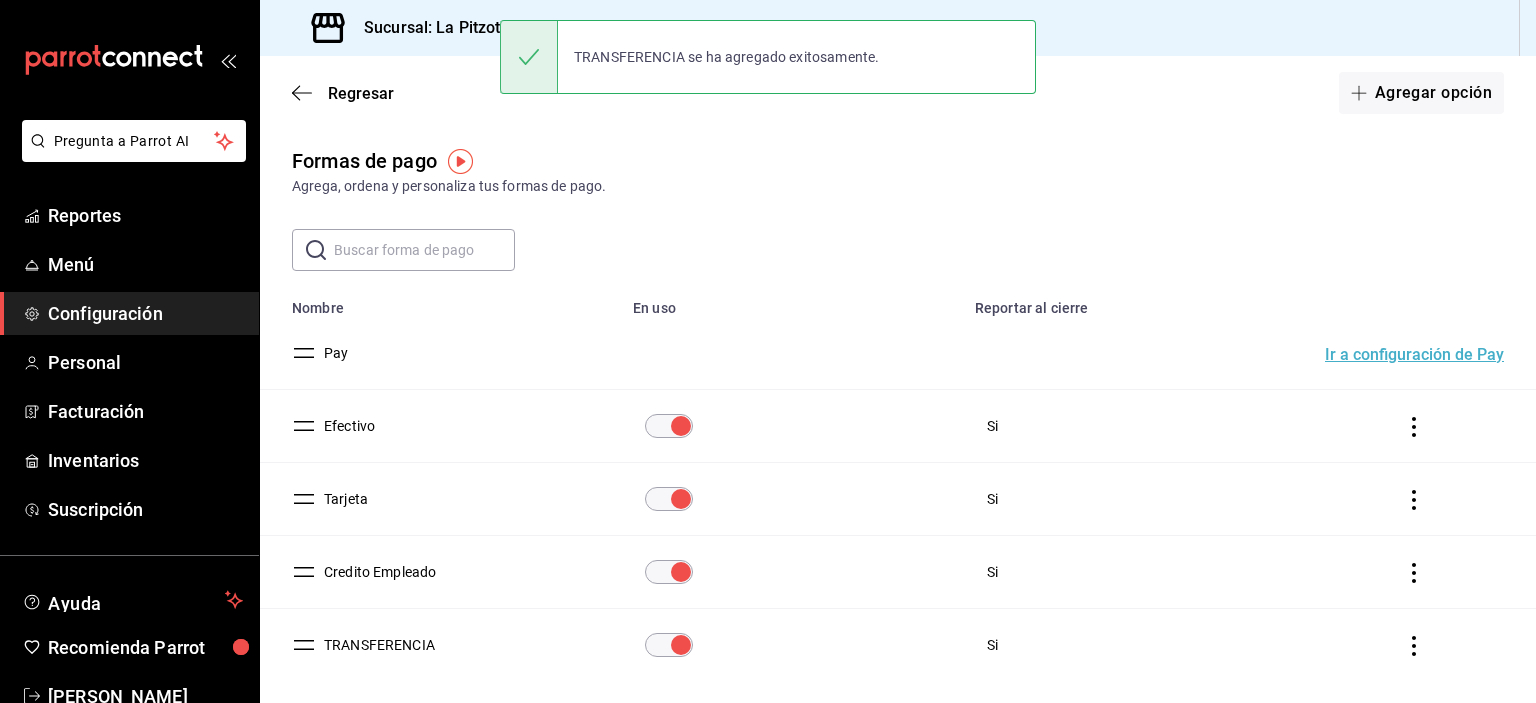 scroll, scrollTop: 81, scrollLeft: 0, axis: vertical 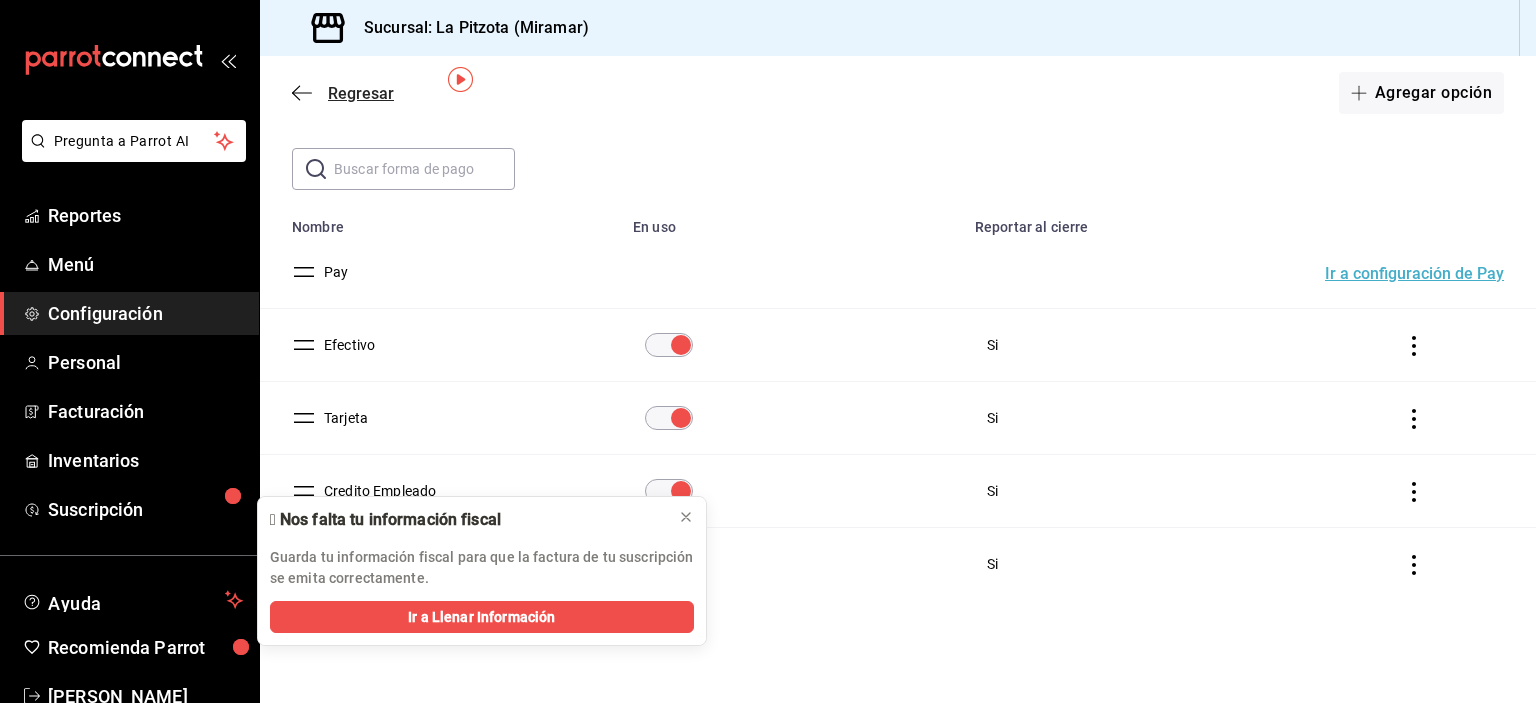 click 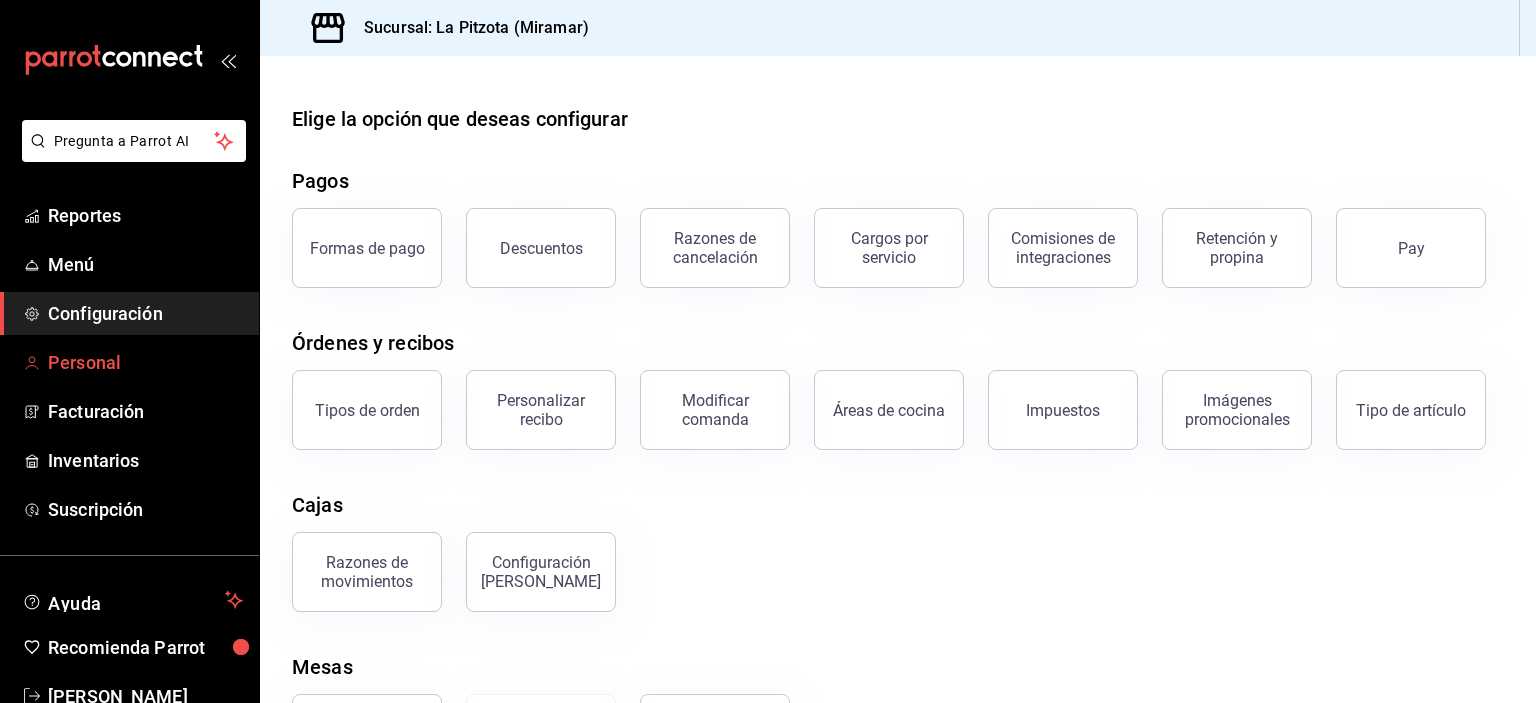 click on "Personal" at bounding box center (145, 362) 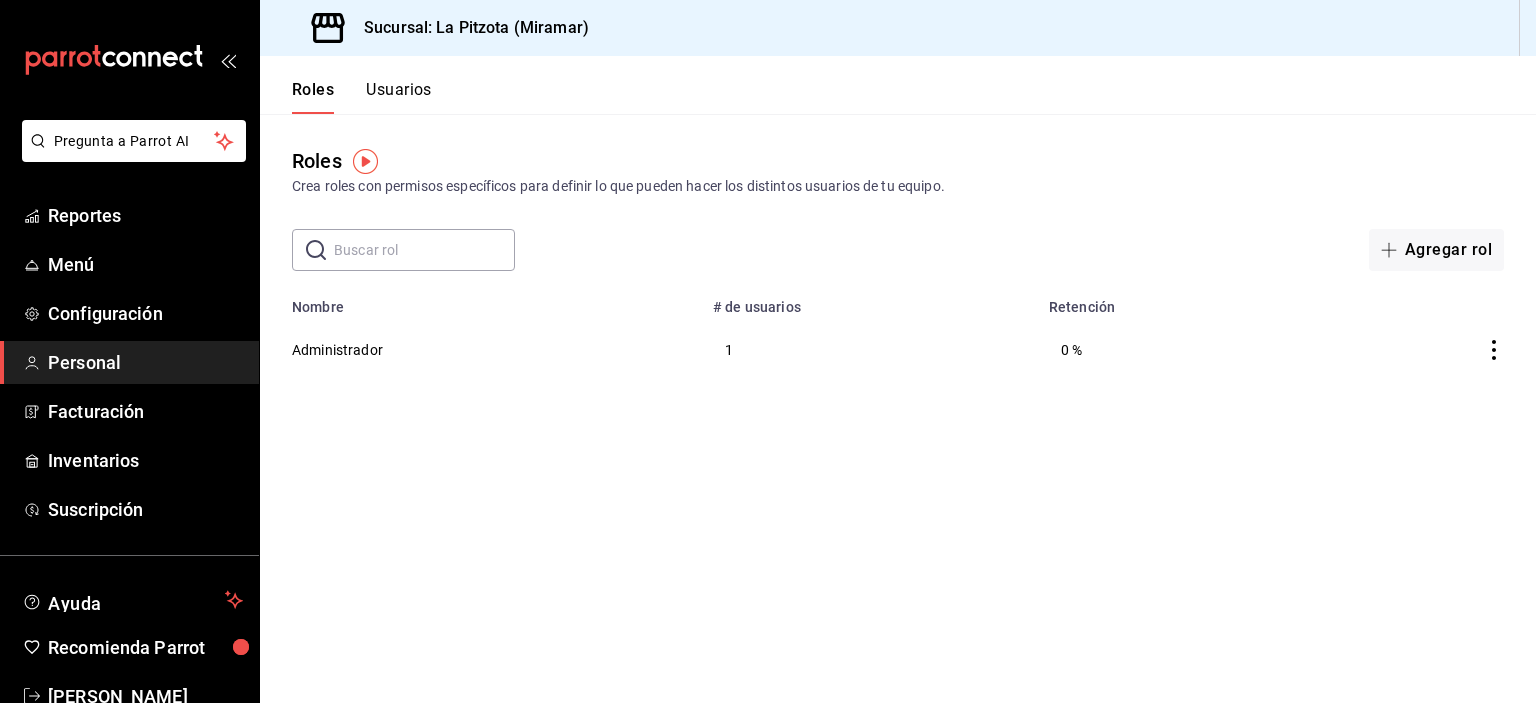 click on "Usuarios" at bounding box center (399, 97) 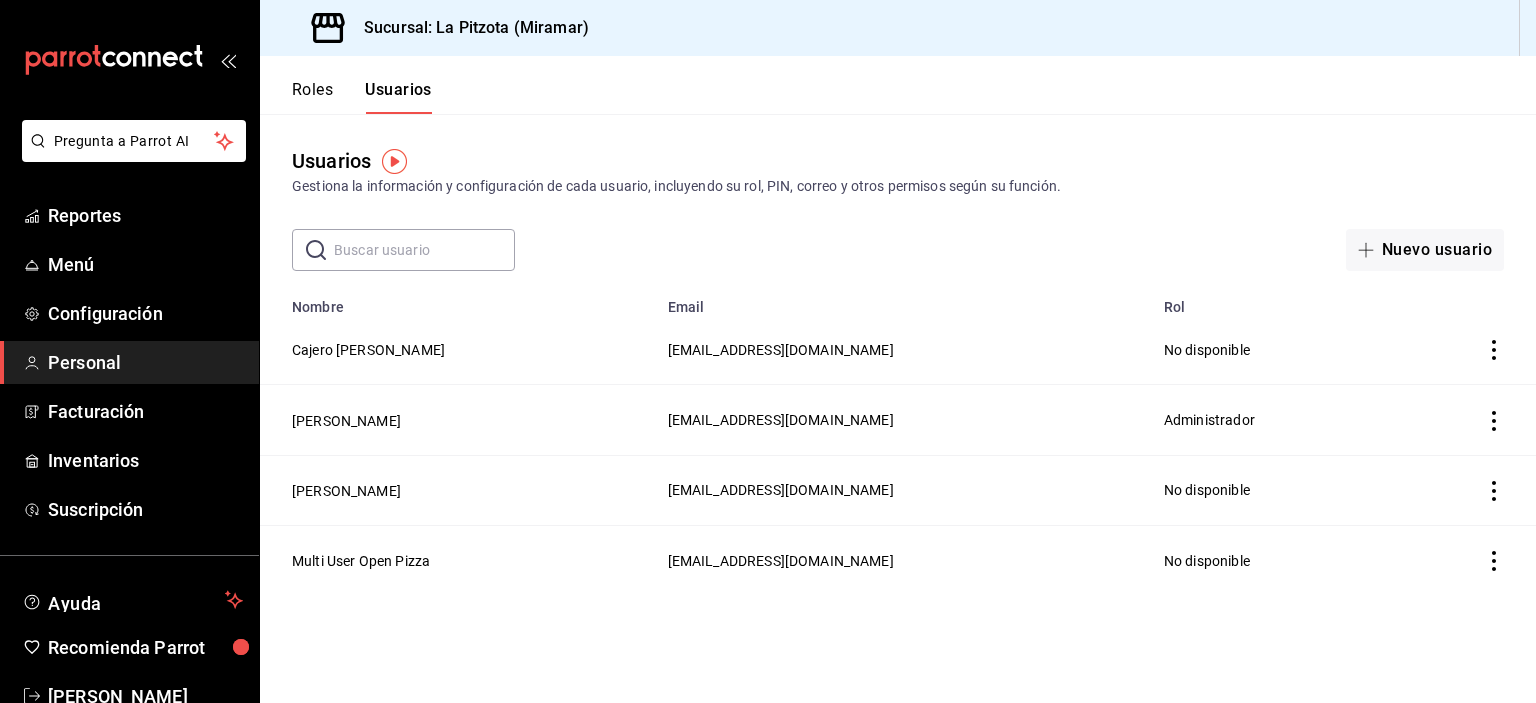 click on "Roles" at bounding box center [312, 97] 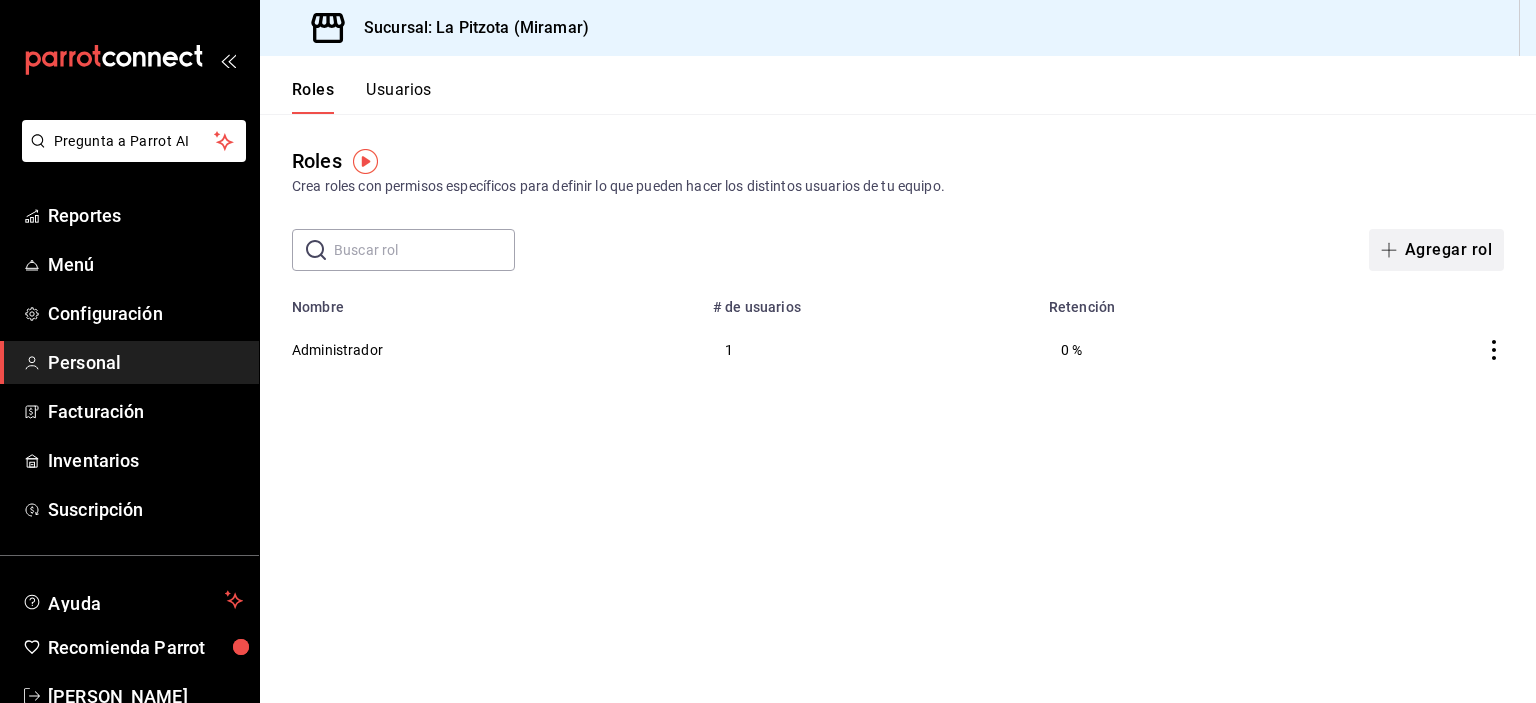 click on "Agregar rol" at bounding box center [1436, 250] 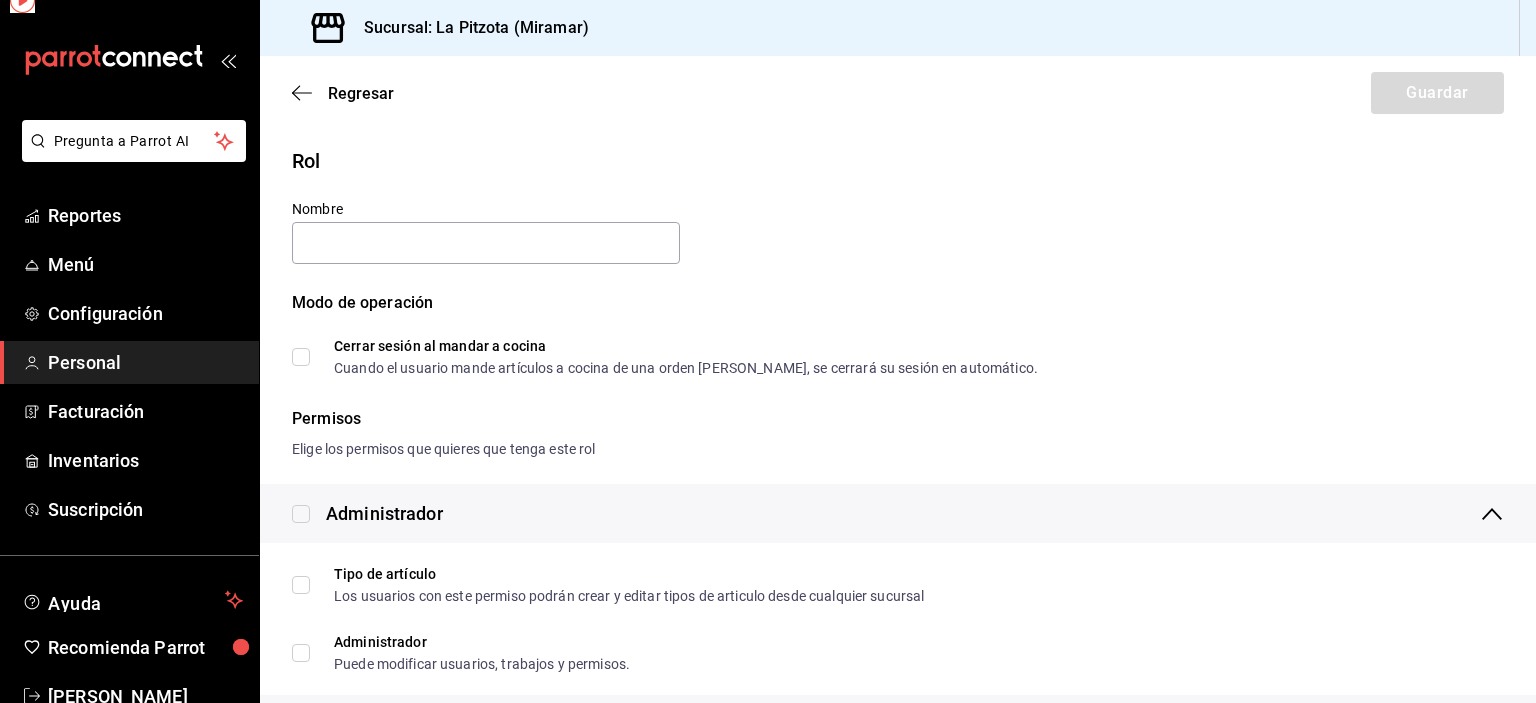 click on "Rol Nombre Modo de operación Cerrar sesión al mandar a cocina Cuando el usuario mande artículos a cocina de una orden [PERSON_NAME], se cerrará su sesión en automático." at bounding box center (886, 248) 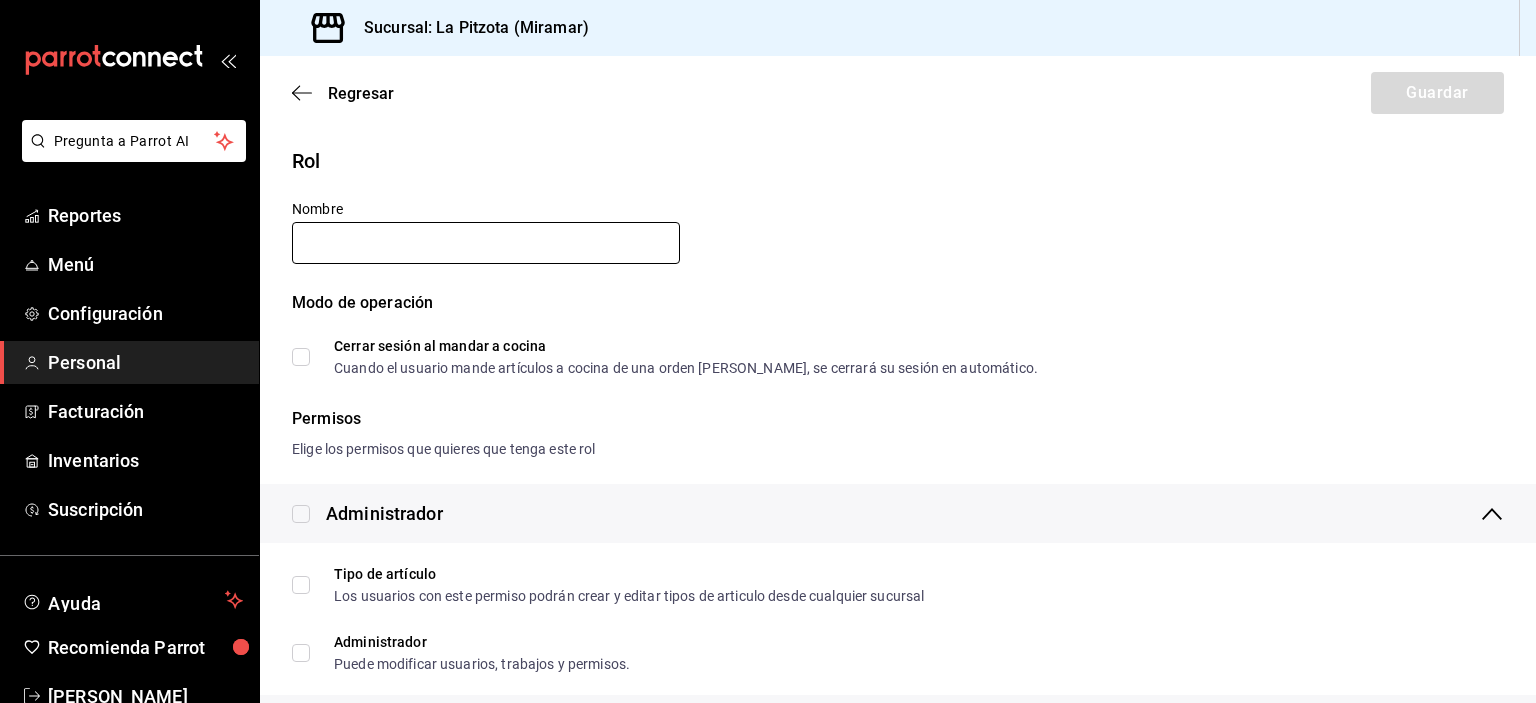 click at bounding box center [486, 243] 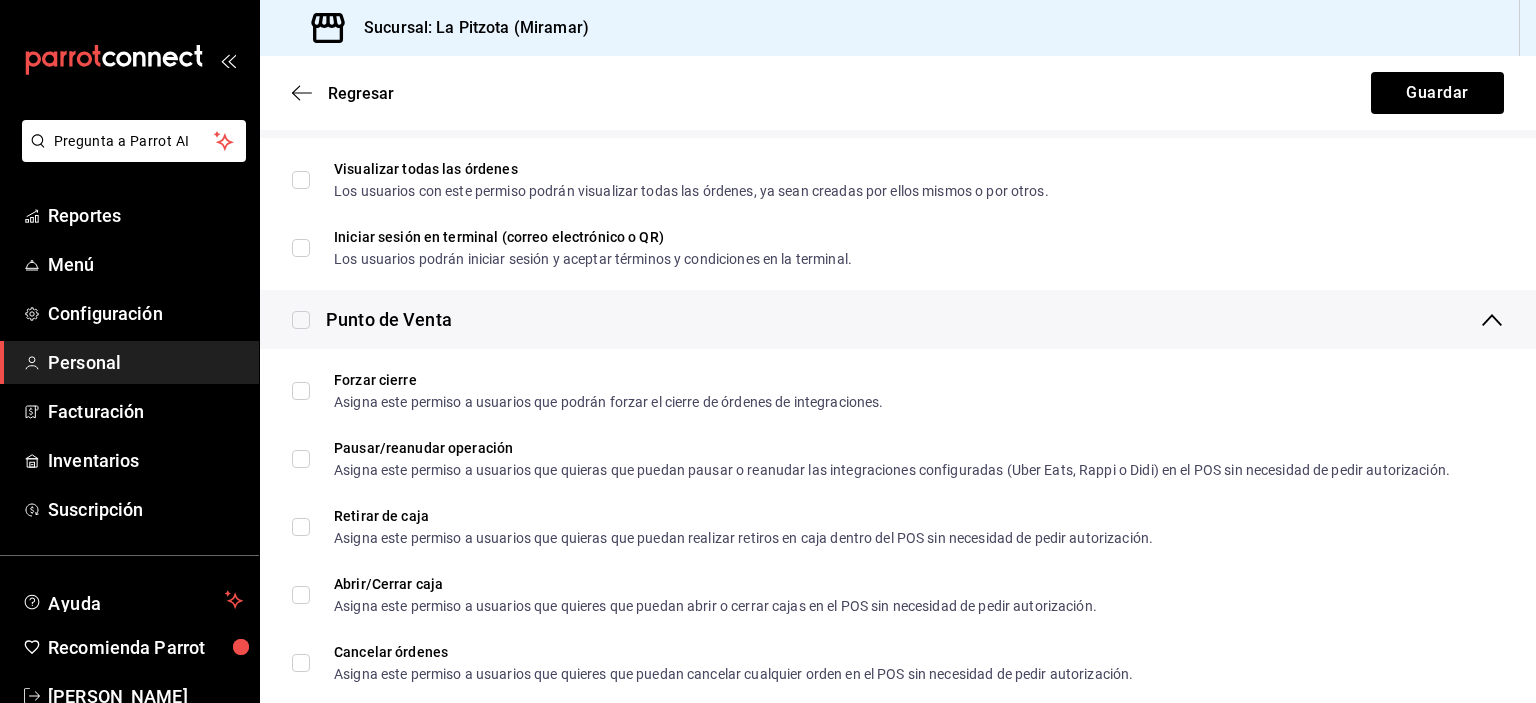 scroll, scrollTop: 2004, scrollLeft: 0, axis: vertical 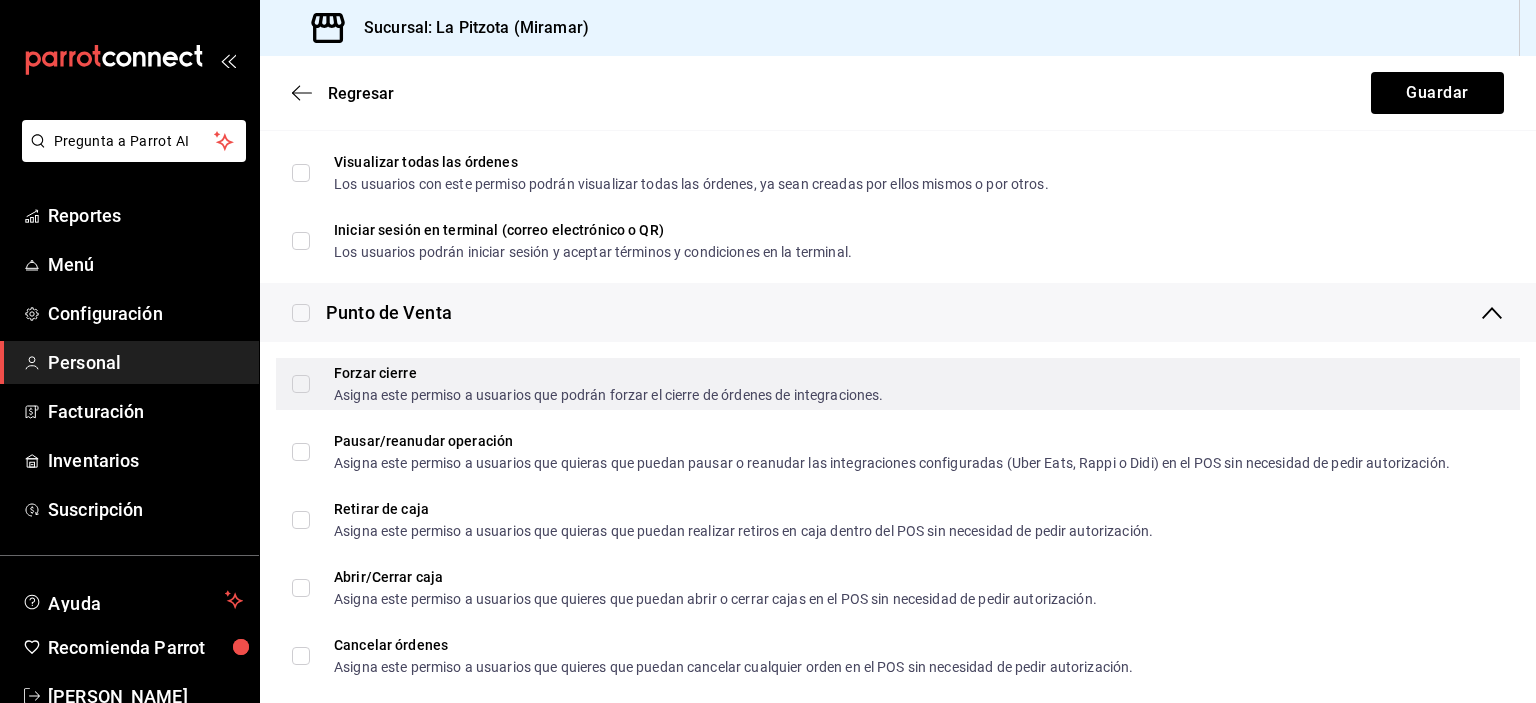 click on "Forzar cierre Asigna este permiso a usuarios que podrán forzar el cierre de órdenes de integraciones." at bounding box center (301, 384) 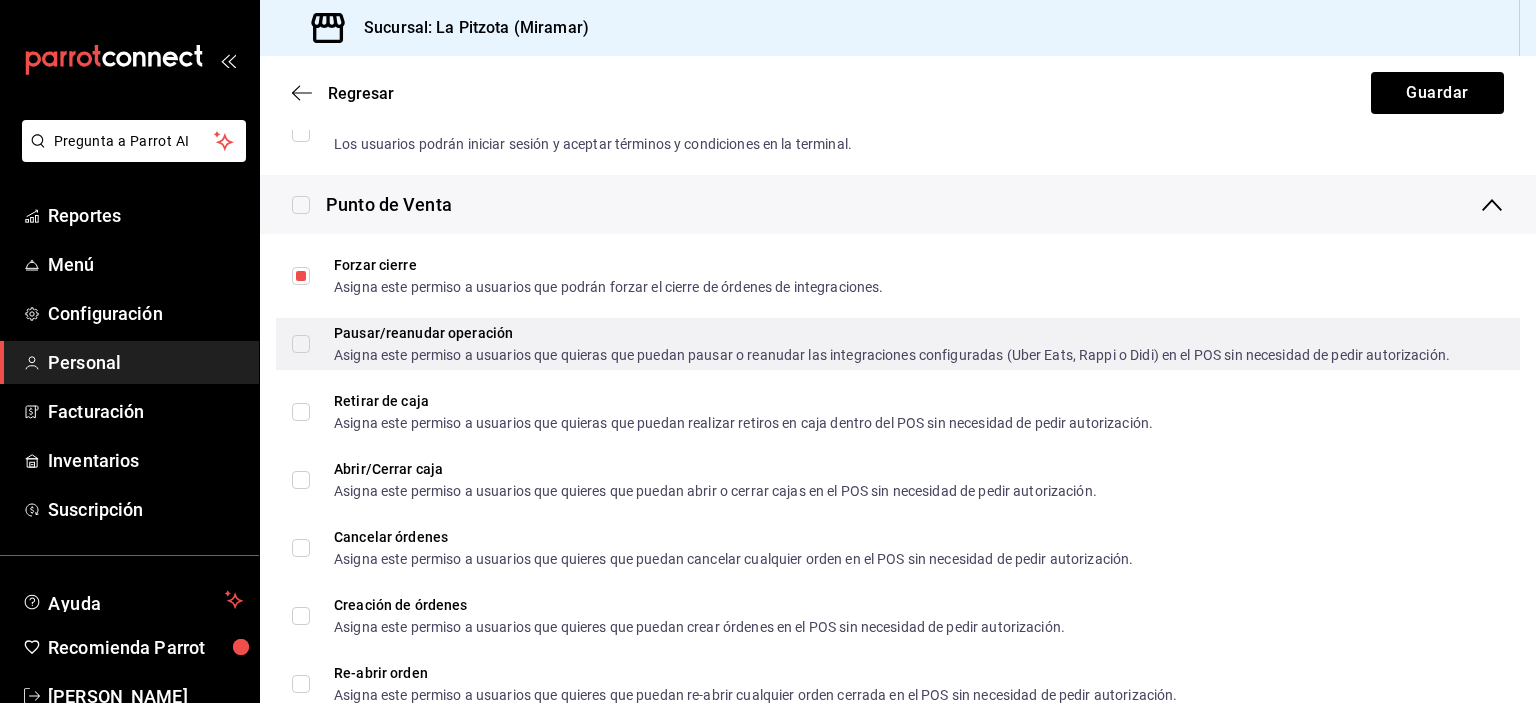 scroll, scrollTop: 2115, scrollLeft: 0, axis: vertical 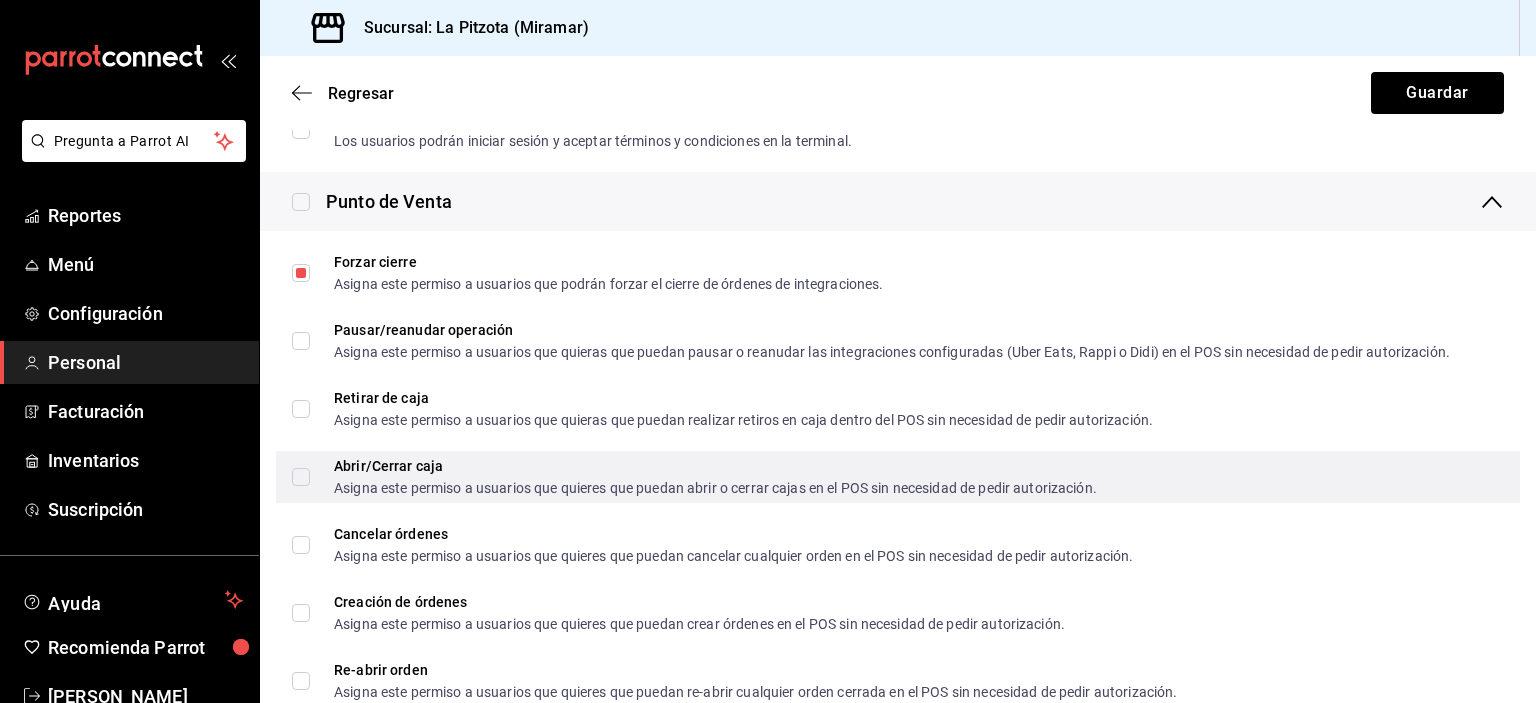 click on "Abrir/Cerrar caja Asigna este permiso a usuarios que quieres que puedan abrir o cerrar cajas en el POS sin necesidad de pedir autorización." at bounding box center (301, 477) 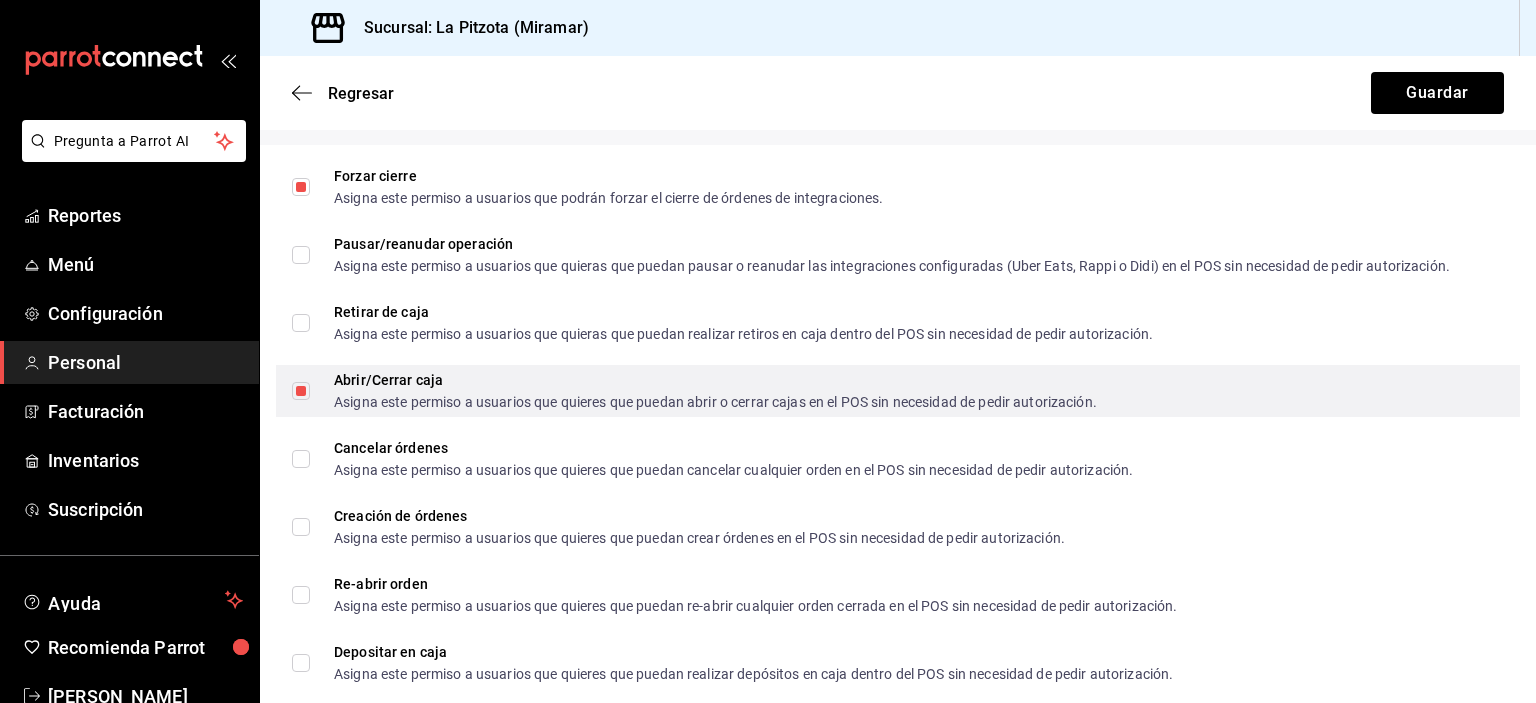 scroll, scrollTop: 2219, scrollLeft: 0, axis: vertical 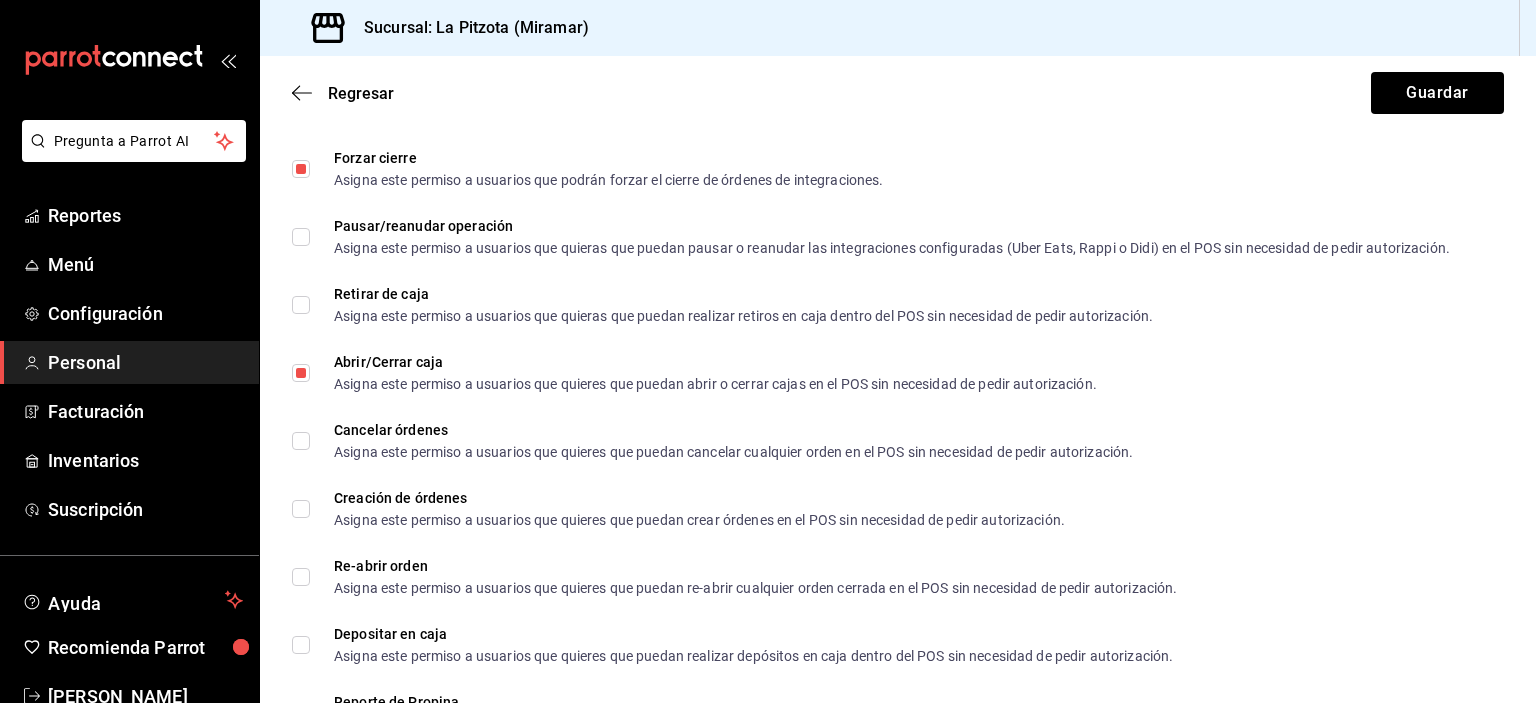 click on "Creación de órdenes Asigna este permiso a usuarios que quieres que puedan crear órdenes en el POS sin necesidad de pedir autorización." at bounding box center [898, 509] 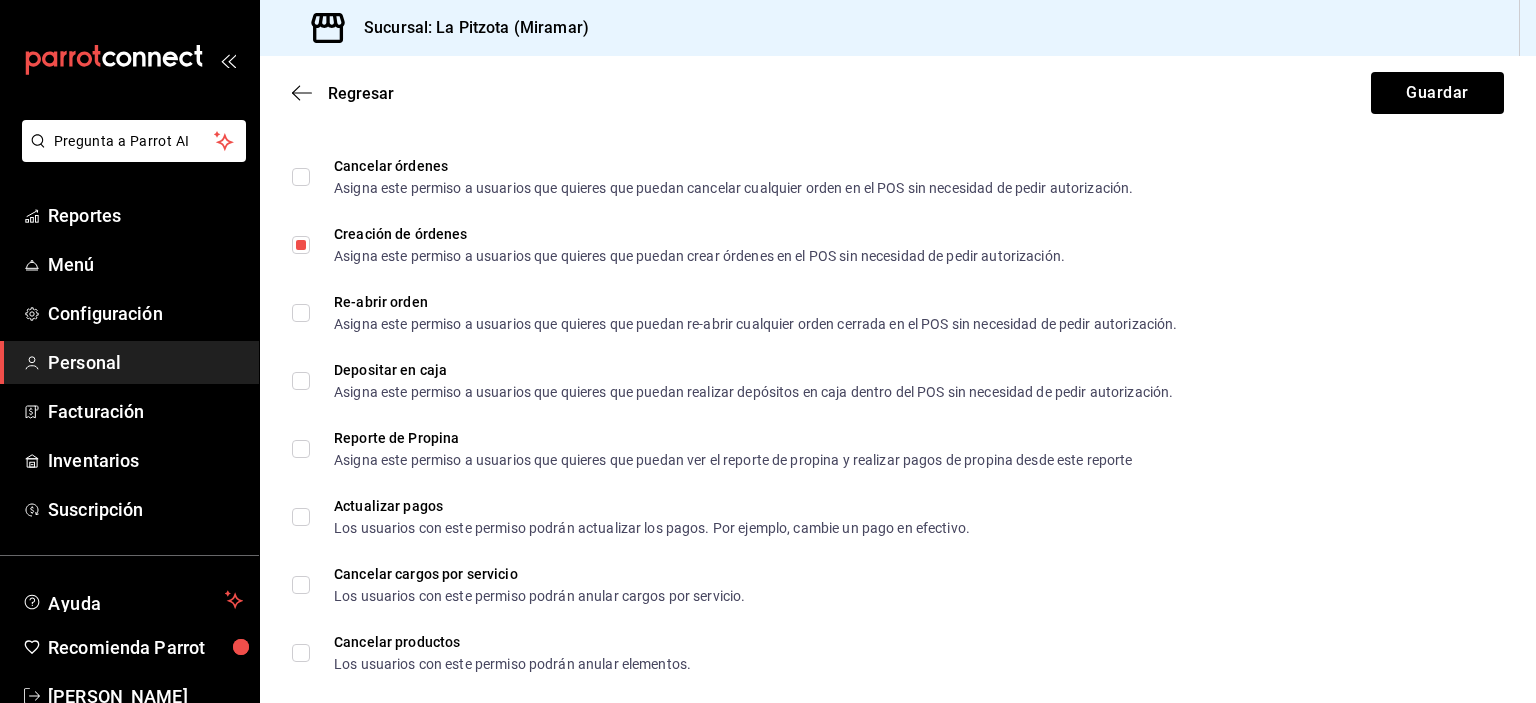 scroll, scrollTop: 2487, scrollLeft: 0, axis: vertical 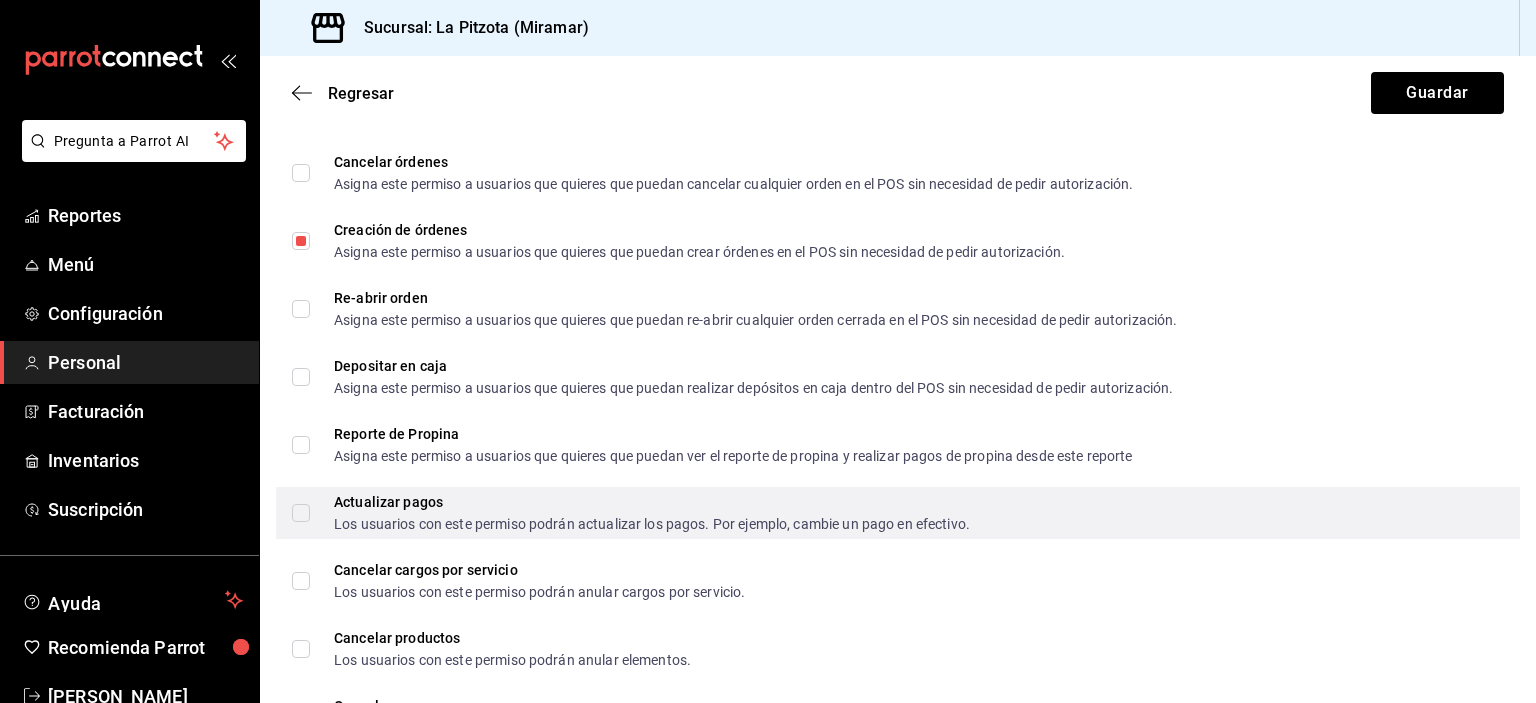 click on "Actualizar pagos Los usuarios con este permiso podrán actualizar los pagos. Por ejemplo, cambie un pago en efectivo." at bounding box center [301, 513] 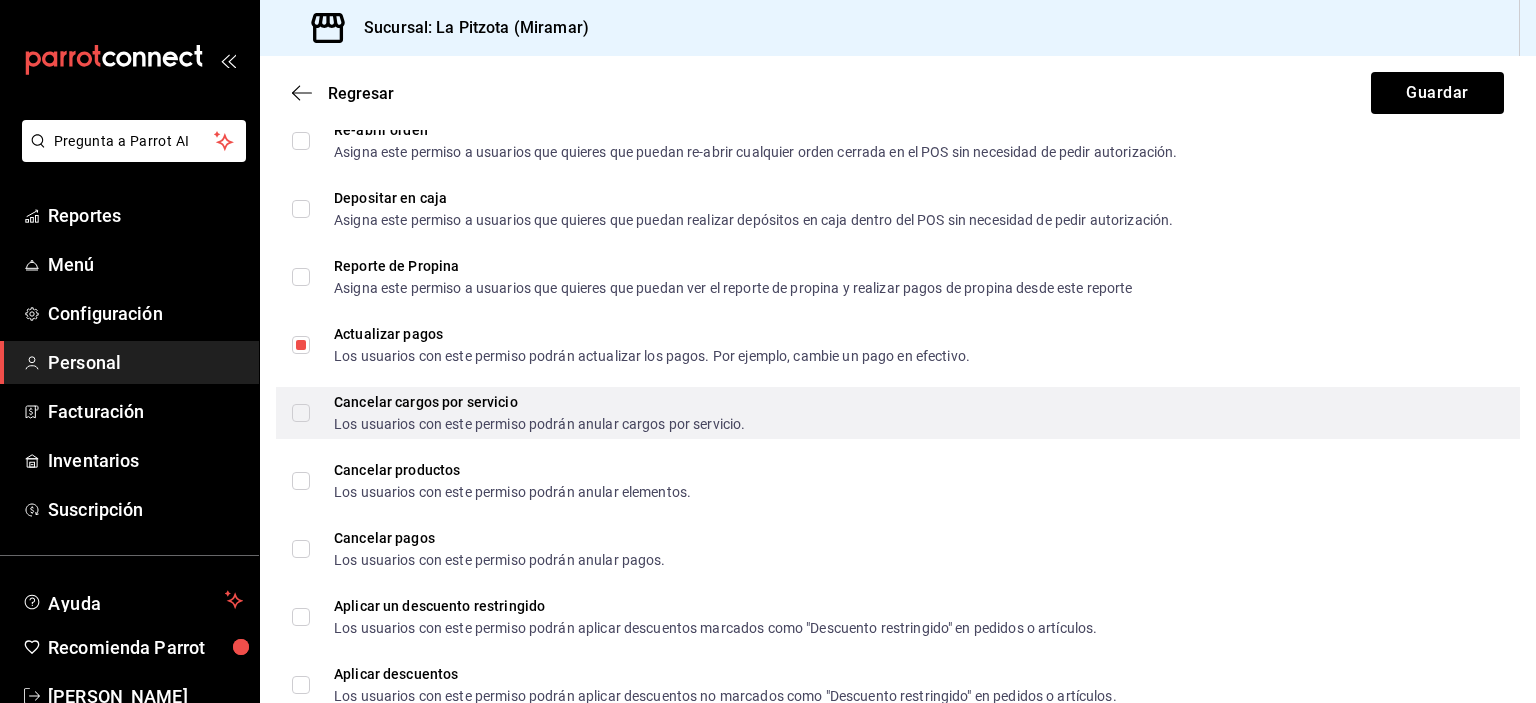 scroll, scrollTop: 2724, scrollLeft: 0, axis: vertical 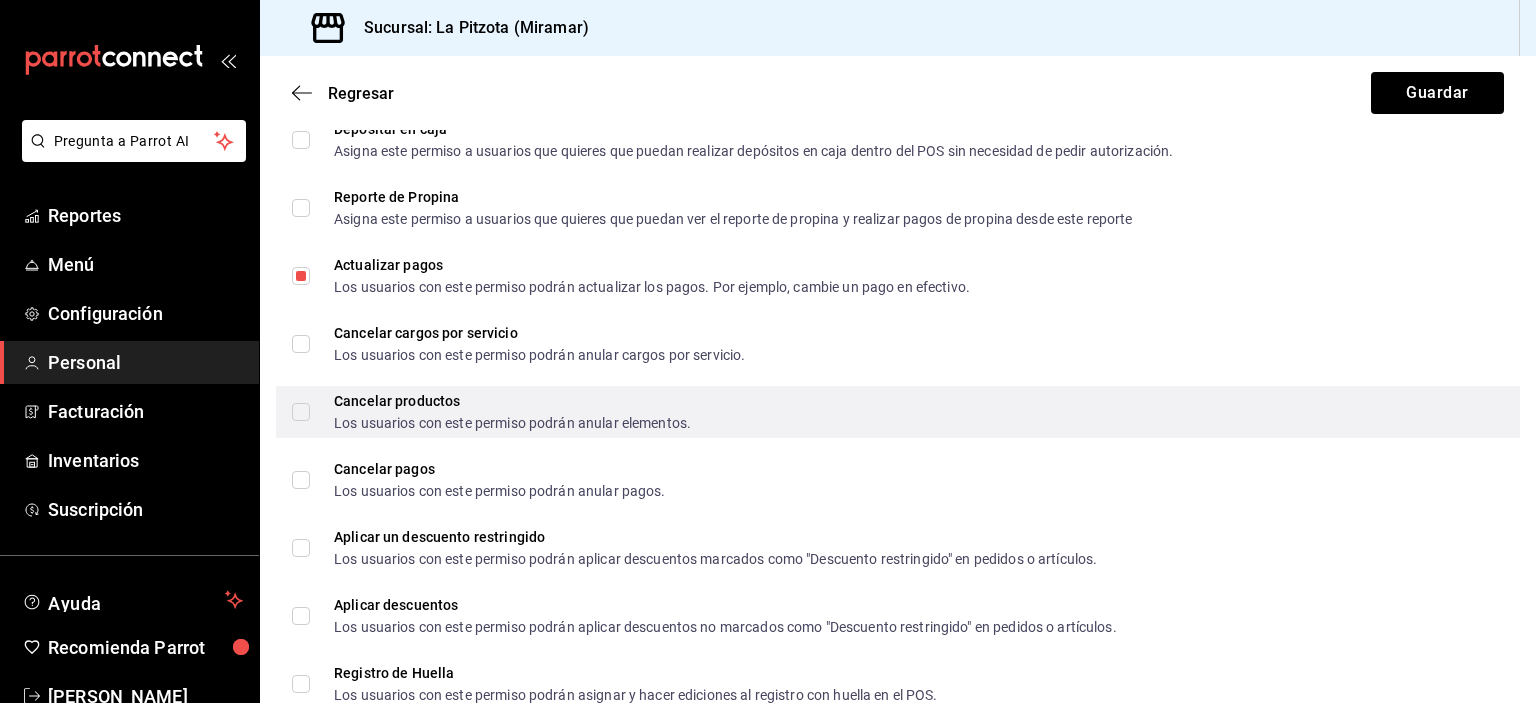 click on "Cancelar productos Los usuarios con este permiso podrán anular elementos." at bounding box center [301, 412] 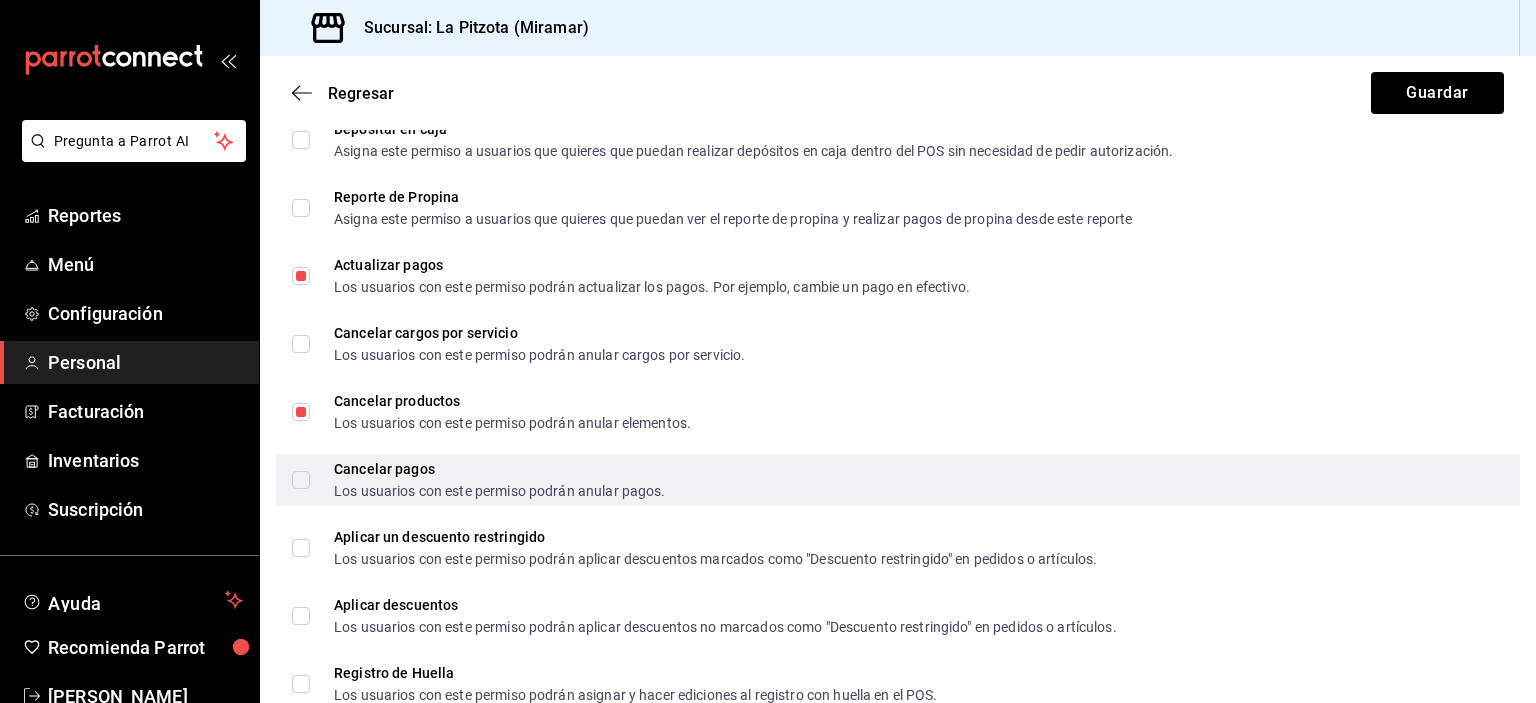 click on "Cancelar pagos Los usuarios con este permiso podrán anular pagos." at bounding box center (301, 480) 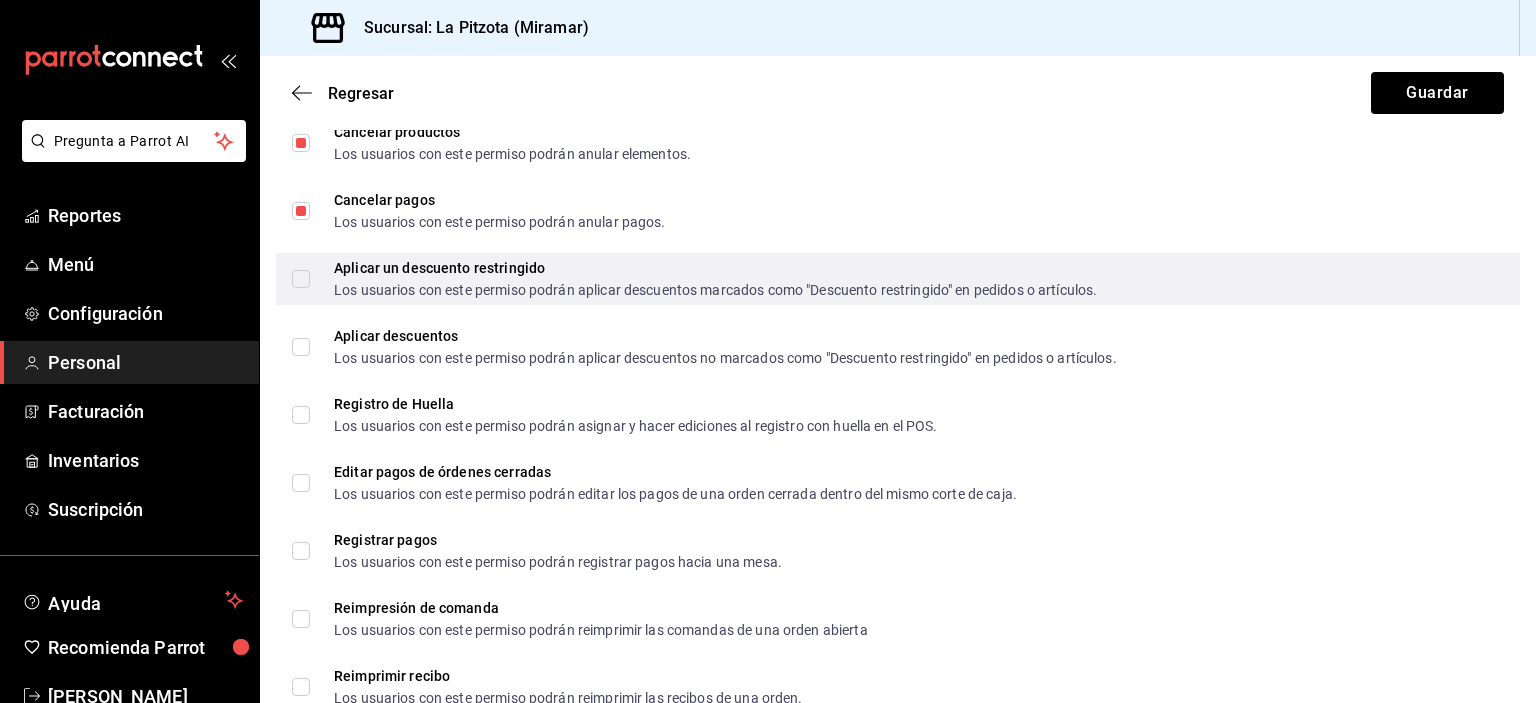 scroll, scrollTop: 3020, scrollLeft: 0, axis: vertical 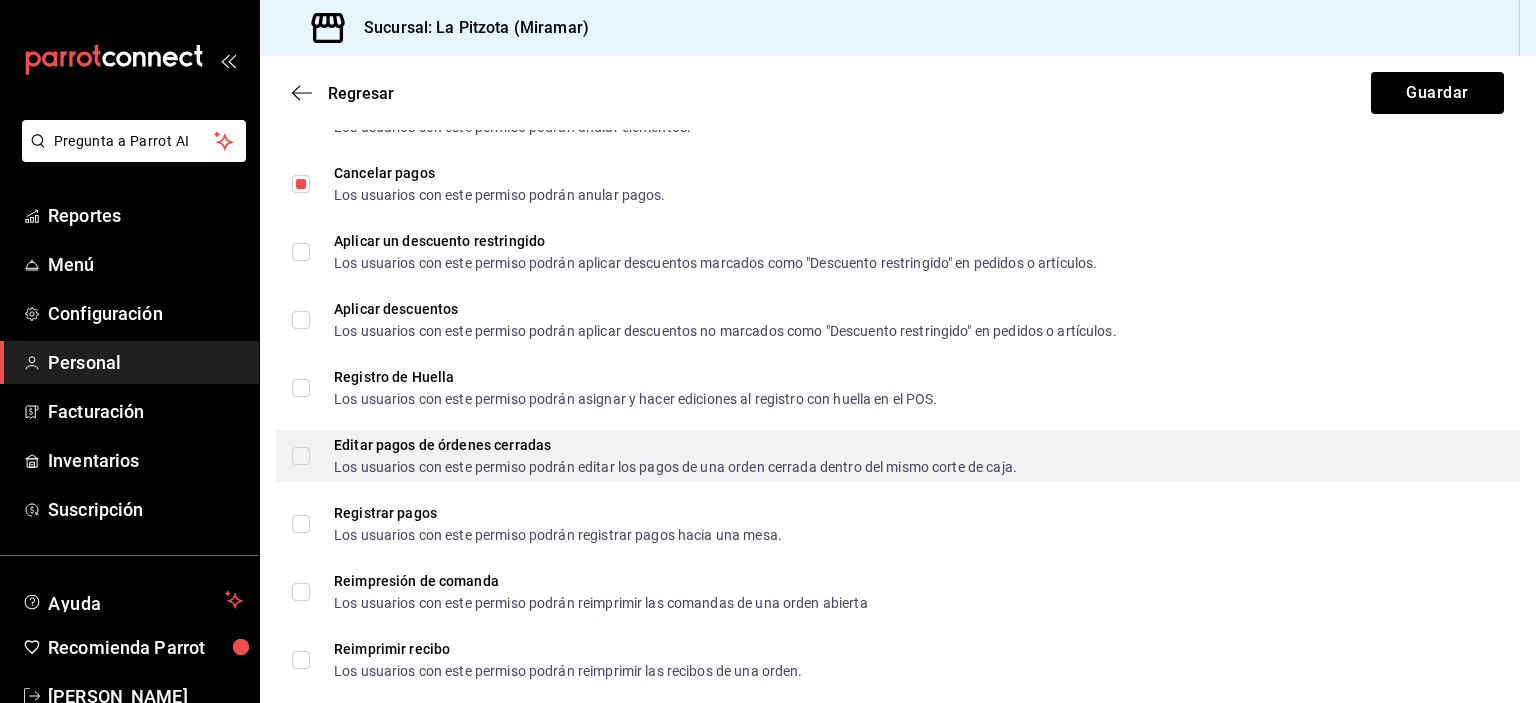 click on "Editar pagos de órdenes cerradas Los usuarios con este permiso podrán editar los pagos de una orden cerrada dentro del mismo corte de caja." at bounding box center [301, 456] 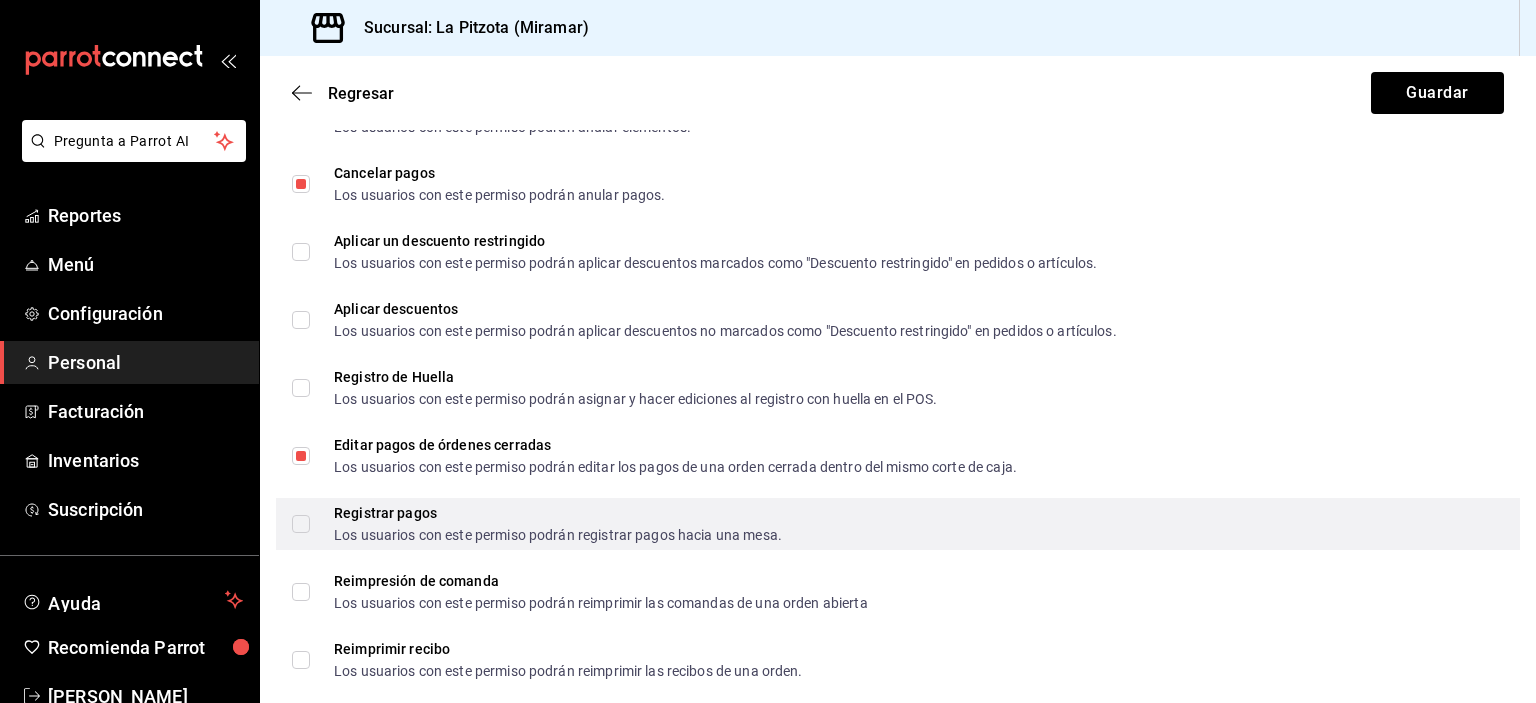 click on "Registrar pagos Los usuarios con este permiso podrán registrar pagos hacia una mesa." at bounding box center (301, 524) 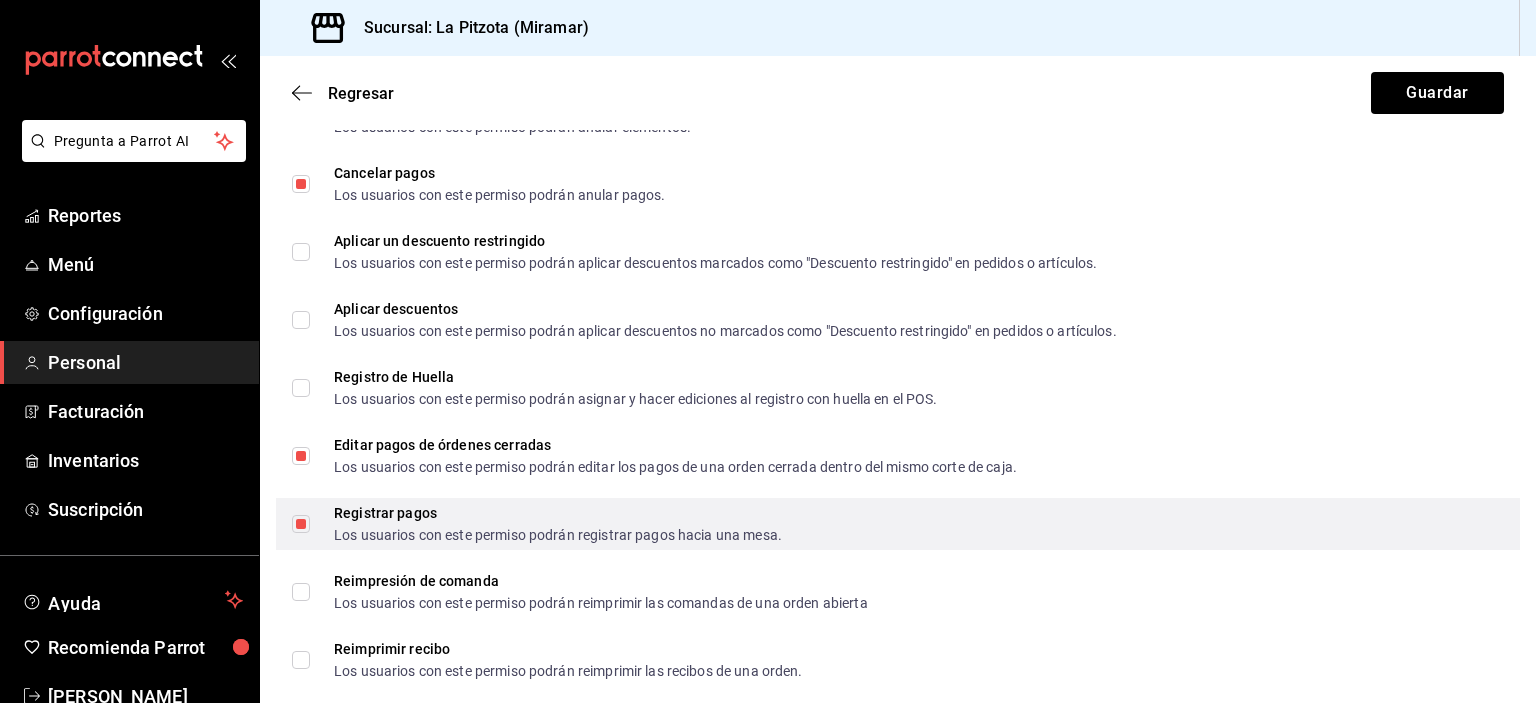 click on "Registrar pagos Los usuarios con este permiso podrán registrar pagos hacia una mesa." at bounding box center (301, 524) 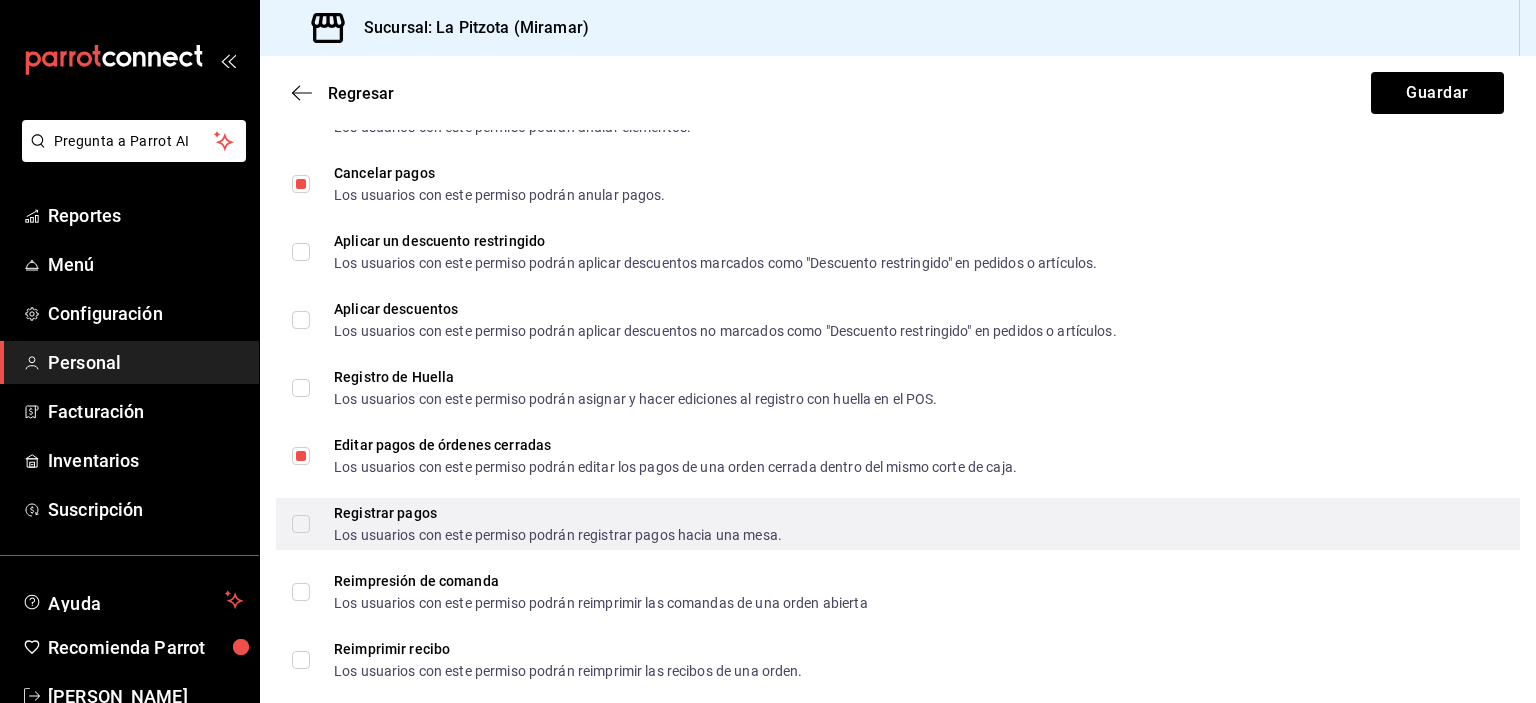 click on "Registrar pagos Los usuarios con este permiso podrán registrar pagos hacia una mesa." at bounding box center [301, 524] 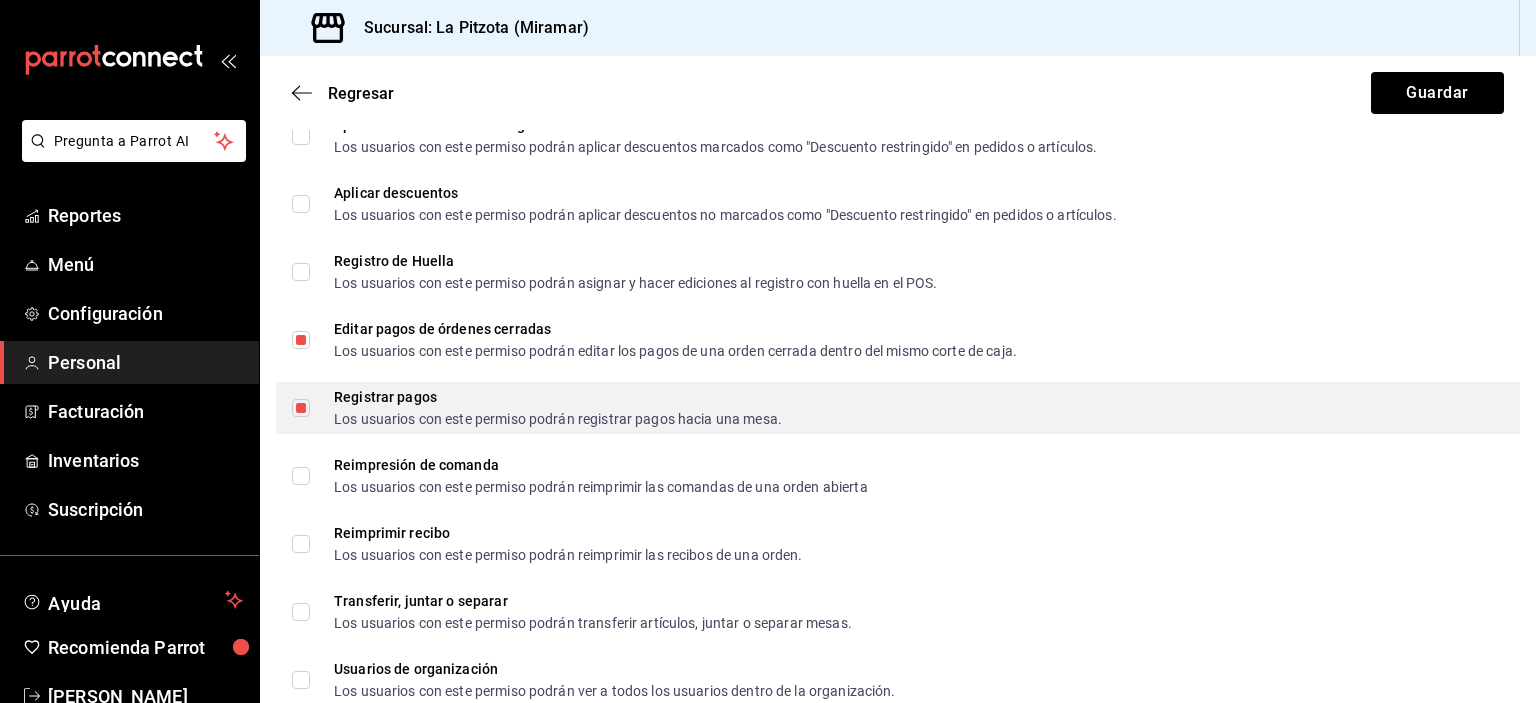 scroll, scrollTop: 3157, scrollLeft: 0, axis: vertical 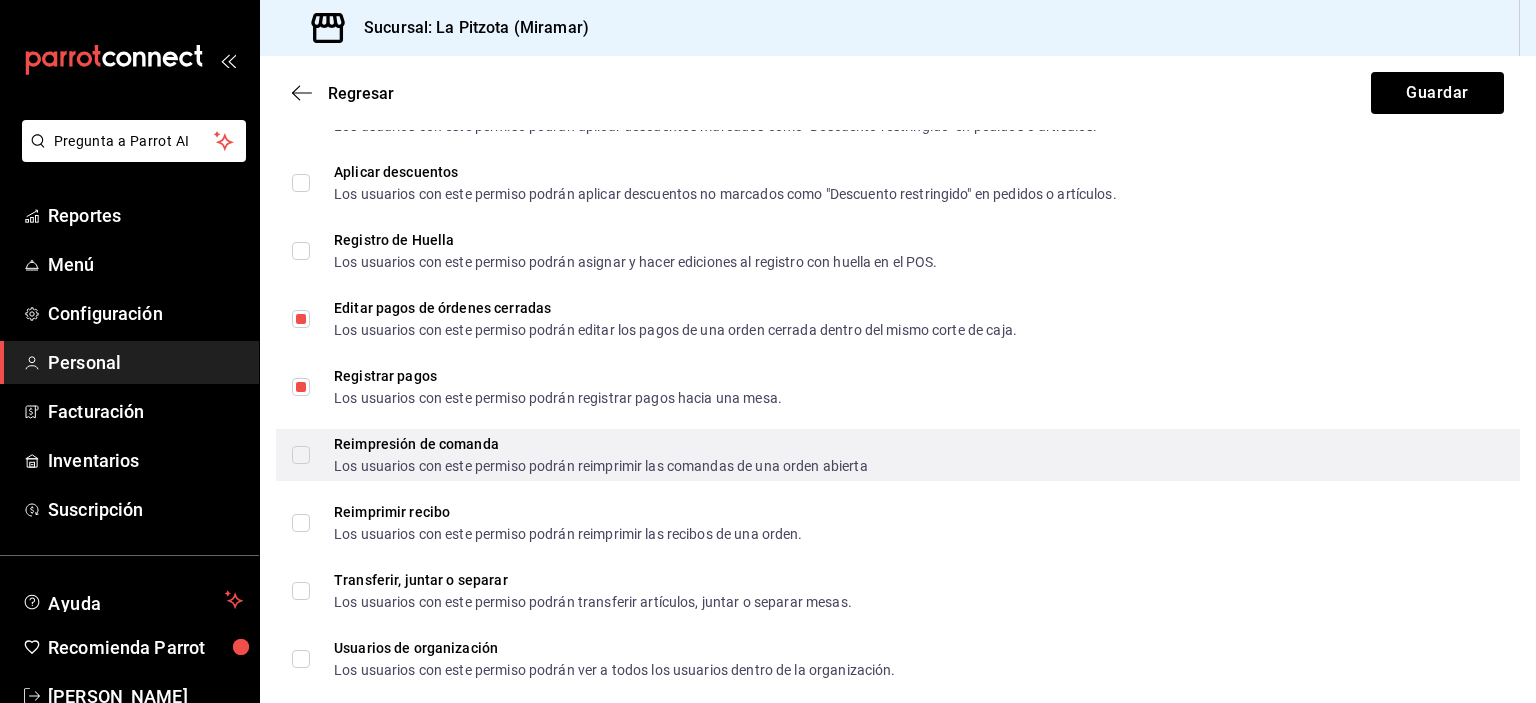 click on "Reimpresión de comanda Los usuarios con este permiso podrán reimprimir las comandas de una orden abierta" at bounding box center [301, 455] 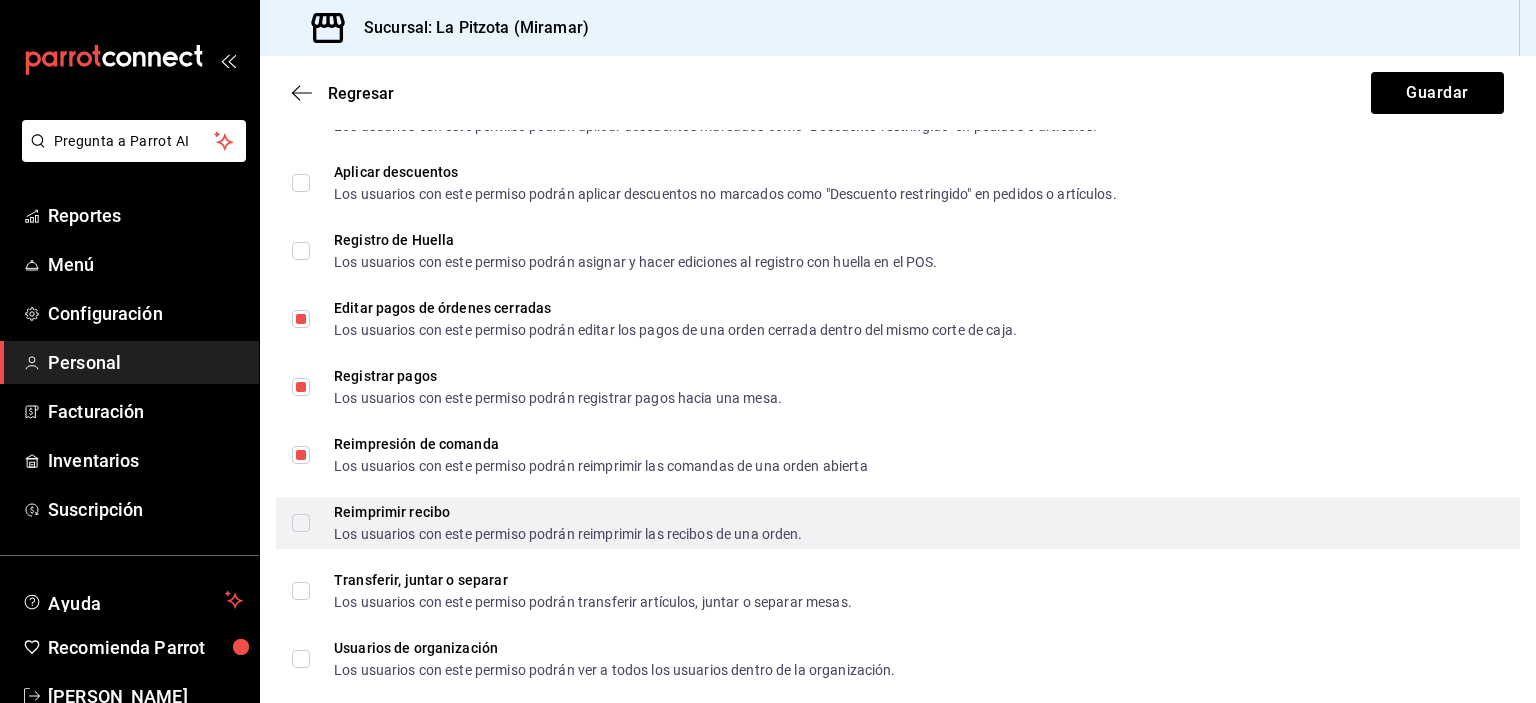 click on "Reimprimir recibo Los usuarios con este permiso podrán reimprimir las recibos de una orden." at bounding box center [301, 523] 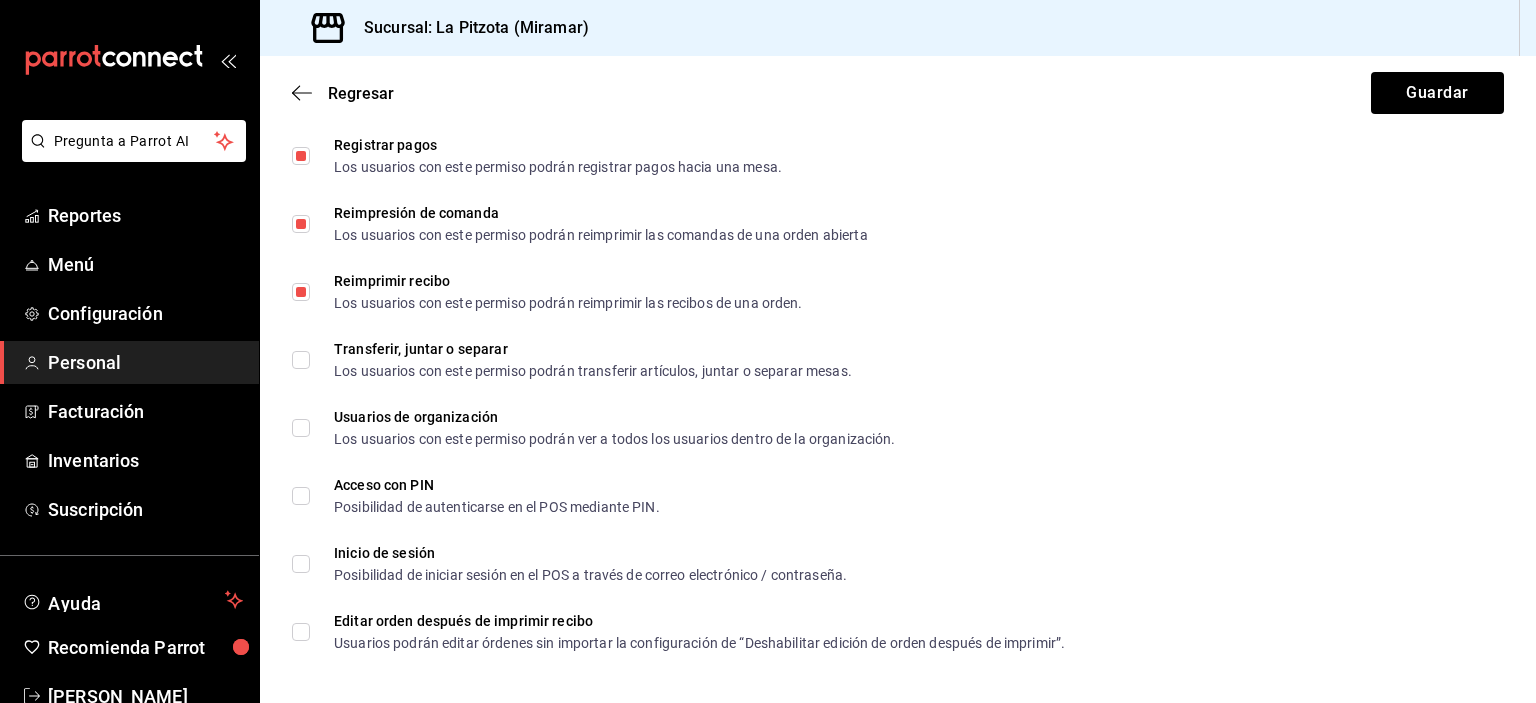 scroll, scrollTop: 3391, scrollLeft: 0, axis: vertical 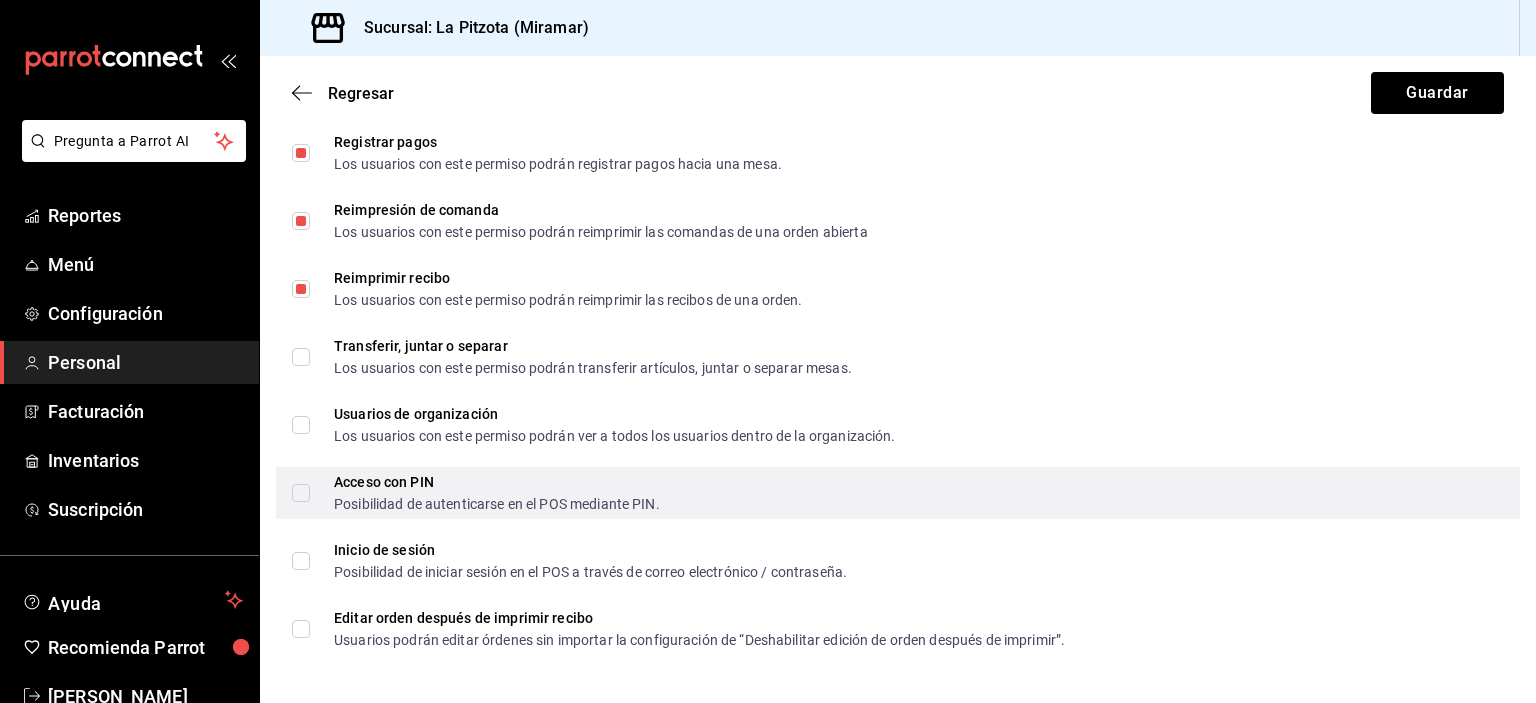 click on "Acceso con PIN Posibilidad de autenticarse en el POS mediante PIN." at bounding box center [301, 493] 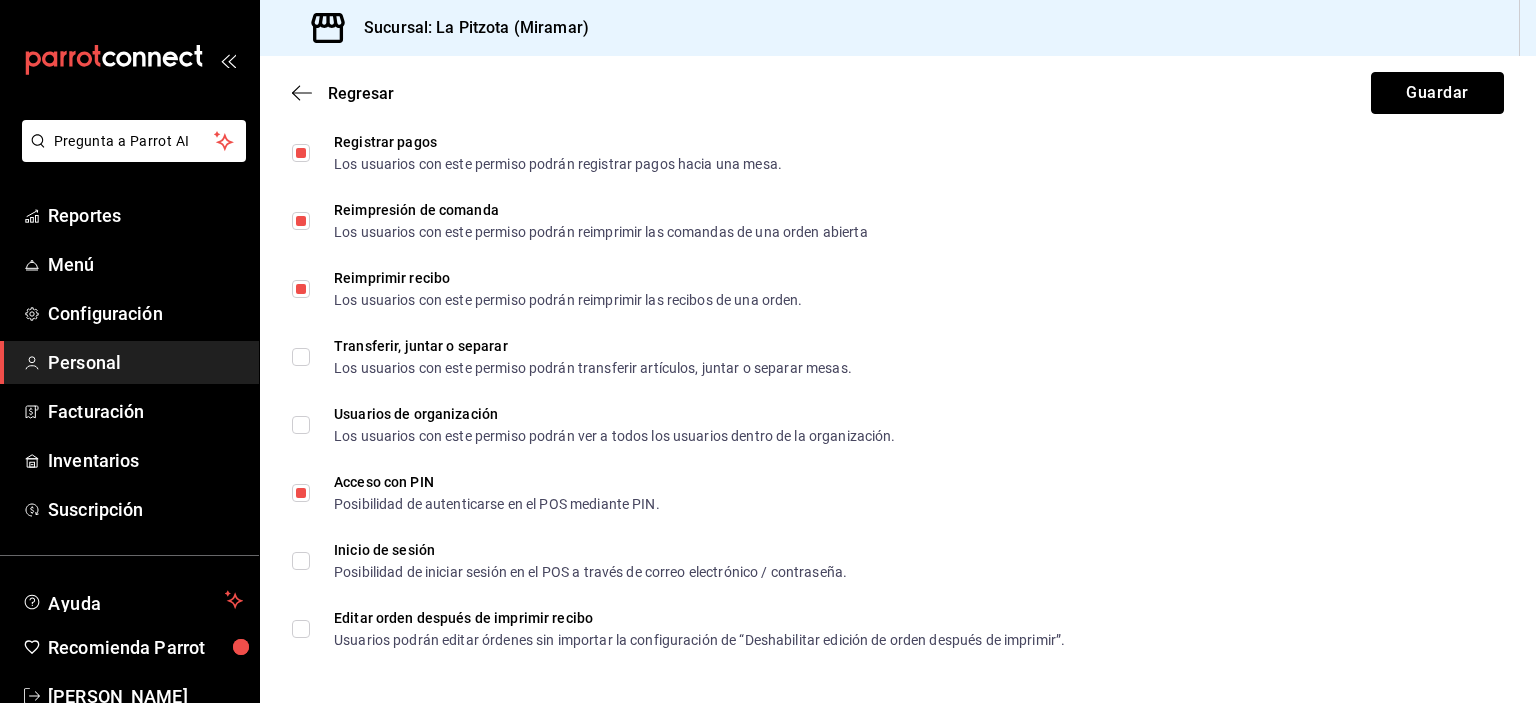 click on "Guardar" at bounding box center (1437, 93) 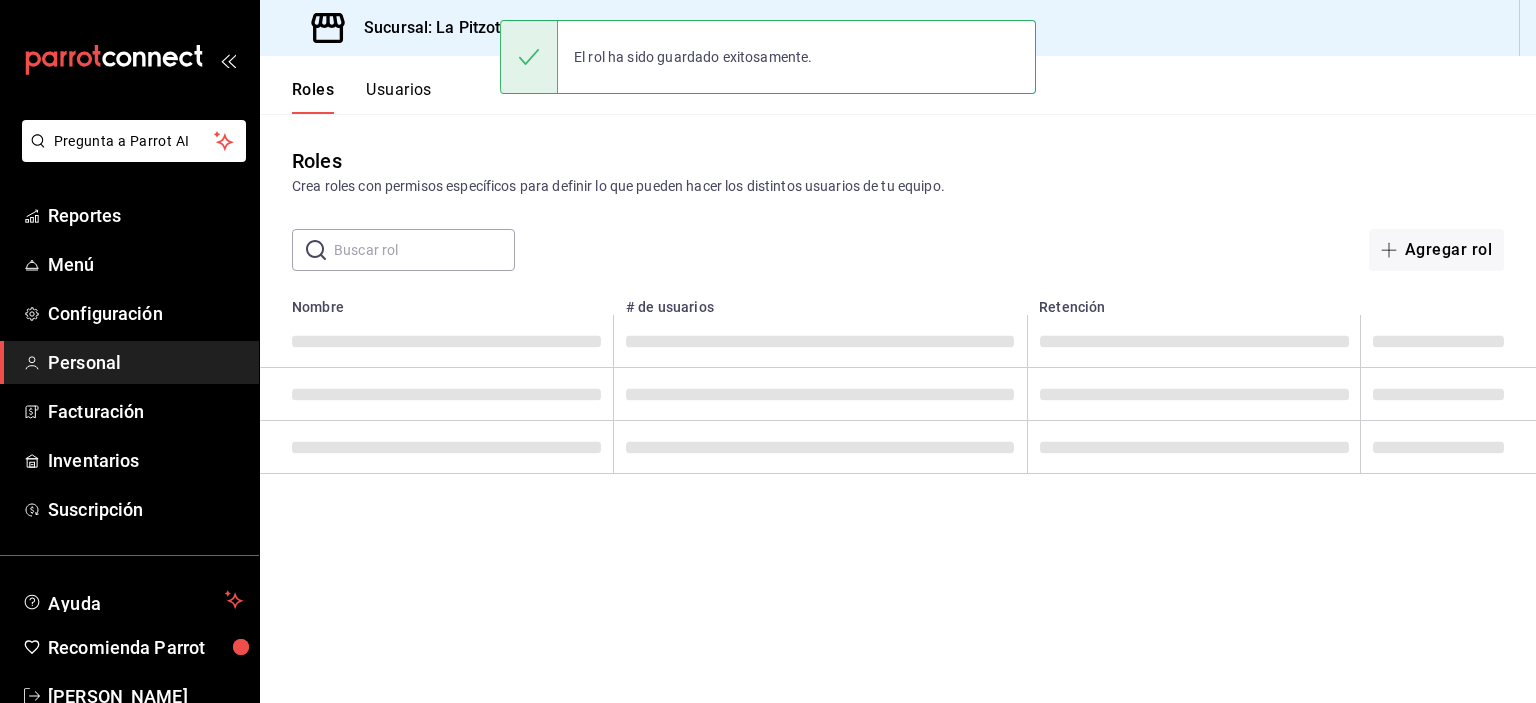 scroll, scrollTop: 0, scrollLeft: 0, axis: both 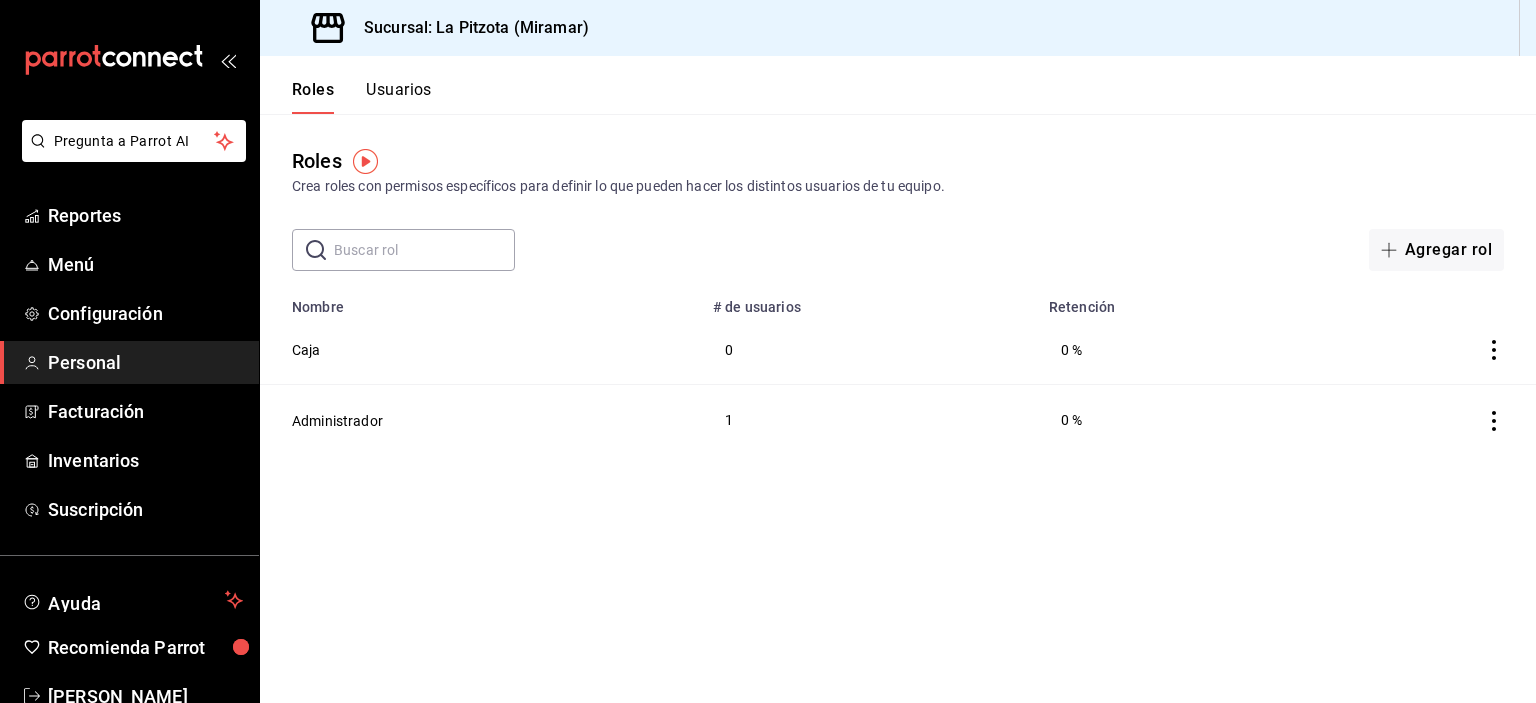 click on "Usuarios" at bounding box center [399, 97] 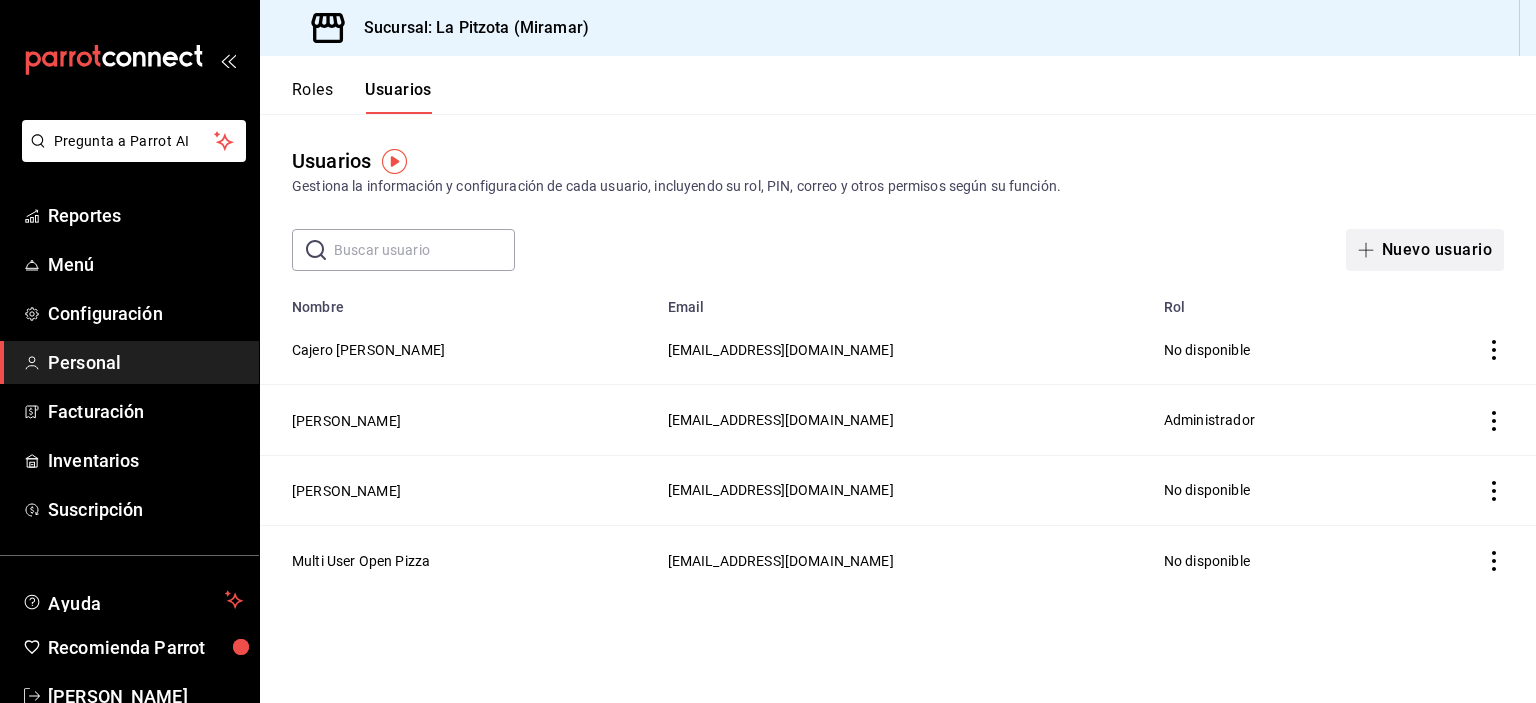 click on "Nuevo usuario" at bounding box center [1425, 250] 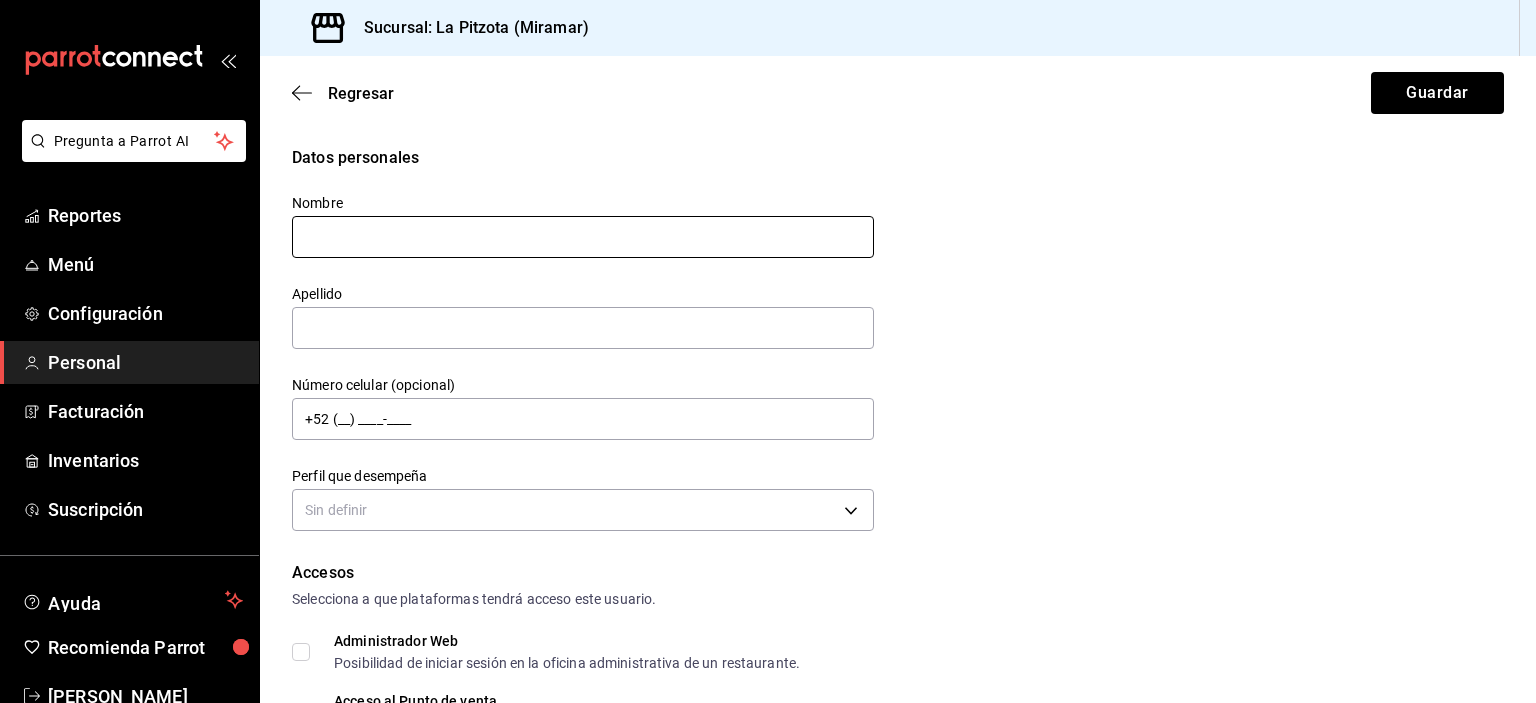 click at bounding box center [583, 237] 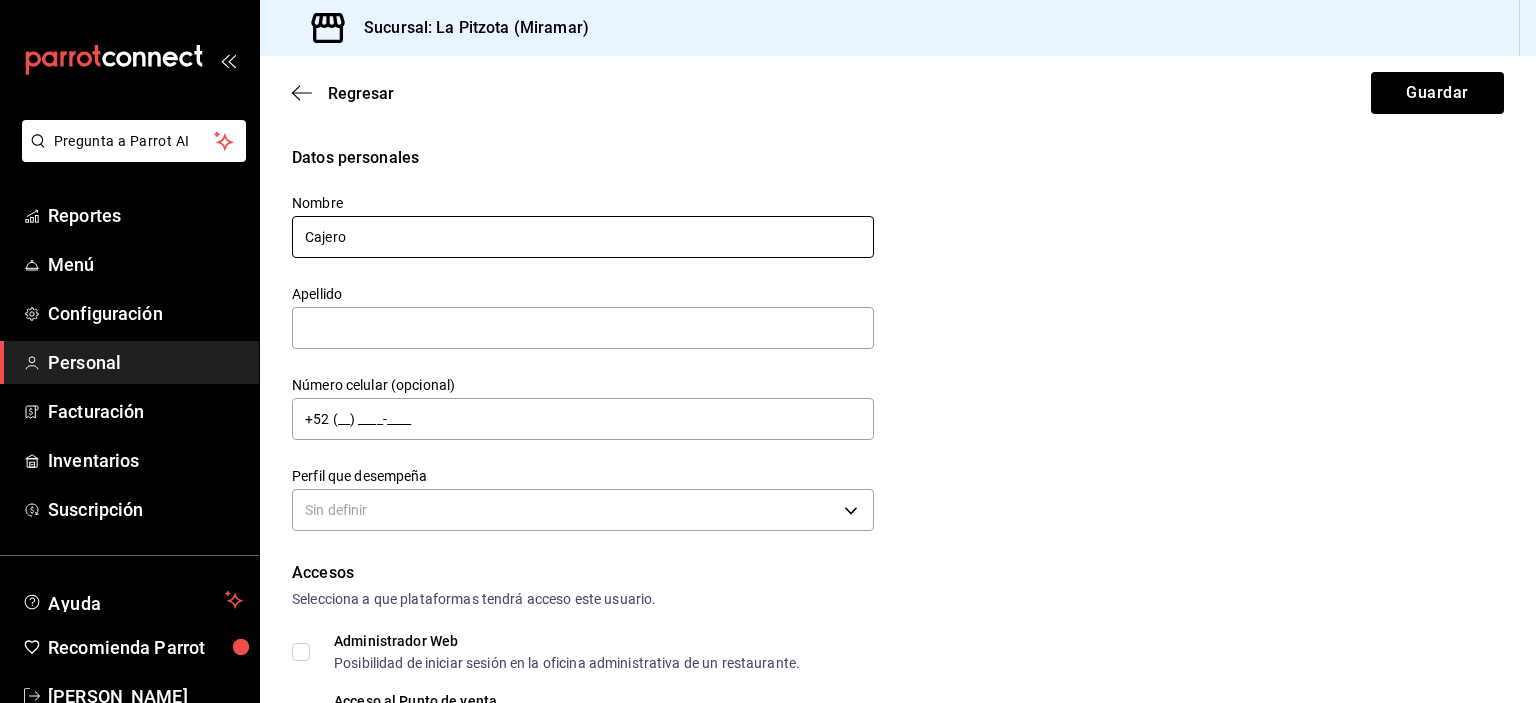 type on "Cajero" 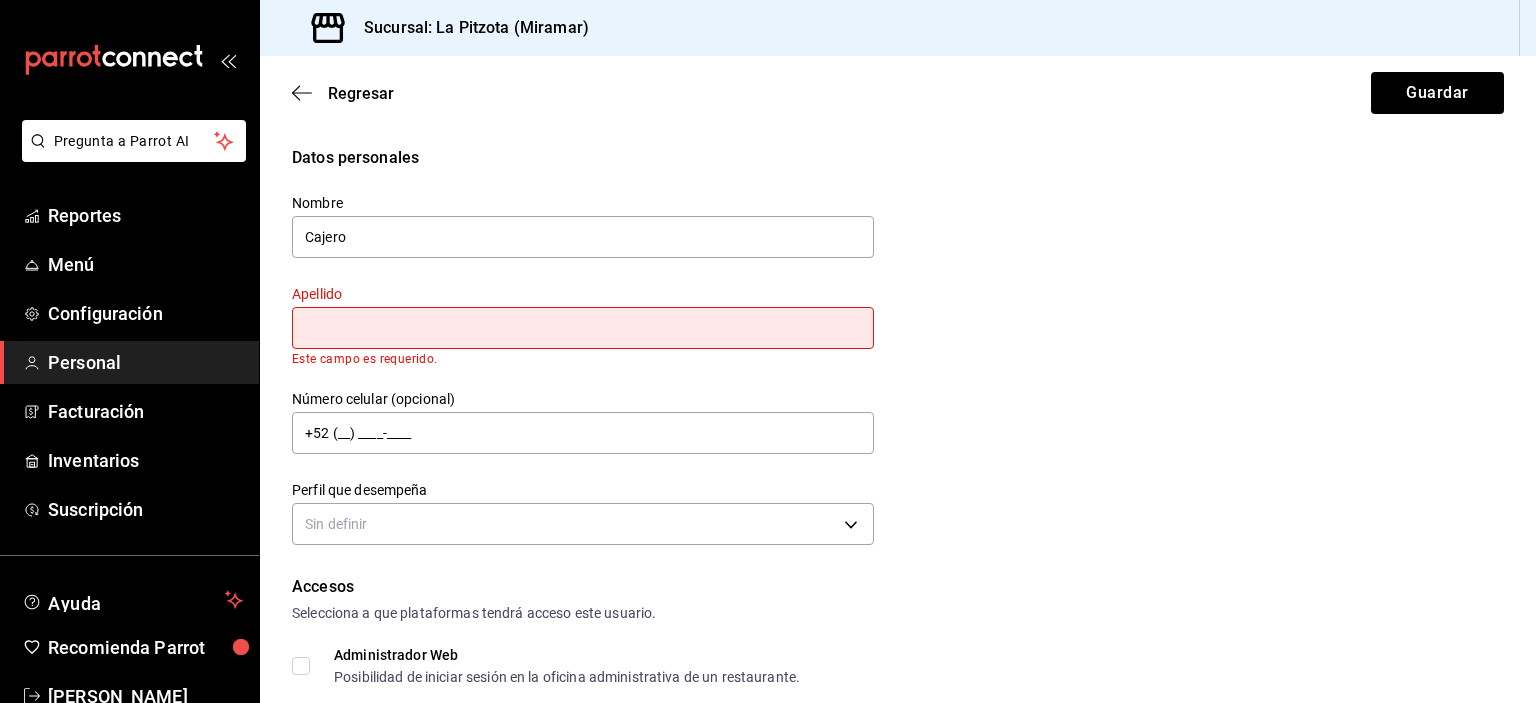 click at bounding box center (583, 328) 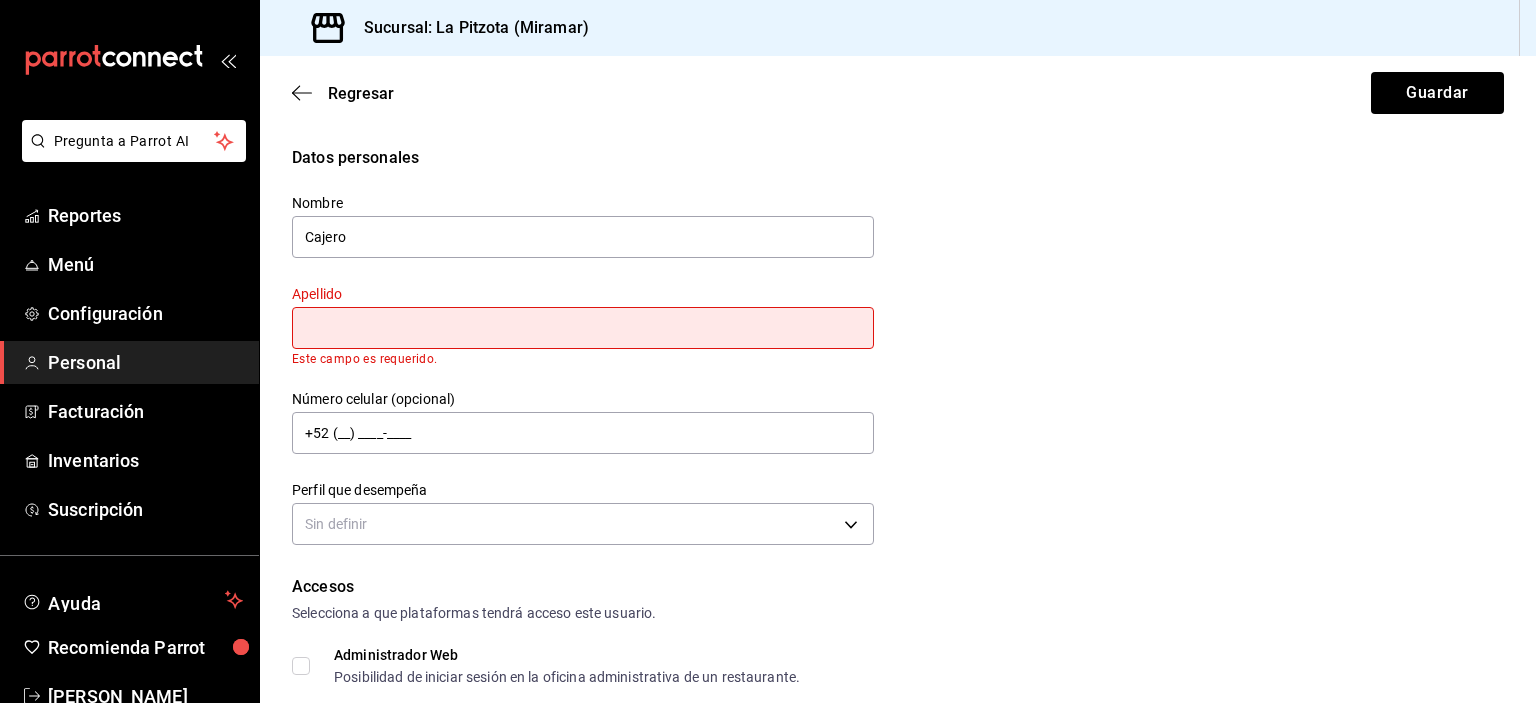 type on "[PERSON_NAME]" 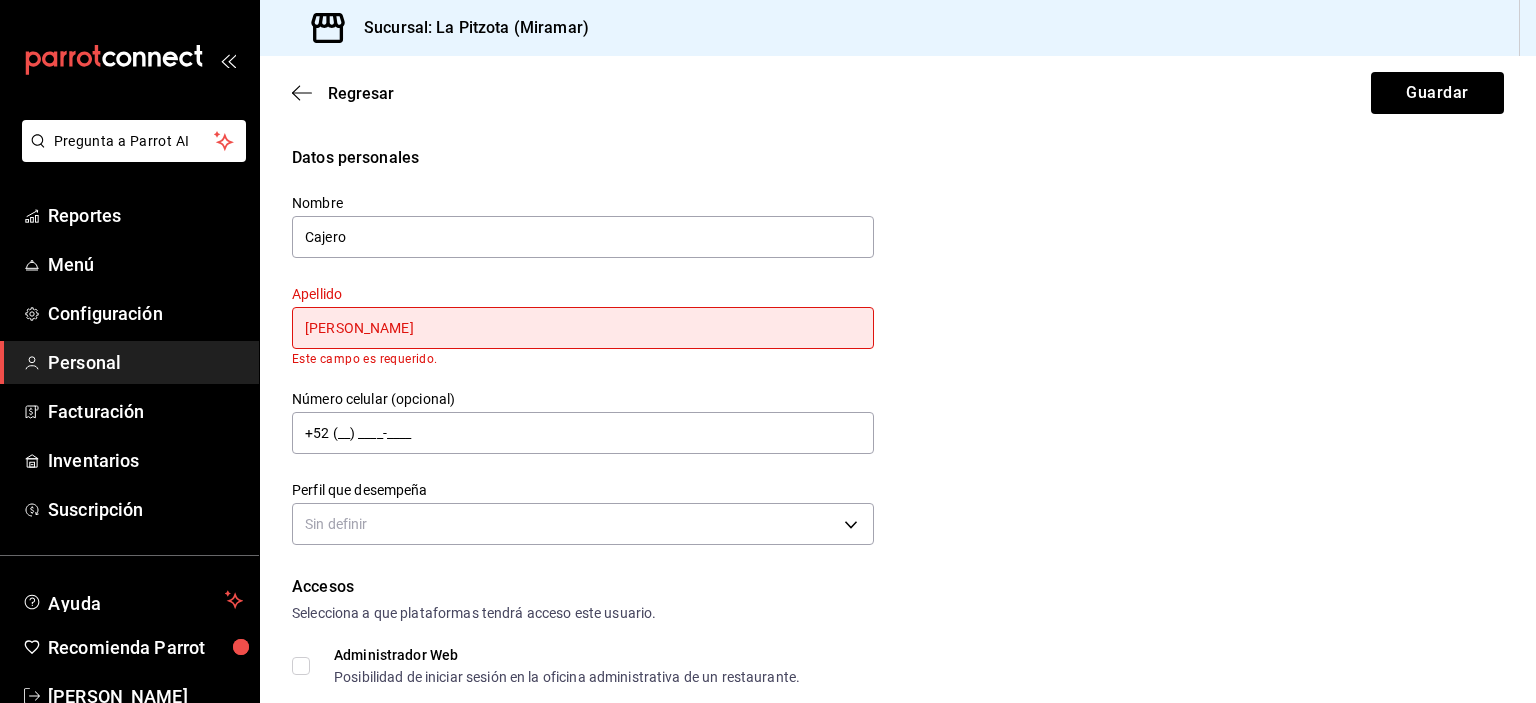 type on "[EMAIL_ADDRESS][DOMAIN_NAME]" 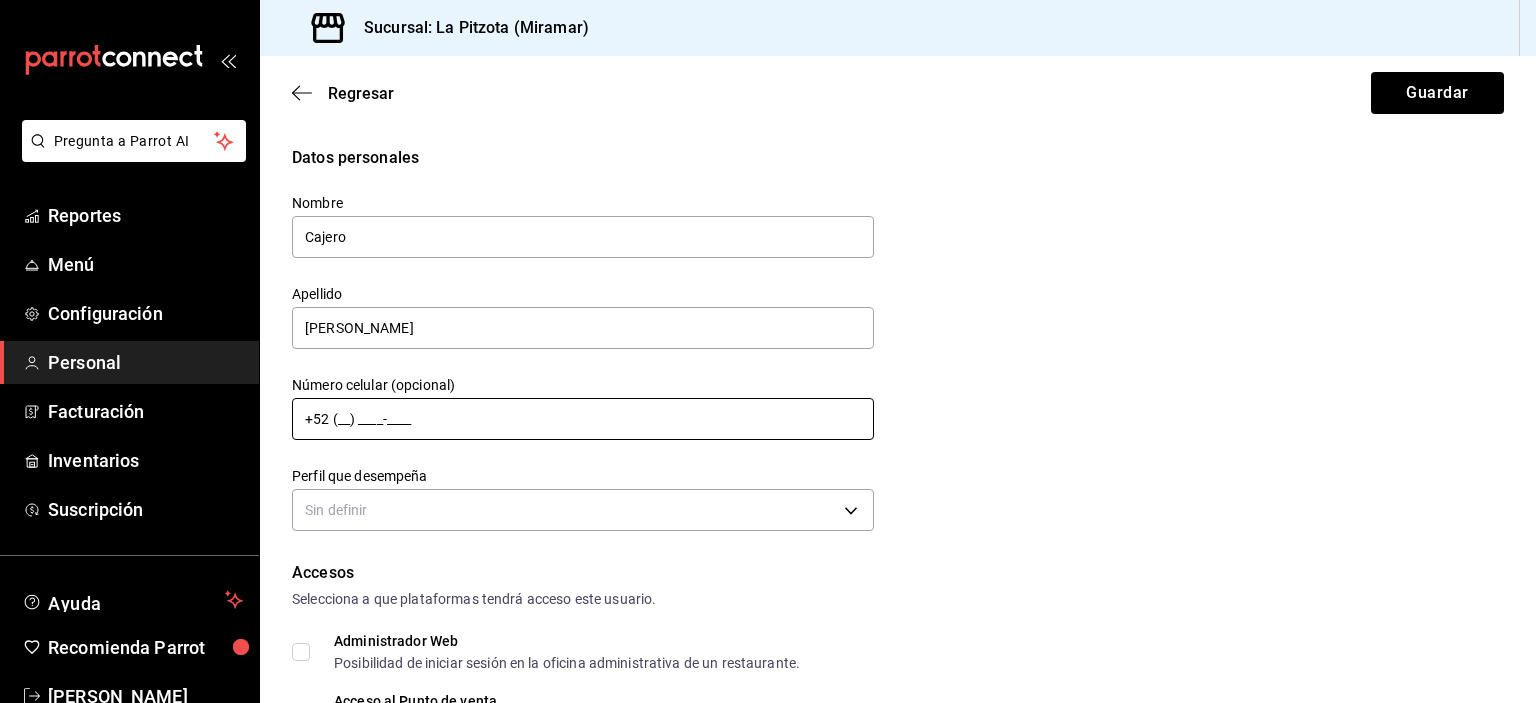 click on "+52 (__) ____-____" at bounding box center (583, 419) 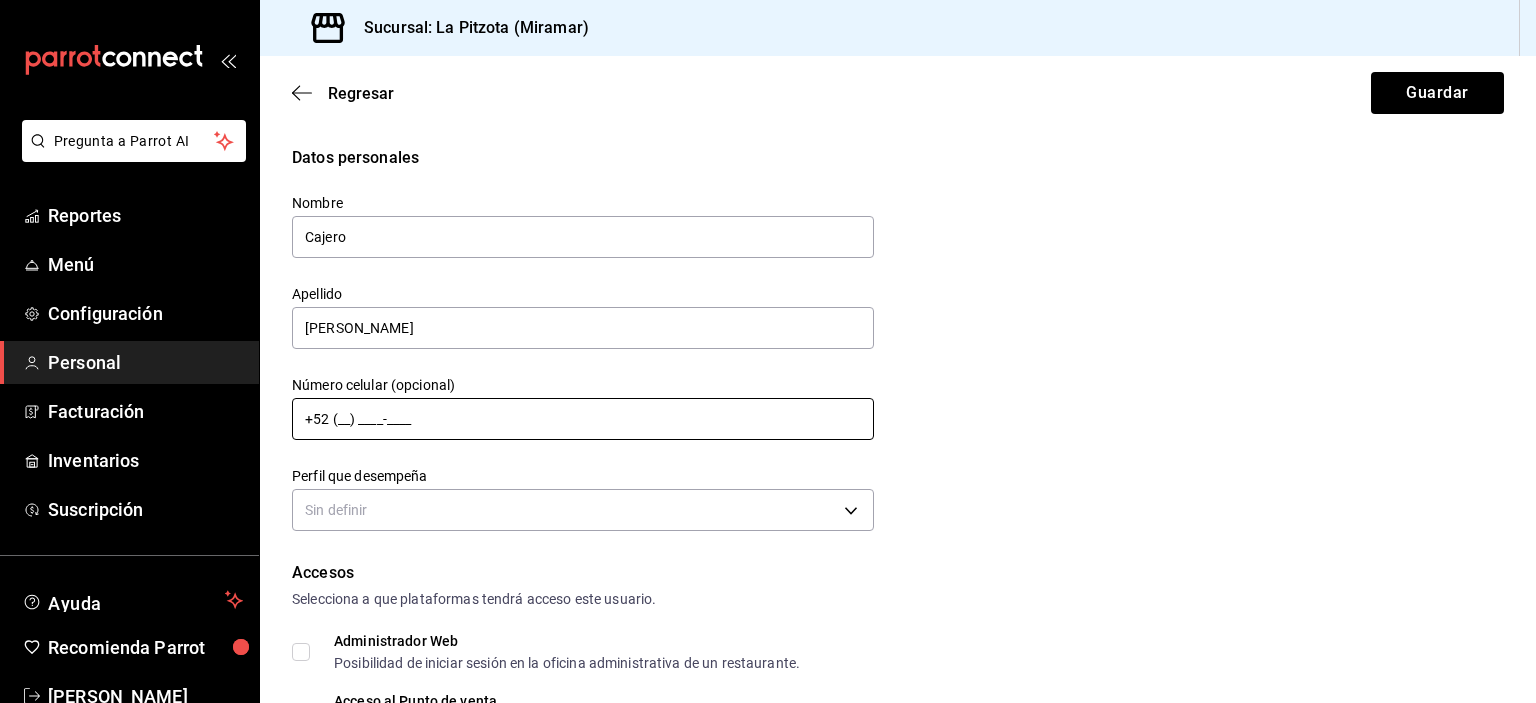 type on "[PHONE_NUMBER]" 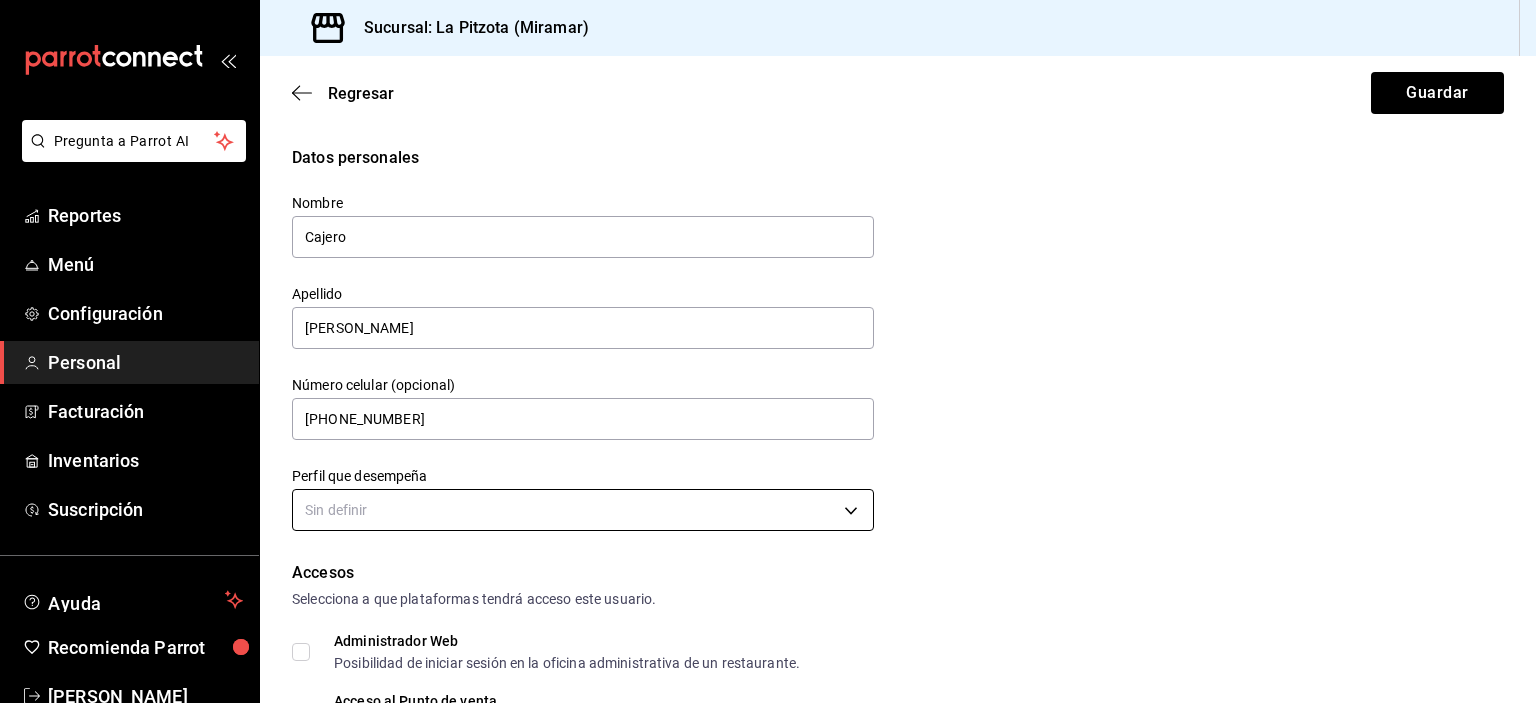 click on "Pregunta a Parrot AI Reportes   Menú   Configuración   Personal   Facturación   Inventarios   Suscripción   Ayuda Recomienda Parrot   [PERSON_NAME]   Sugerir nueva función   Sucursal: La Pitzota (Miramar) Regresar Guardar Datos personales Nombre Cajero Apellido [PERSON_NAME] Número celular (opcional) [PHONE_NUMBER] Perfil que desempeña Sin definir Accesos Selecciona a que plataformas tendrá acceso este usuario. Administrador Web Posibilidad de iniciar sesión en la oficina administrativa de un restaurante.  Acceso al Punto de venta Posibilidad de autenticarse en el POS mediante PIN.  Iniciar sesión en terminal (correo electrónico o QR) Los usuarios podrán iniciar sesión y aceptar términos y condiciones en la terminal. Acceso uso de terminal Los usuarios podrán acceder y utilizar la terminal para visualizar y procesar pagos de sus órdenes. Correo electrónico Se volverá obligatorio al tener ciertos accesos activados. [EMAIL_ADDRESS][DOMAIN_NAME] Contraseña Contraseña Repetir contraseña PIN ​ Roles" at bounding box center [768, 351] 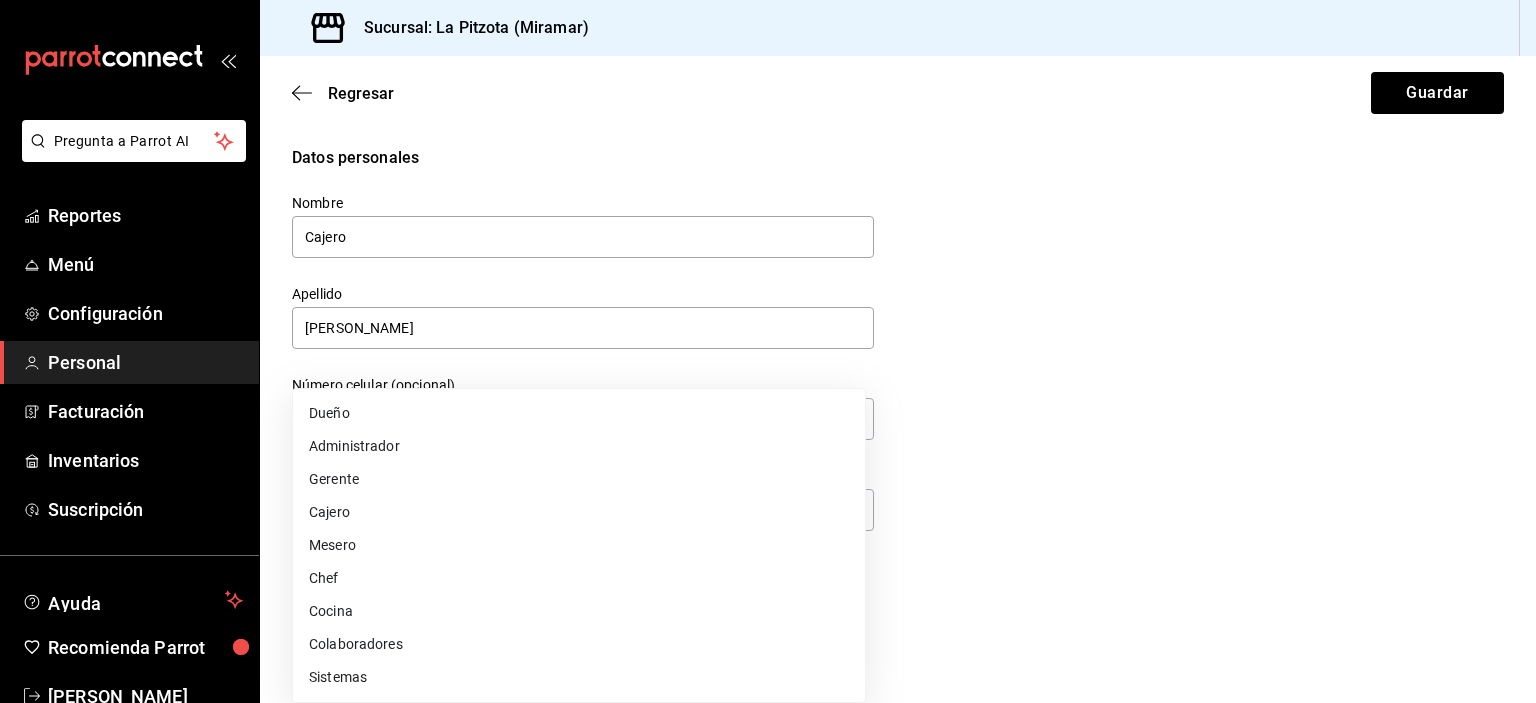 click on "Cajero" at bounding box center [579, 512] 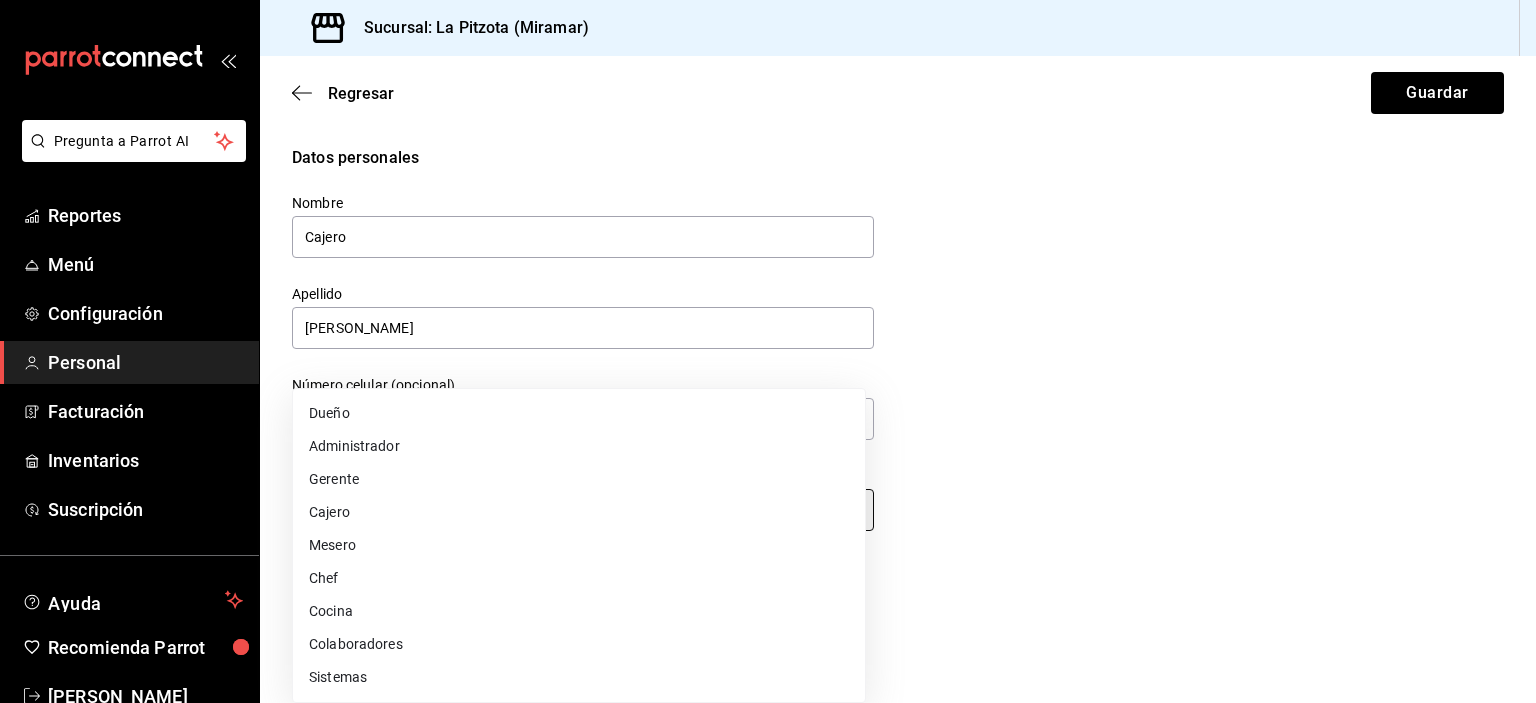 type on "CASHIER" 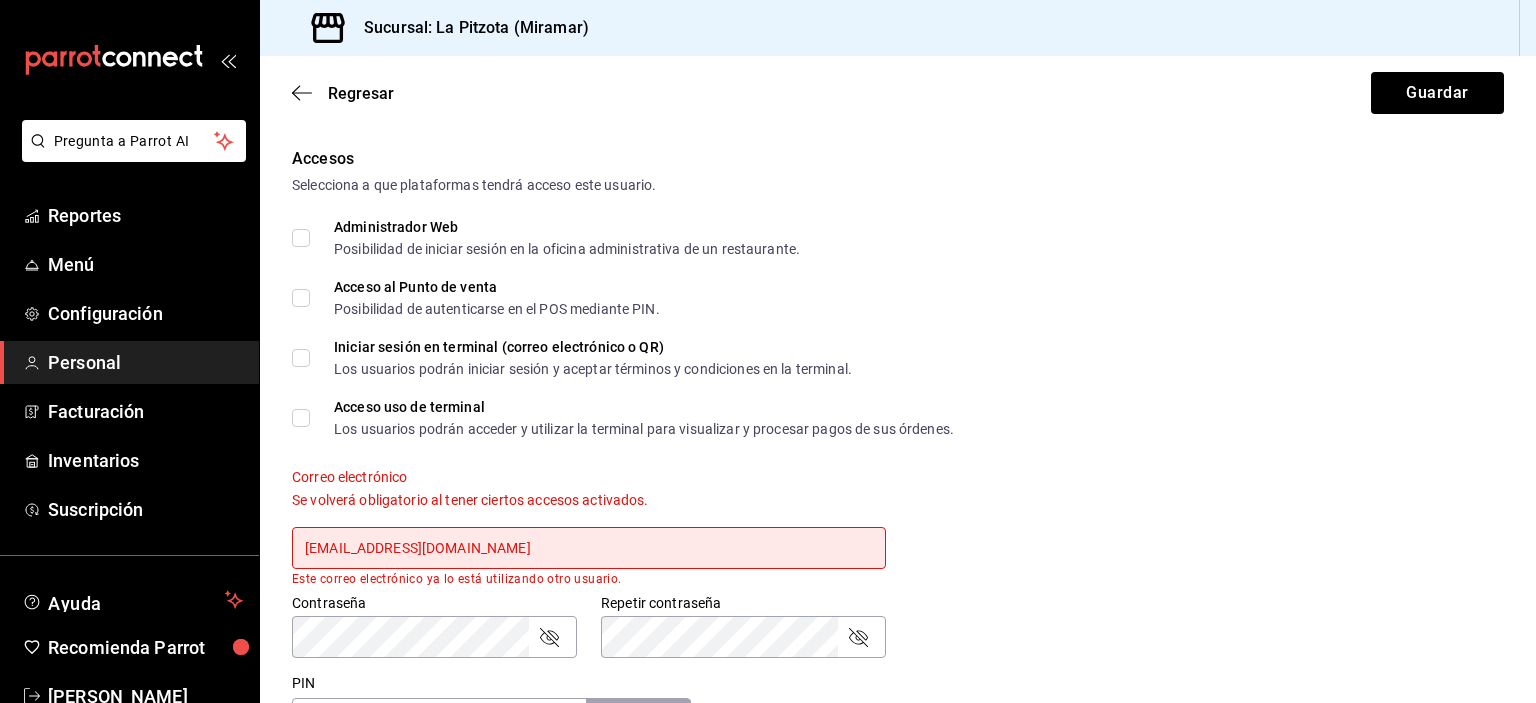 scroll, scrollTop: 415, scrollLeft: 0, axis: vertical 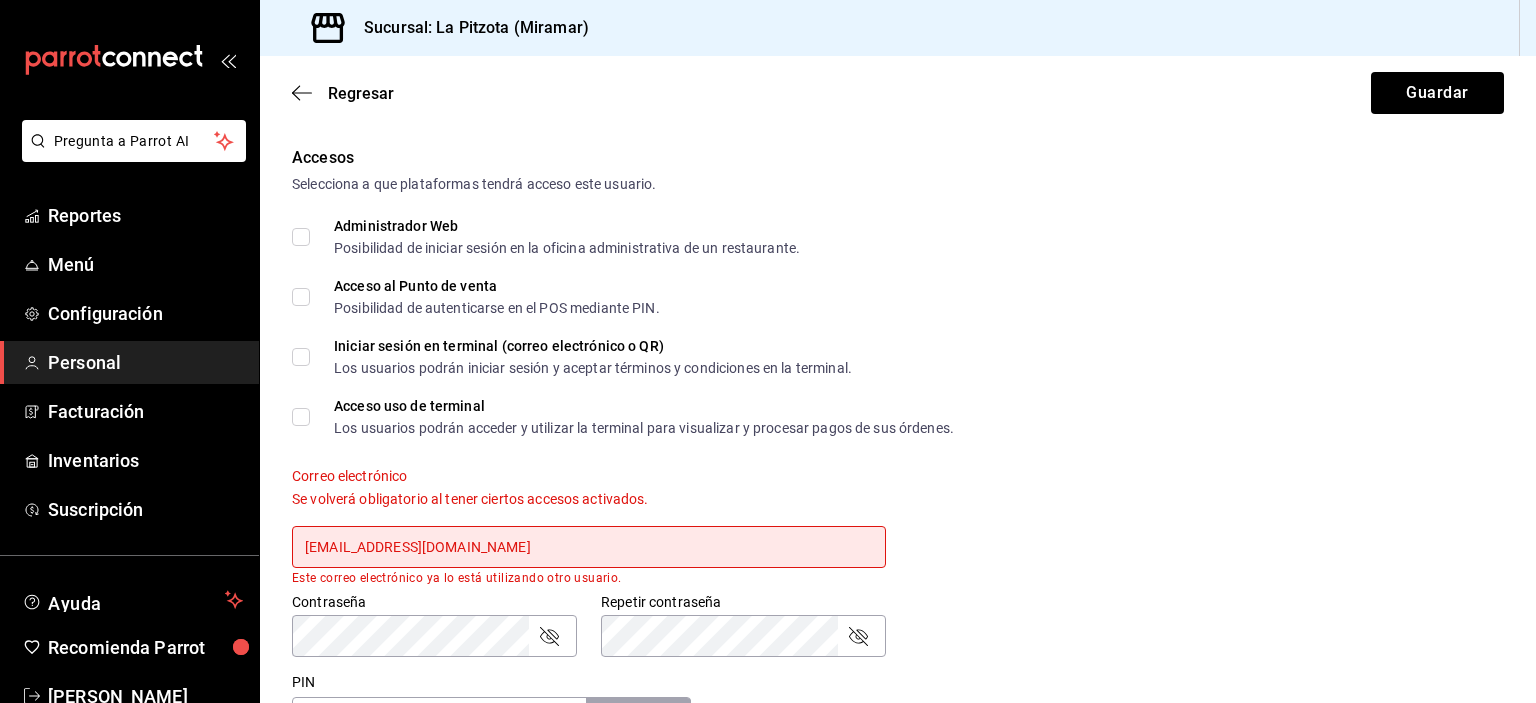 drag, startPoint x: 272, startPoint y: 526, endPoint x: 169, endPoint y: 564, distance: 109.786156 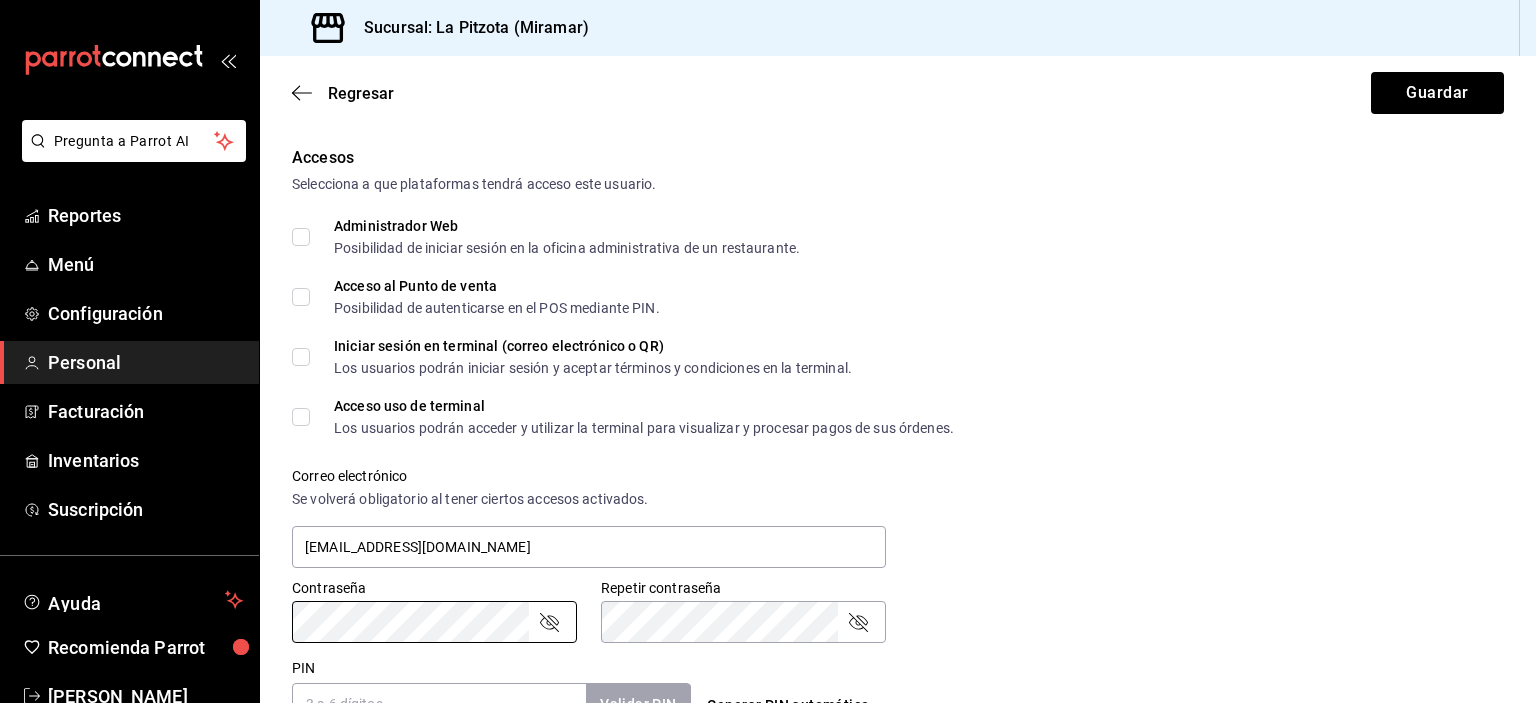 type 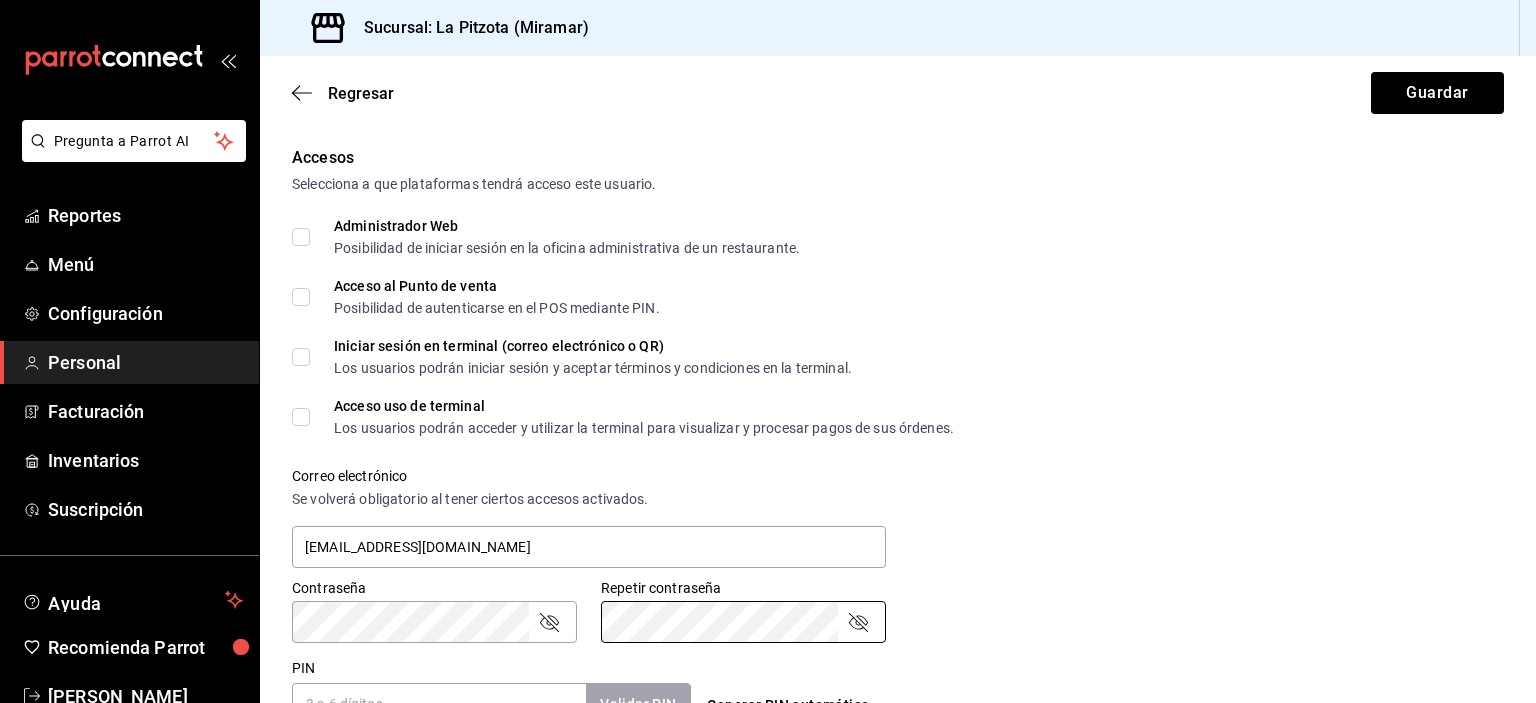type 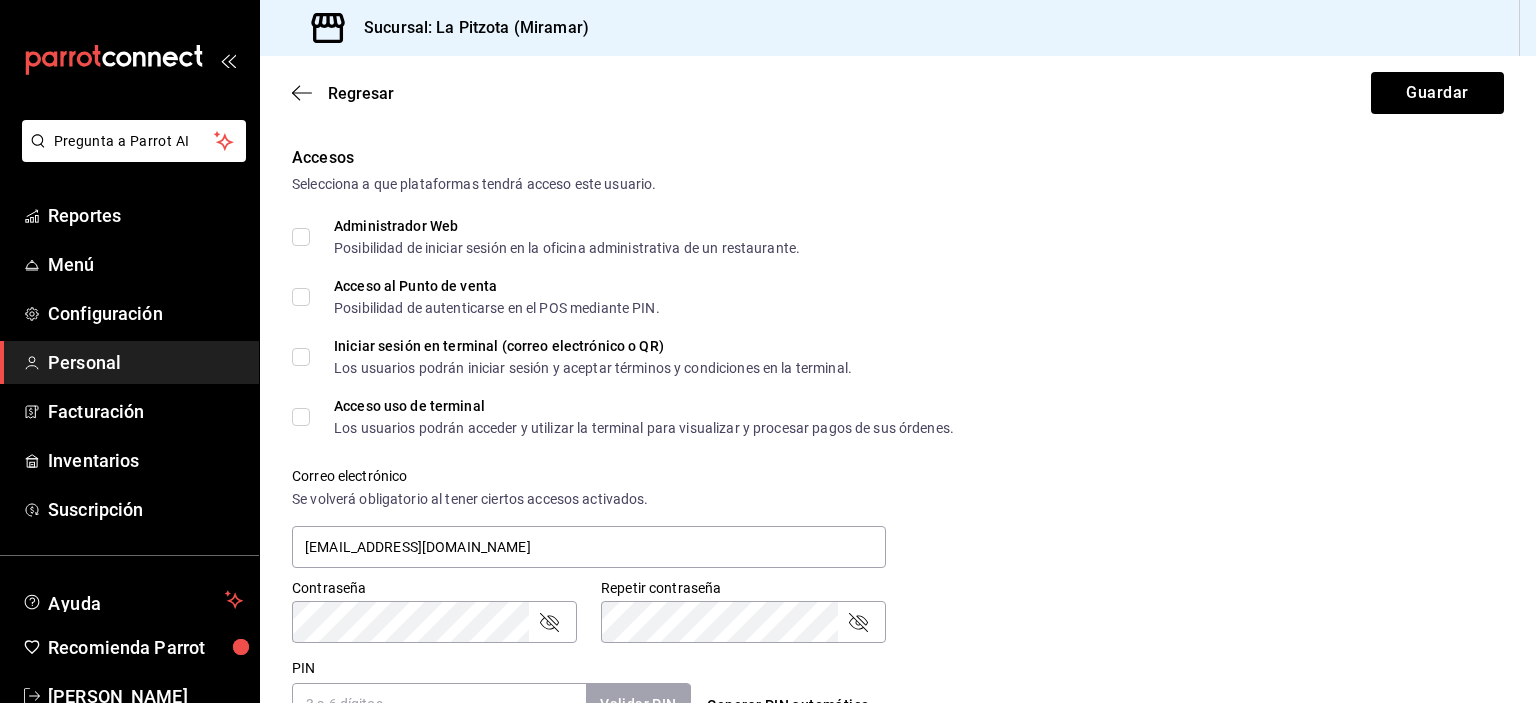 click on "PIN" at bounding box center (439, 704) 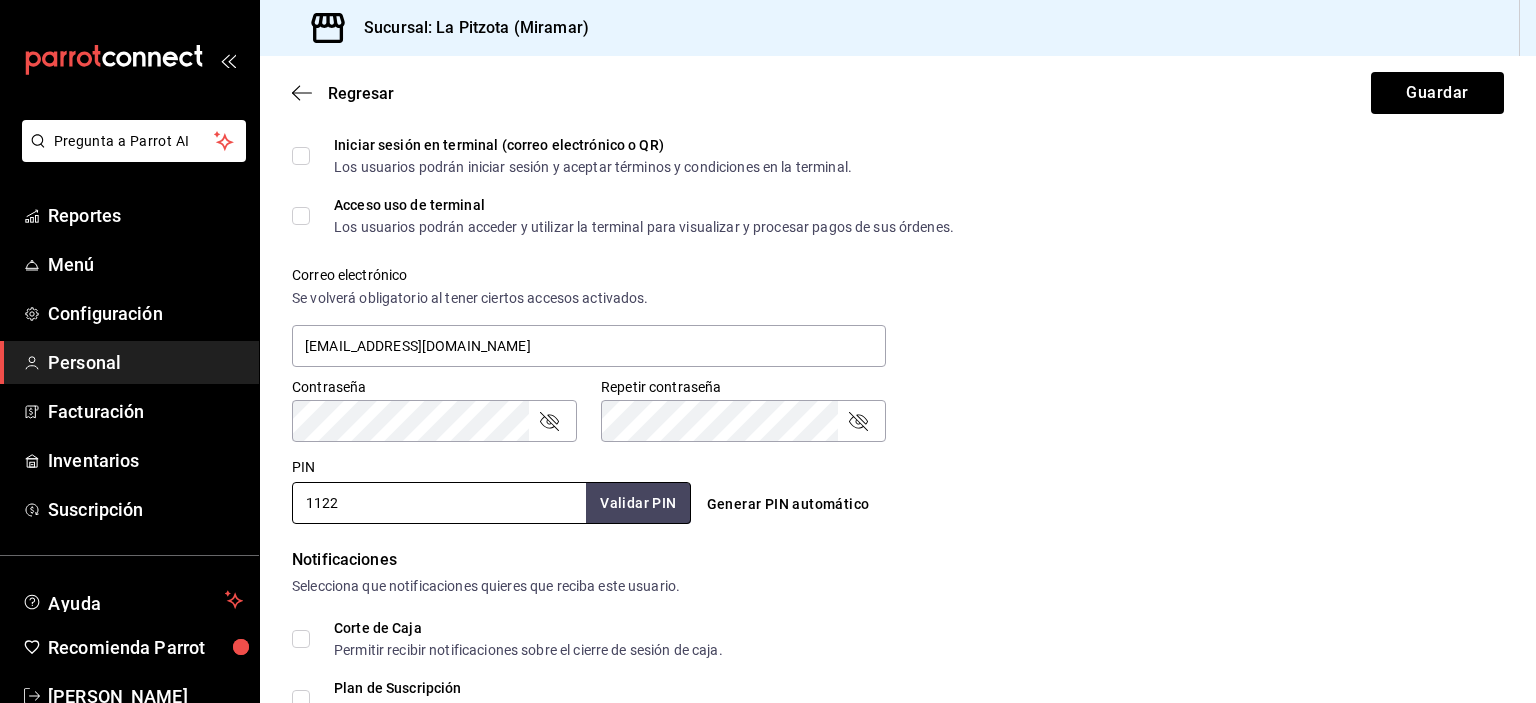 scroll, scrollTop: 636, scrollLeft: 0, axis: vertical 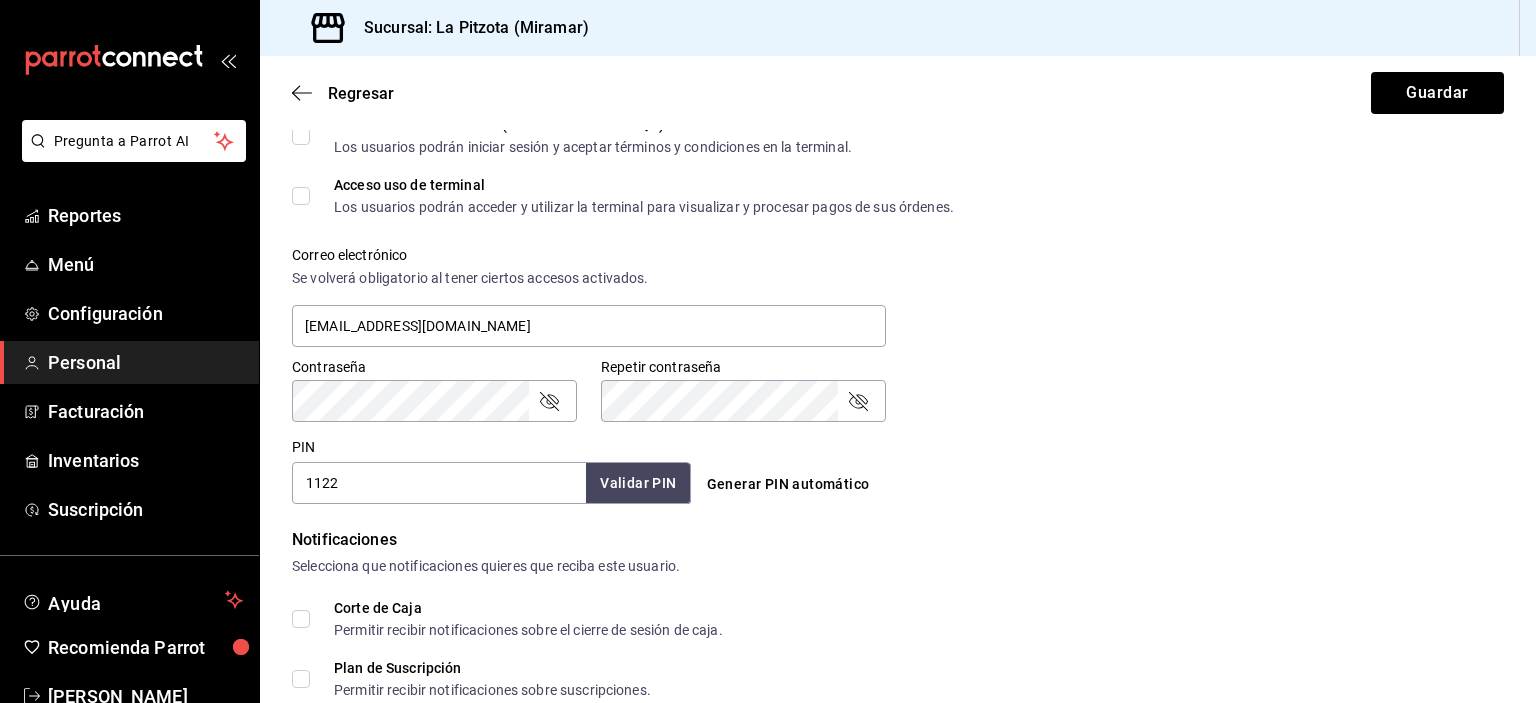 type on "1122" 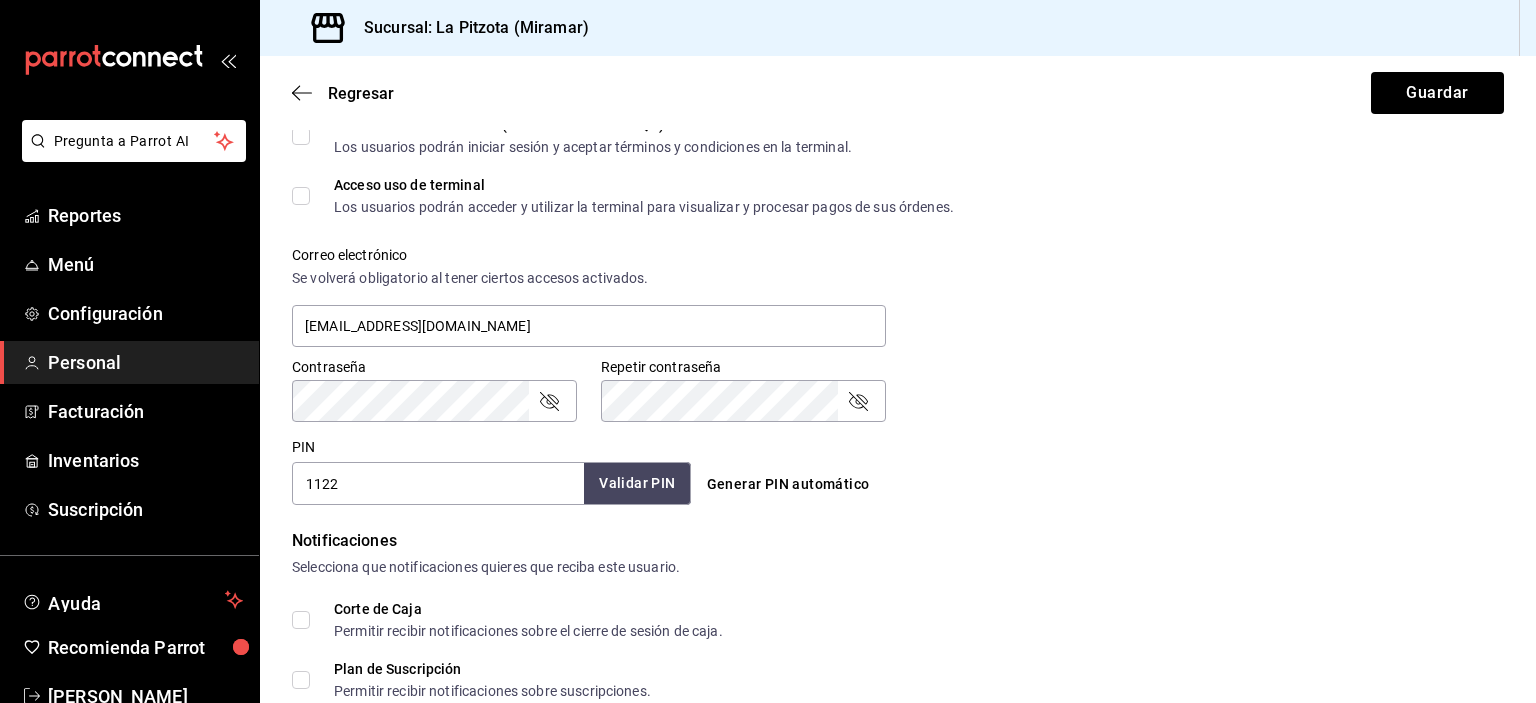 click on "Validar PIN" at bounding box center (637, 483) 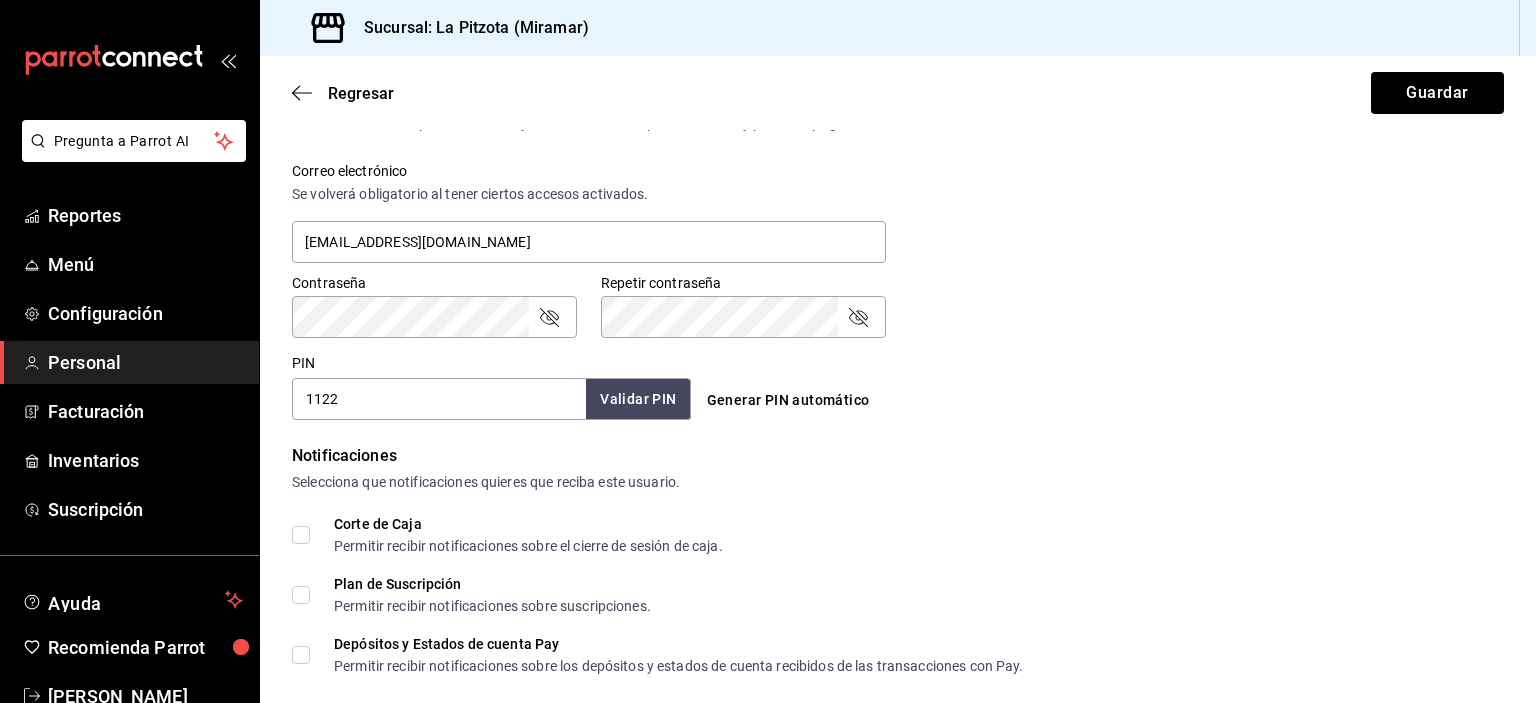 scroll, scrollTop: 895, scrollLeft: 0, axis: vertical 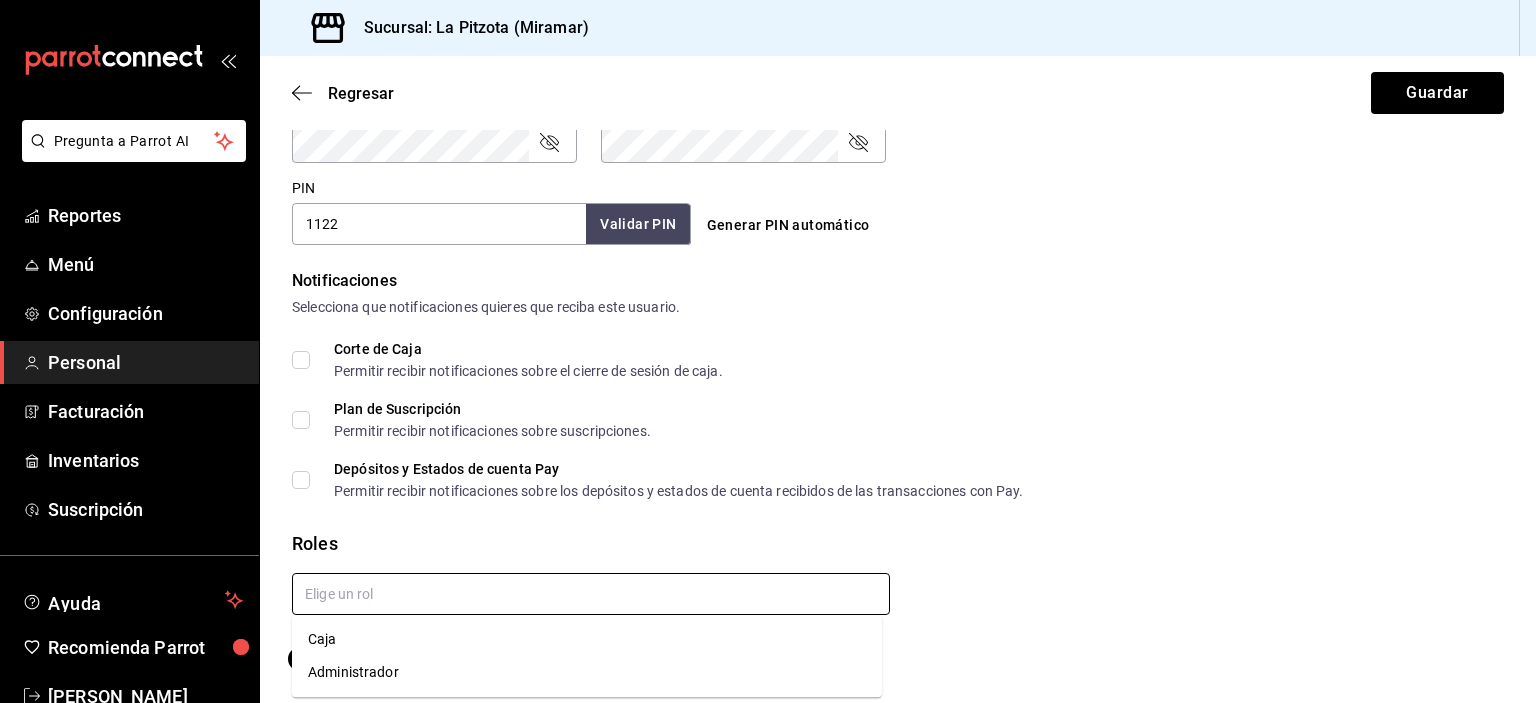 click at bounding box center (591, 594) 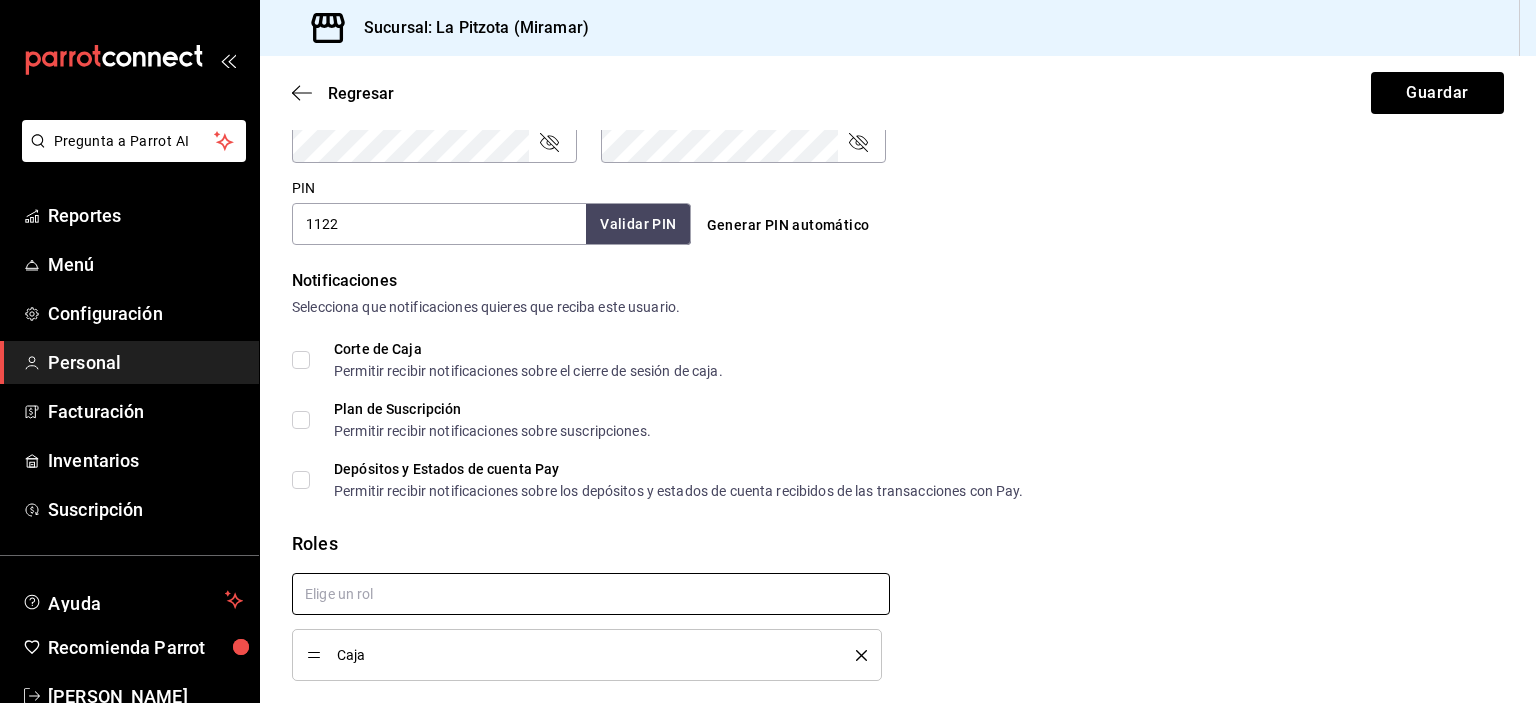 checkbox on "true" 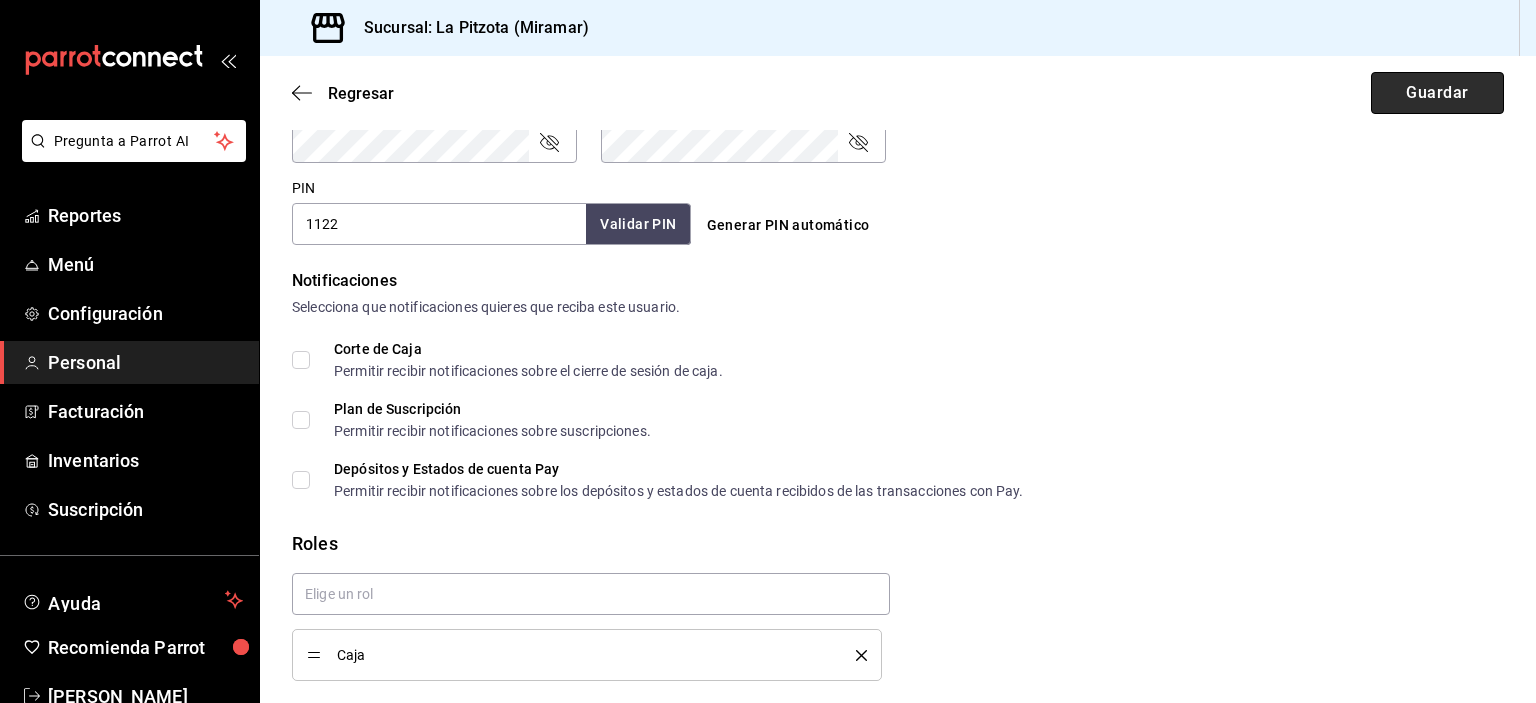 click on "Guardar" at bounding box center (1437, 93) 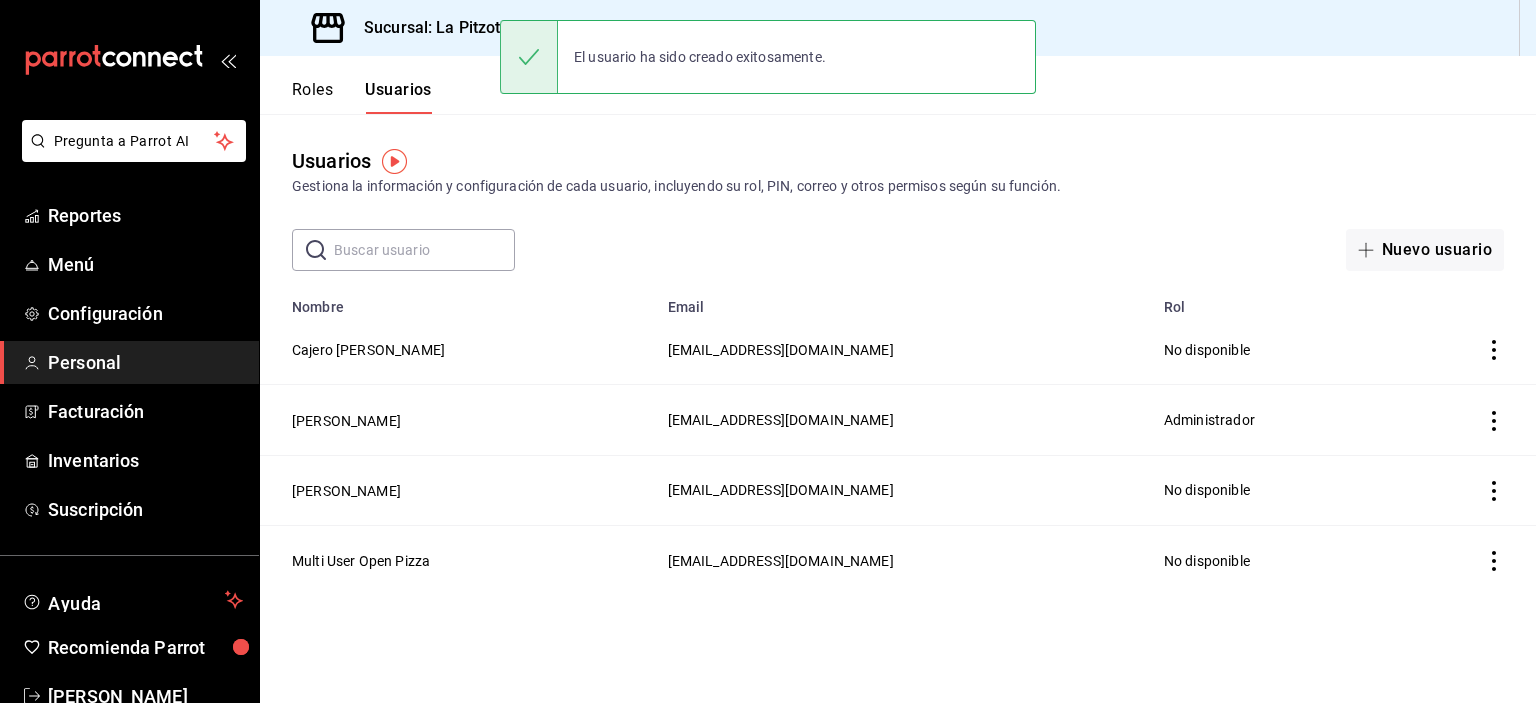 scroll, scrollTop: 0, scrollLeft: 0, axis: both 